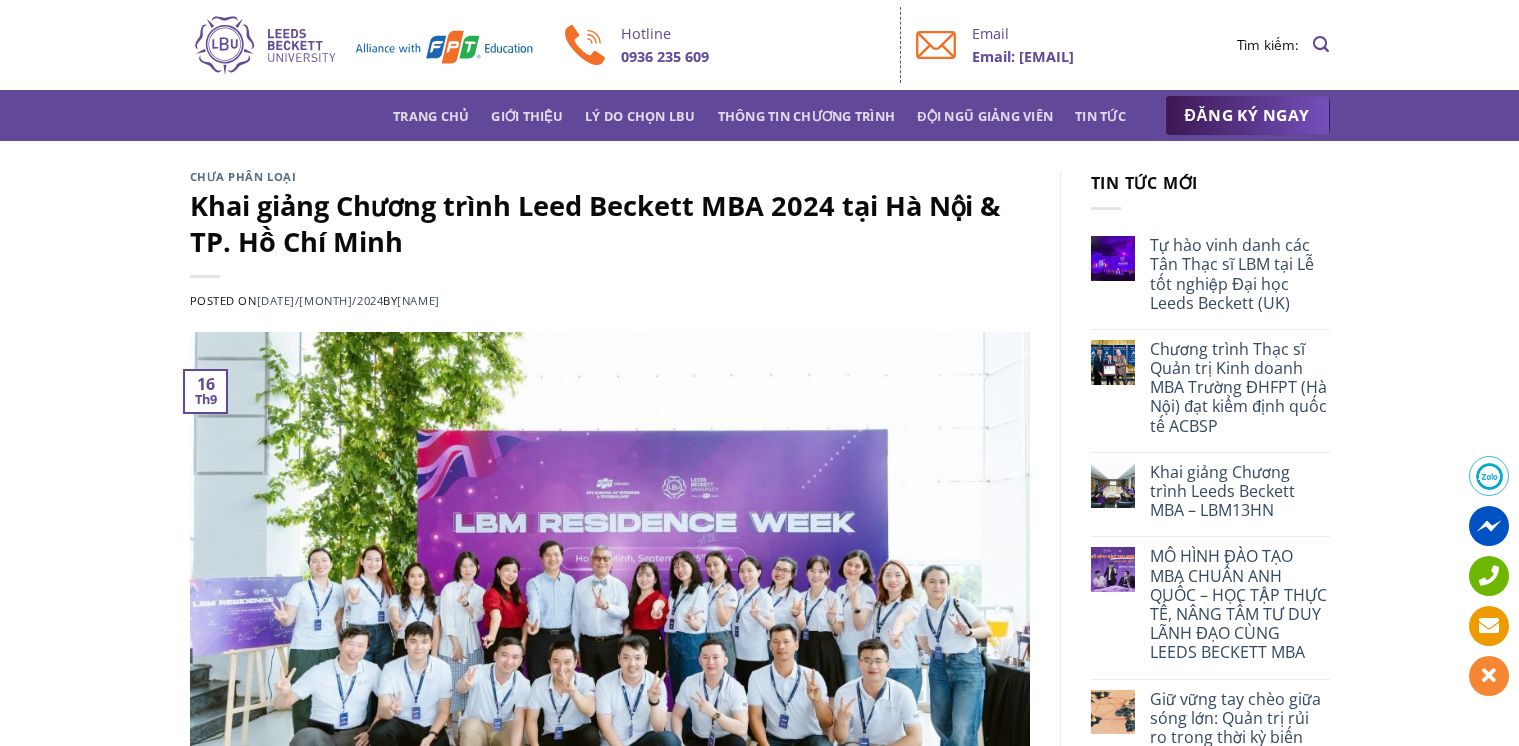 scroll, scrollTop: 0, scrollLeft: 0, axis: both 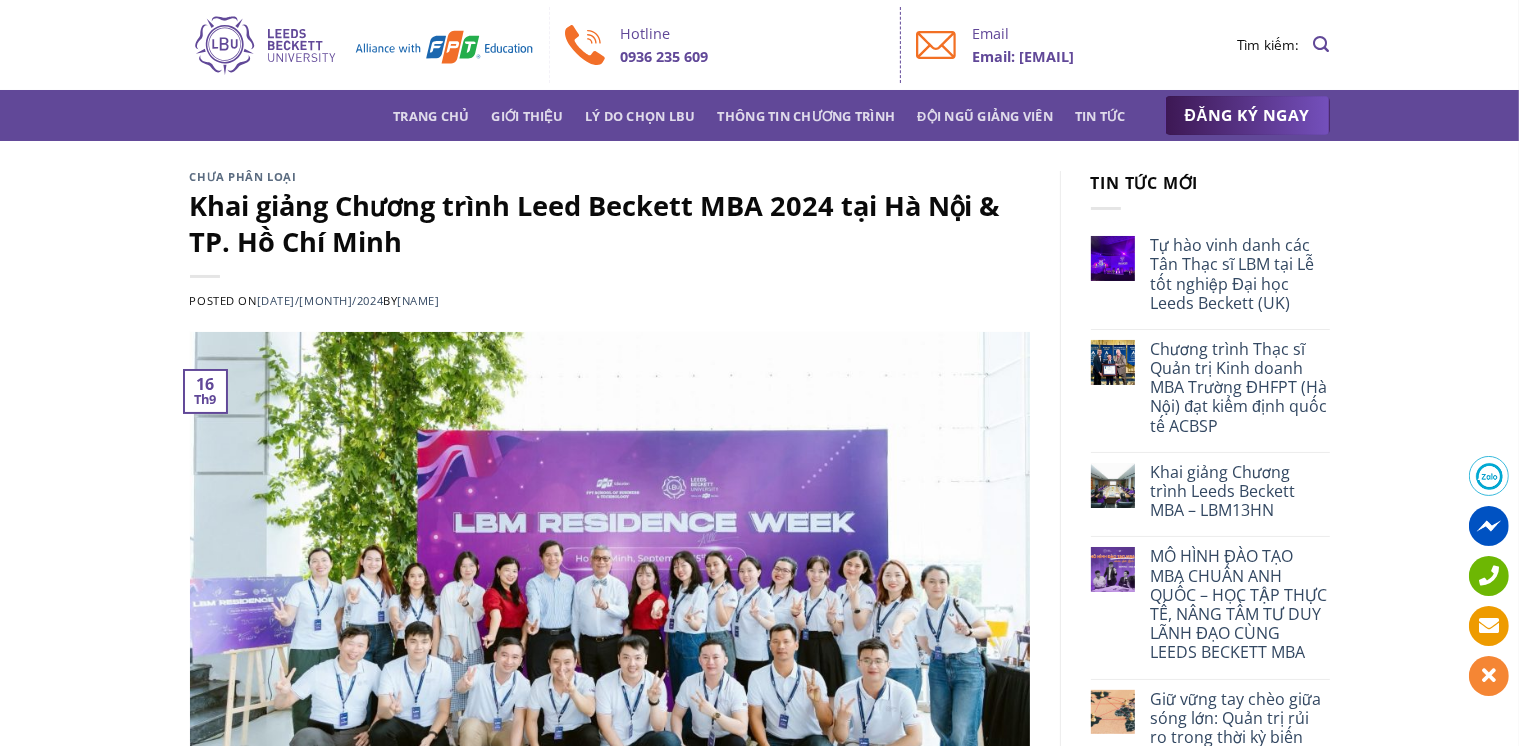 click on "Khai giảng Chương trình Leed Beckett MBA 2024 tại Hà Nội & TP. Hồ Chí Minh" at bounding box center [610, 223] 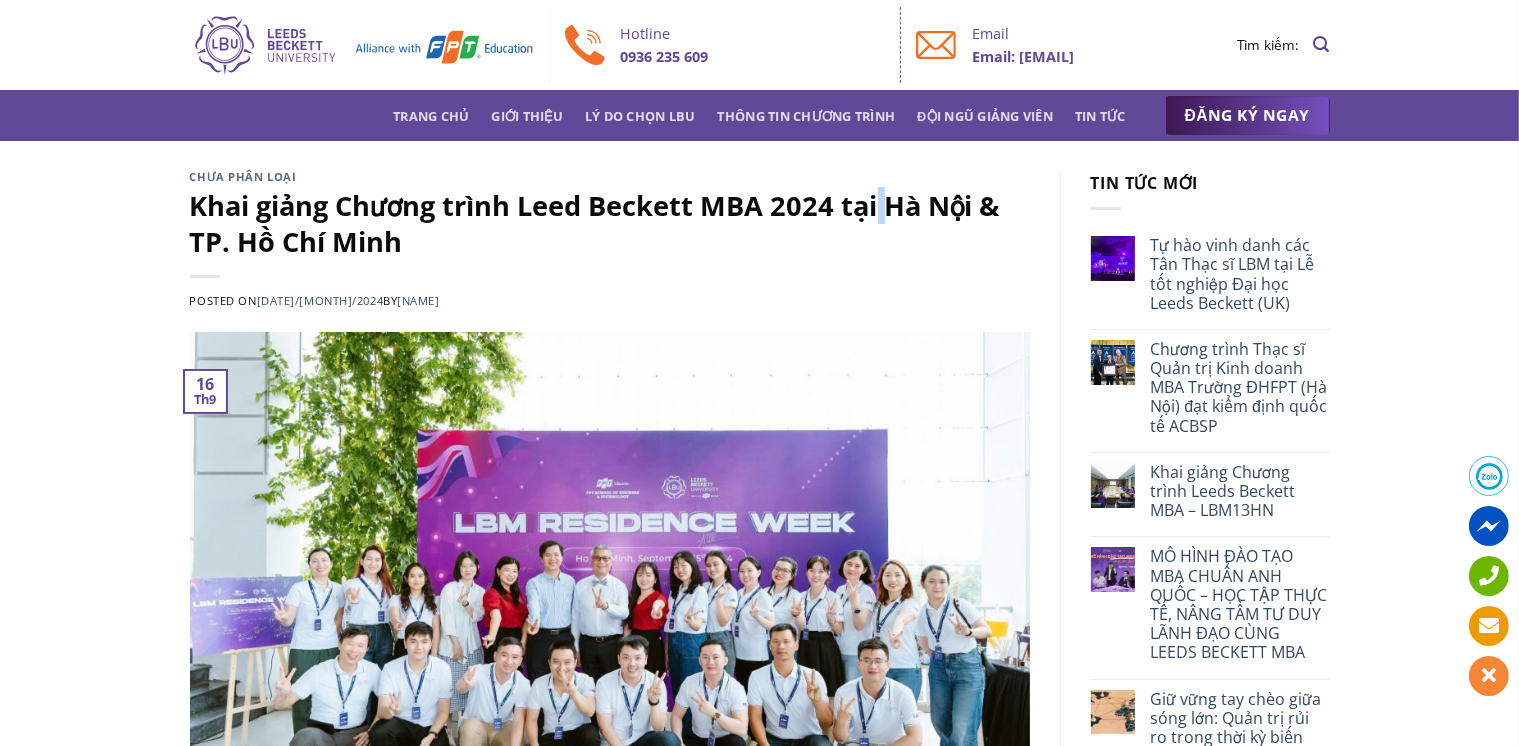 click on "Khai giảng Chương trình Leed Beckett MBA 2024 tại Hà Nội & TP. Hồ Chí Minh" at bounding box center [610, 223] 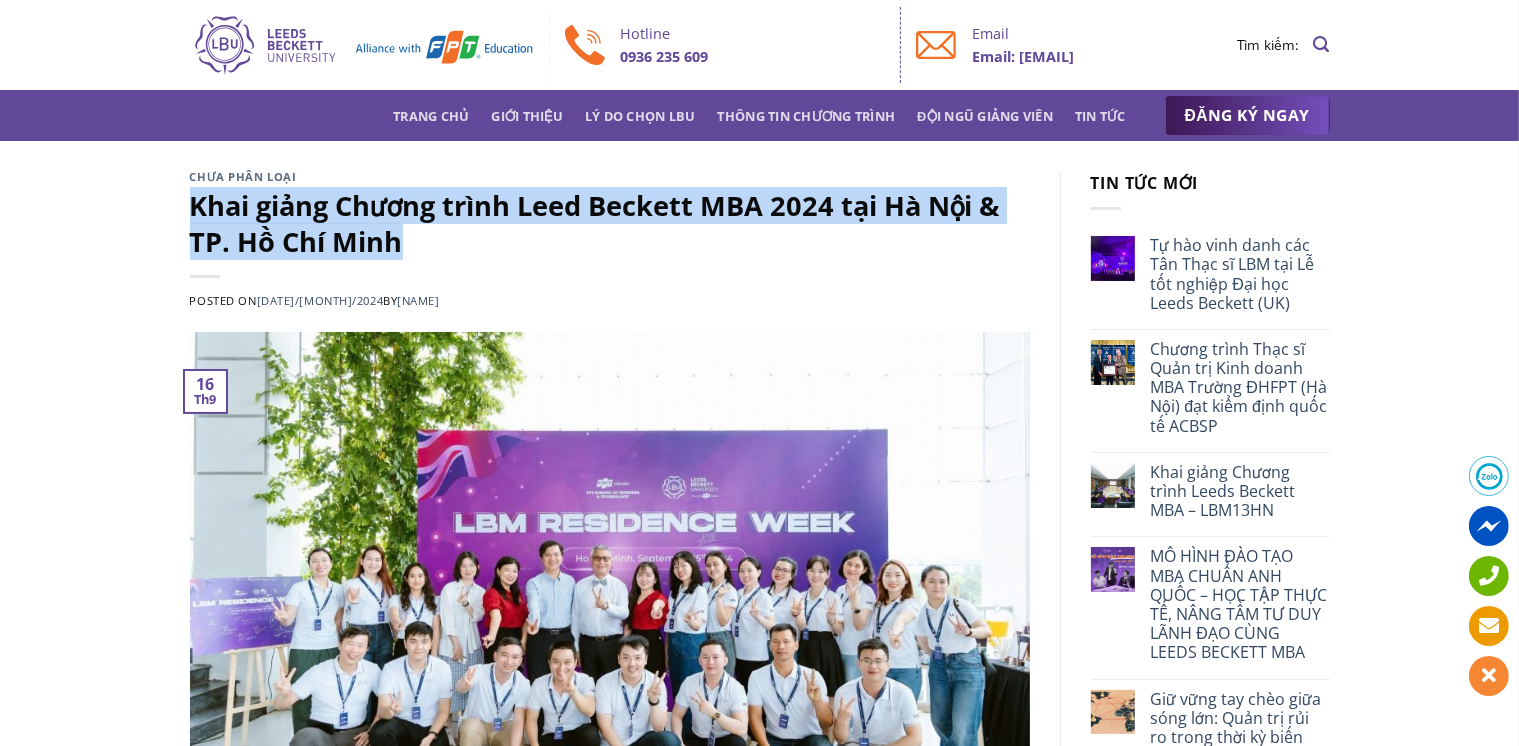 click on "Khai giảng Chương trình Leed Beckett MBA 2024 tại Hà Nội & TP. Hồ Chí Minh" at bounding box center (610, 223) 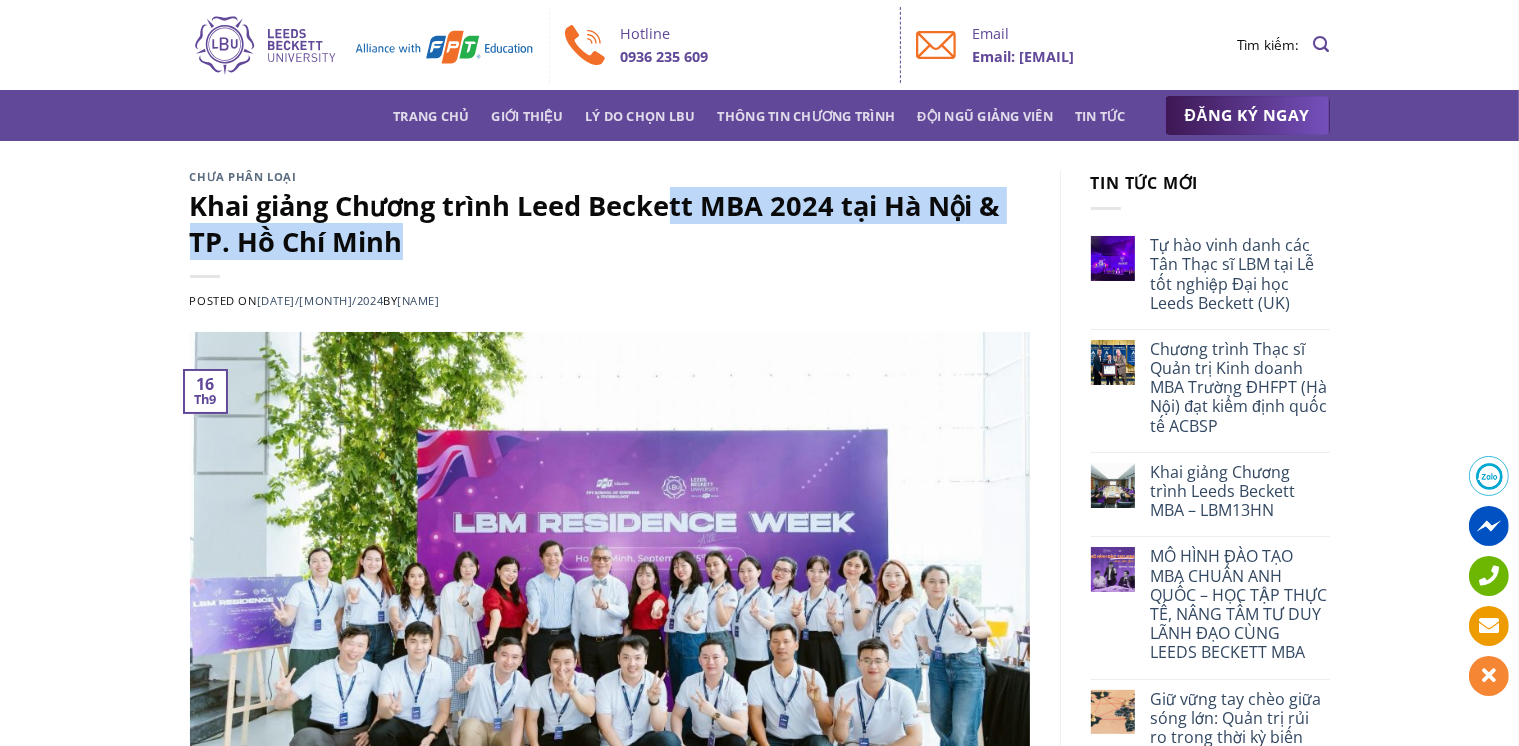 click on "Khai giảng Chương trình Leed Beckett MBA 2024 tại Hà Nội & TP. Hồ Chí Minh" at bounding box center (610, 223) 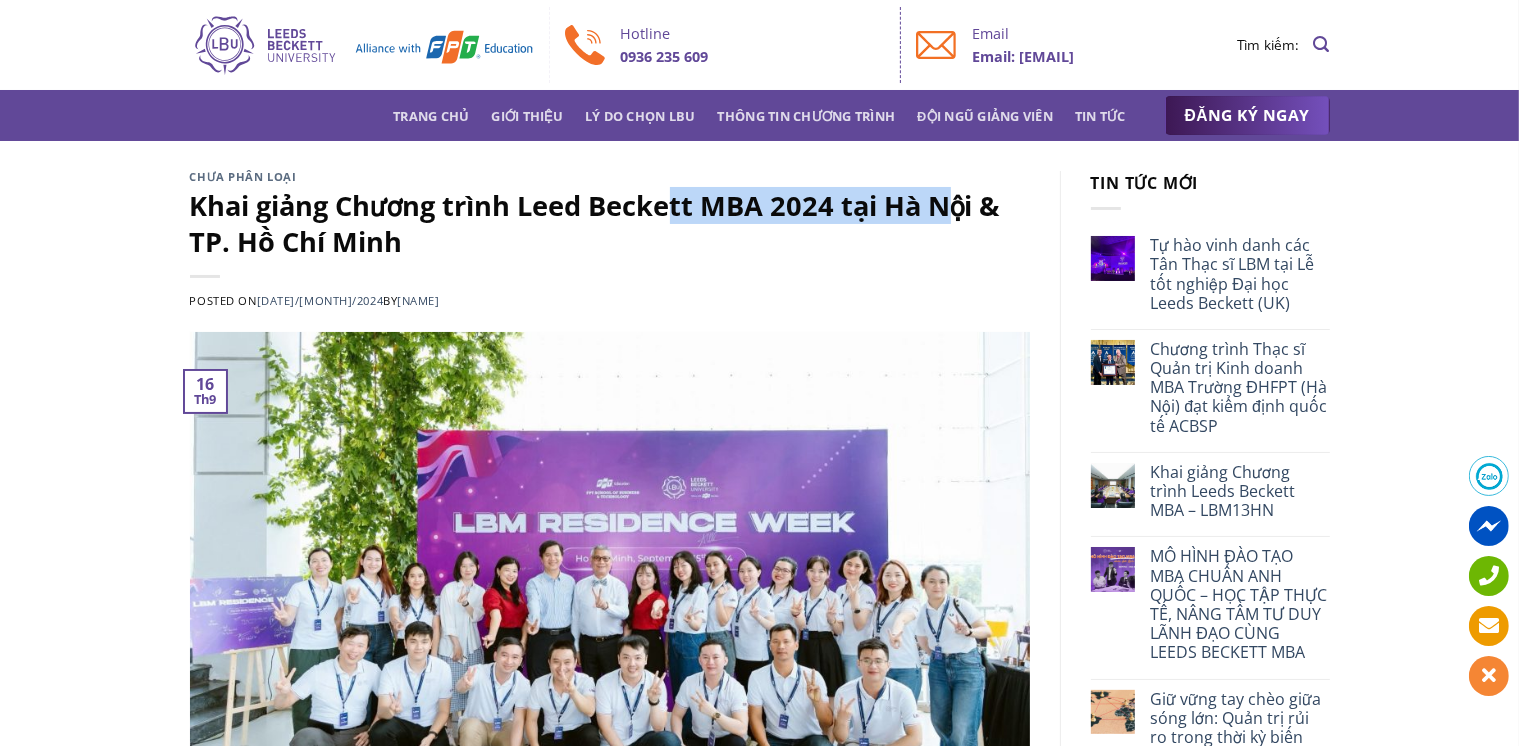 click on "Khai giảng Chương trình Leed Beckett MBA 2024 tại Hà Nội & TP. Hồ Chí Minh" at bounding box center [610, 223] 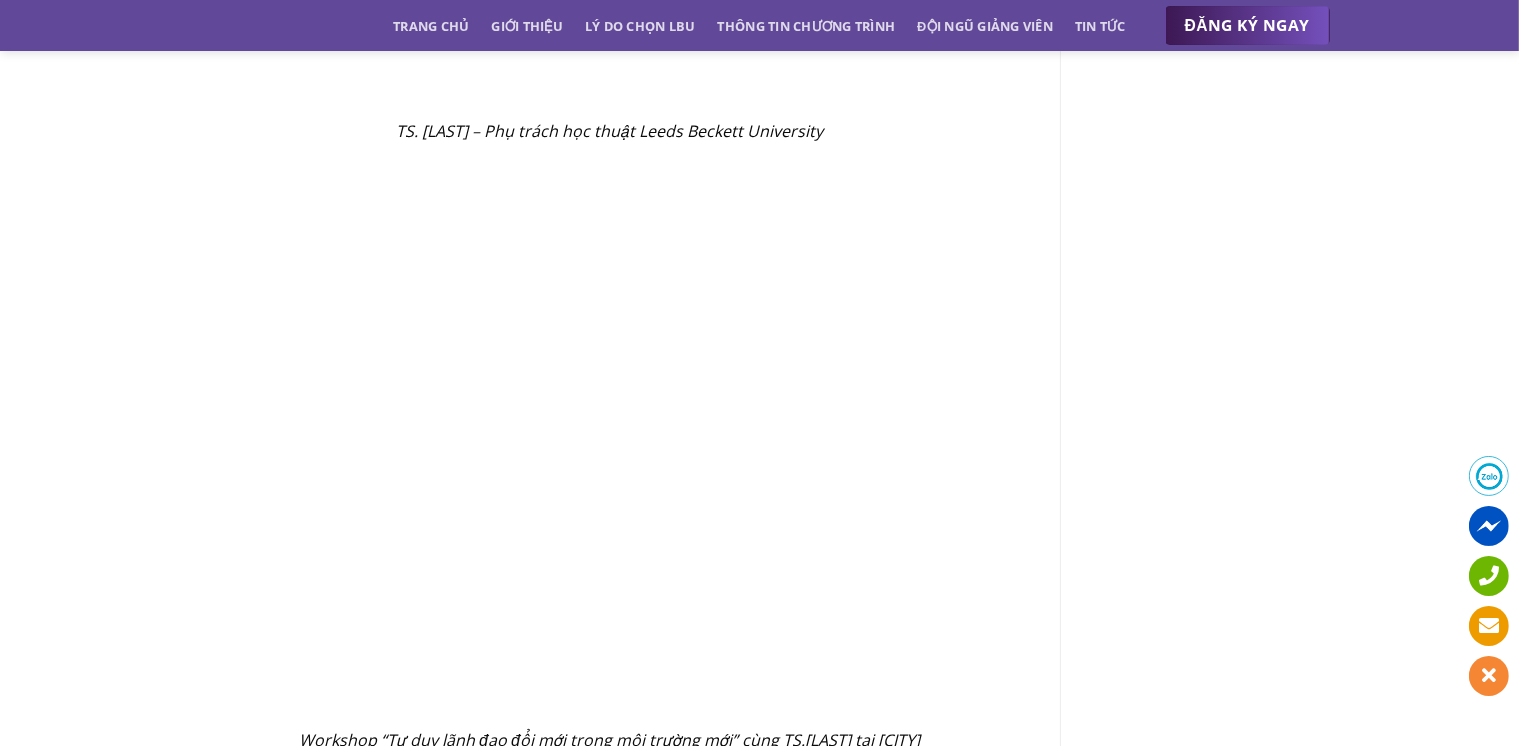 scroll, scrollTop: 3300, scrollLeft: 0, axis: vertical 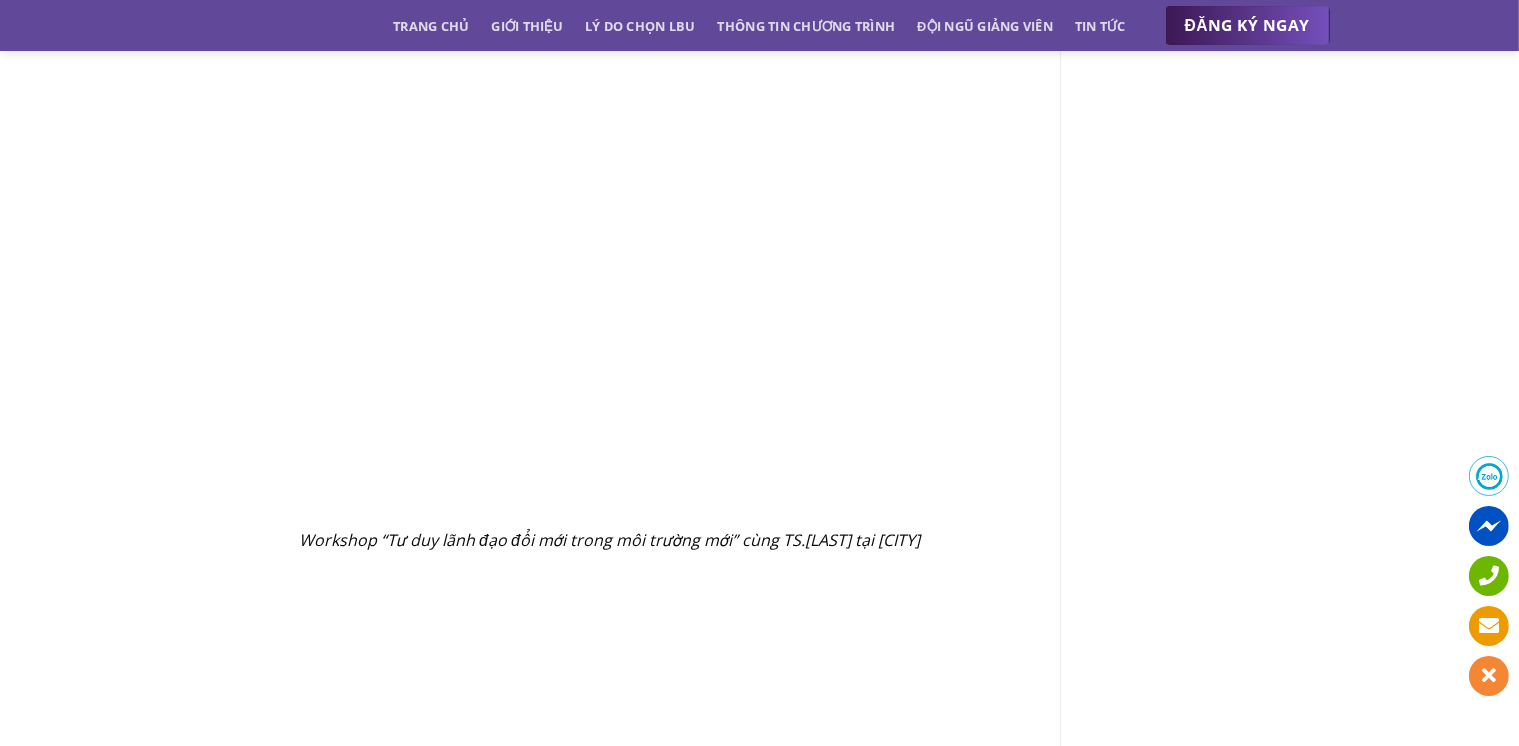 click on "cùng TS.[LAST] tại [CITY]" at bounding box center [831, 541] 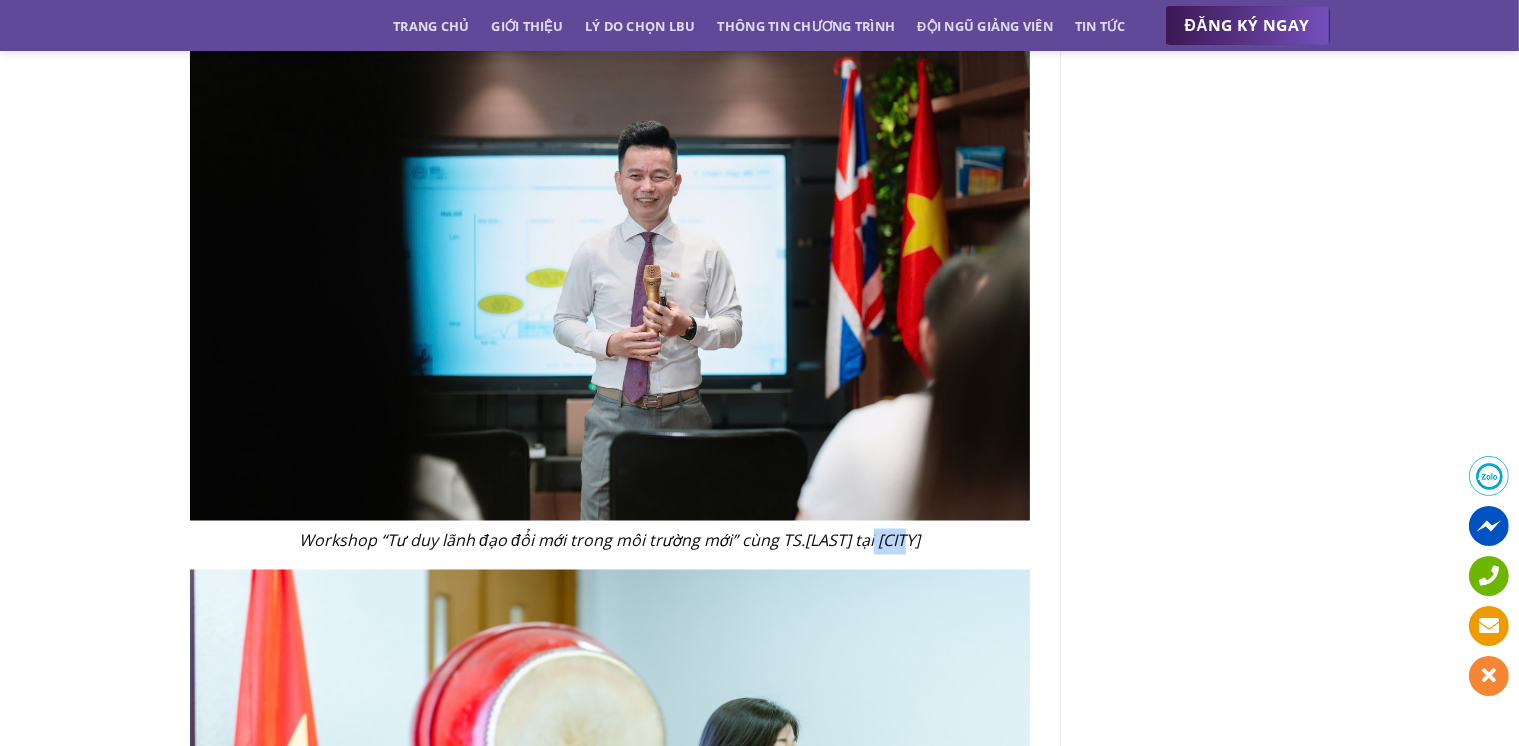 click on "cùng TS.[LAST] tại [CITY]" at bounding box center (831, 541) 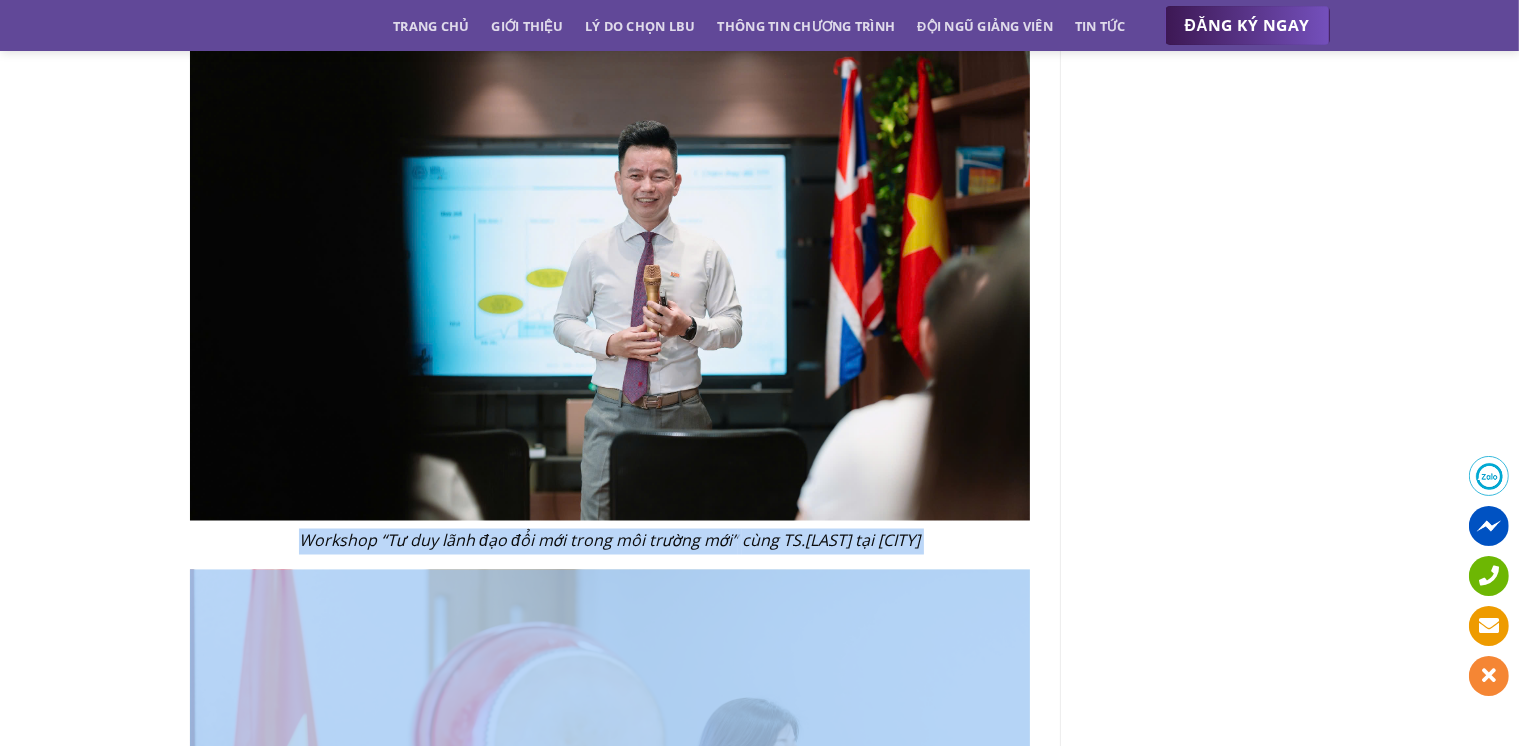 click on "cùng TS.[LAST] tại [CITY]" at bounding box center [831, 541] 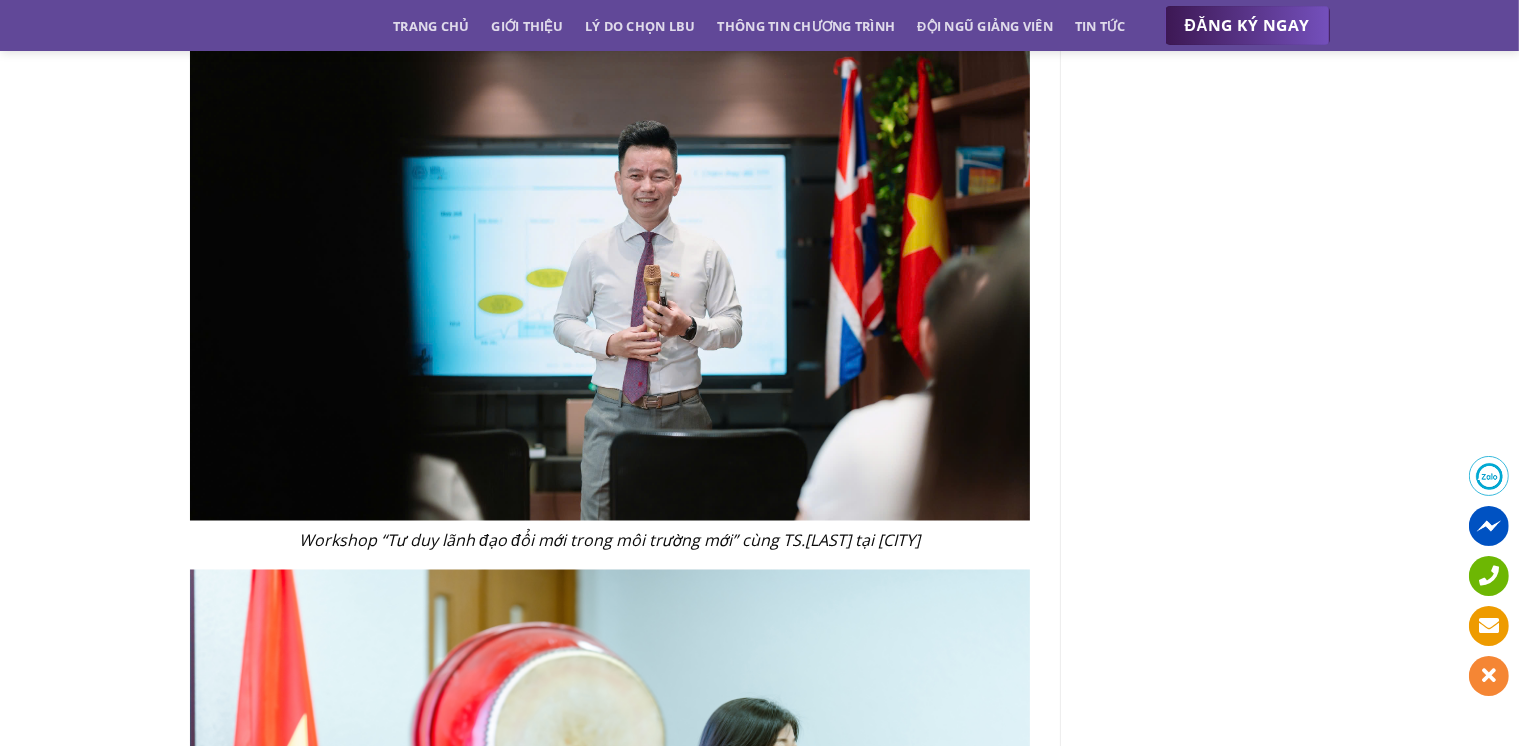 click on "Tin tức mới
Tự hào vinh danh các Tân Thạc sĩ LBM tại Lễ tốt nghiệp Đại học Leeds Beckett (UK)
Chương trình Thạc sĩ Quản trị Kinh doanh MBA Trường ĐHFPT ([CITY]) đạt kiểm định quốc tế ACBSP
Khai giảng Chương trình Leeds Beckett MBA – LBM13HN
MÔ HÌNH ĐÀO TẠO MBA CHUẨN ANH QUỐC – HỌC TẬP THỰC TẾ, NÂNG TẦM TƯ DUY LÃNH ĐẠO CÙNG LEEDS BECKETT MBA" at bounding box center (1210, -272) 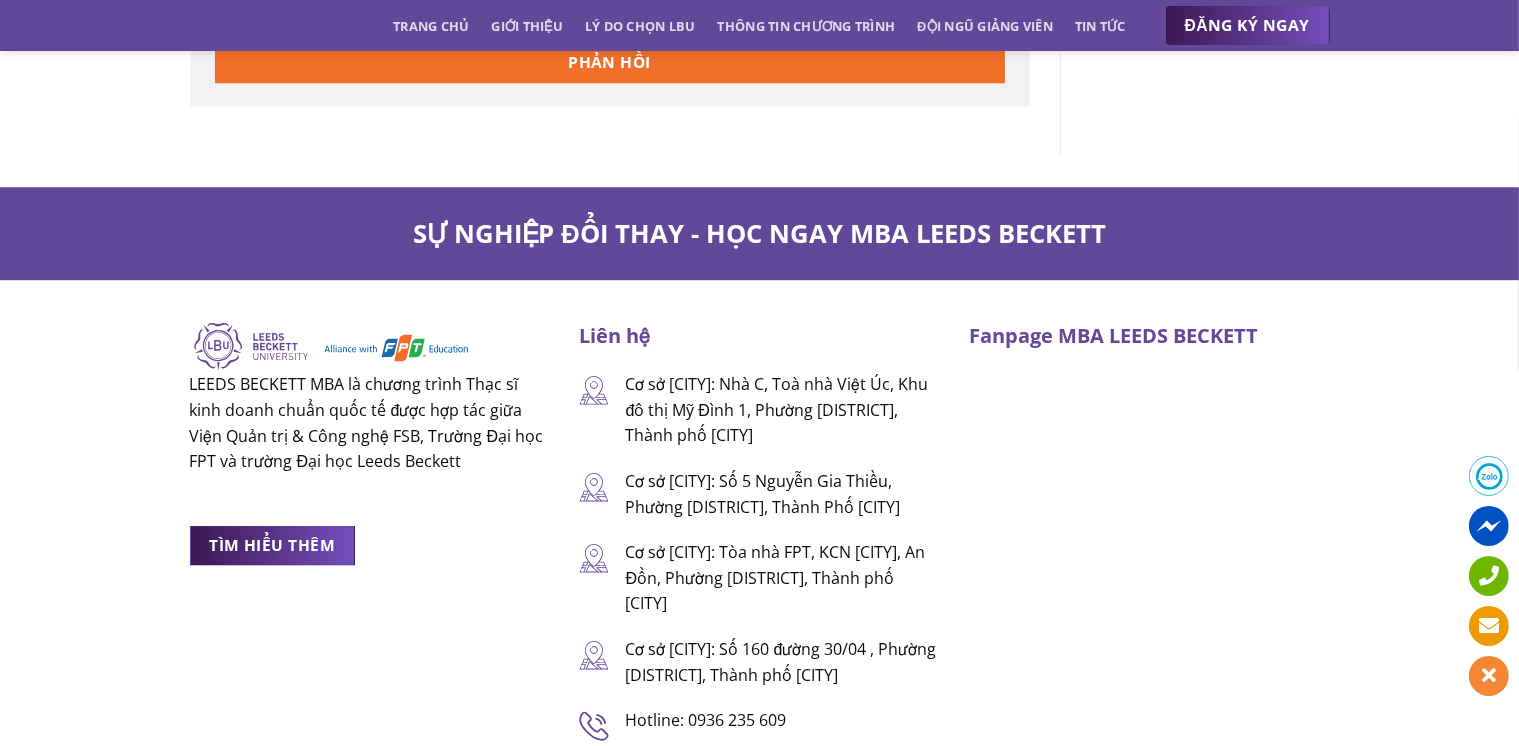 scroll, scrollTop: 6037, scrollLeft: 0, axis: vertical 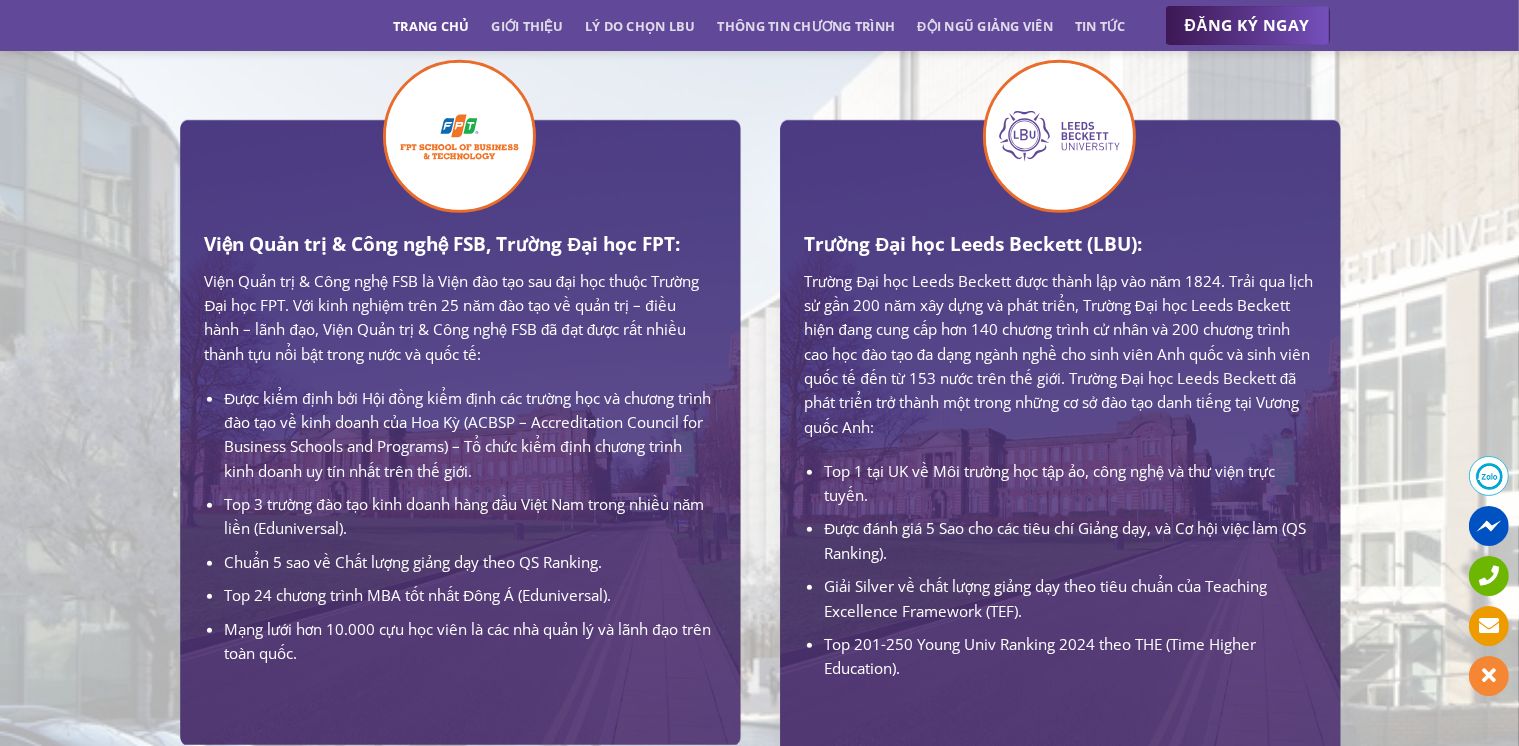 click on "Viện Quản trị & Công nghệ FSB, Trường Đại học FPT:" at bounding box center [460, 244] 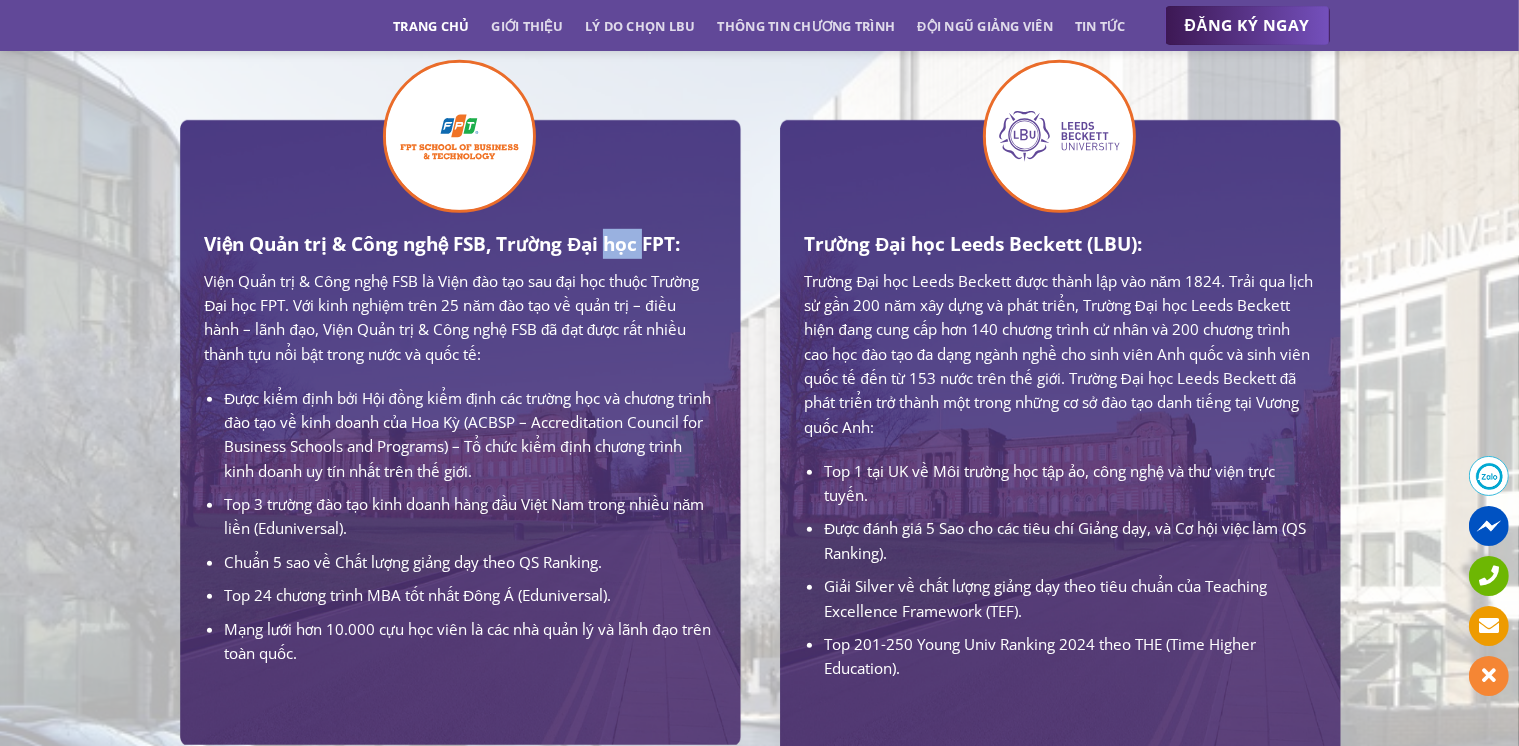 click on "Viện Quản trị & Công nghệ FSB, Trường Đại học FPT:" at bounding box center (460, 244) 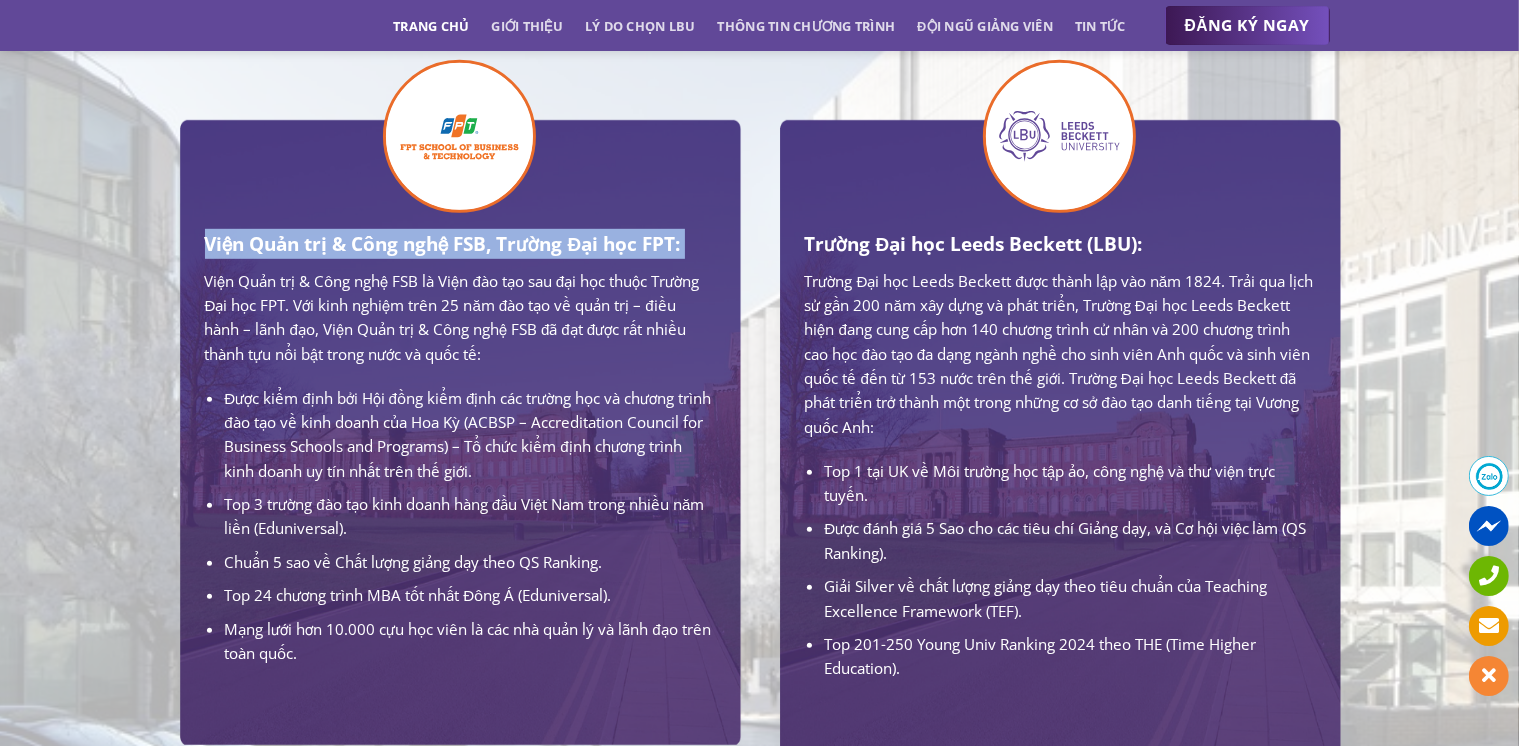 click on "Viện Quản trị & Công nghệ FSB, Trường Đại học FPT:" at bounding box center [460, 244] 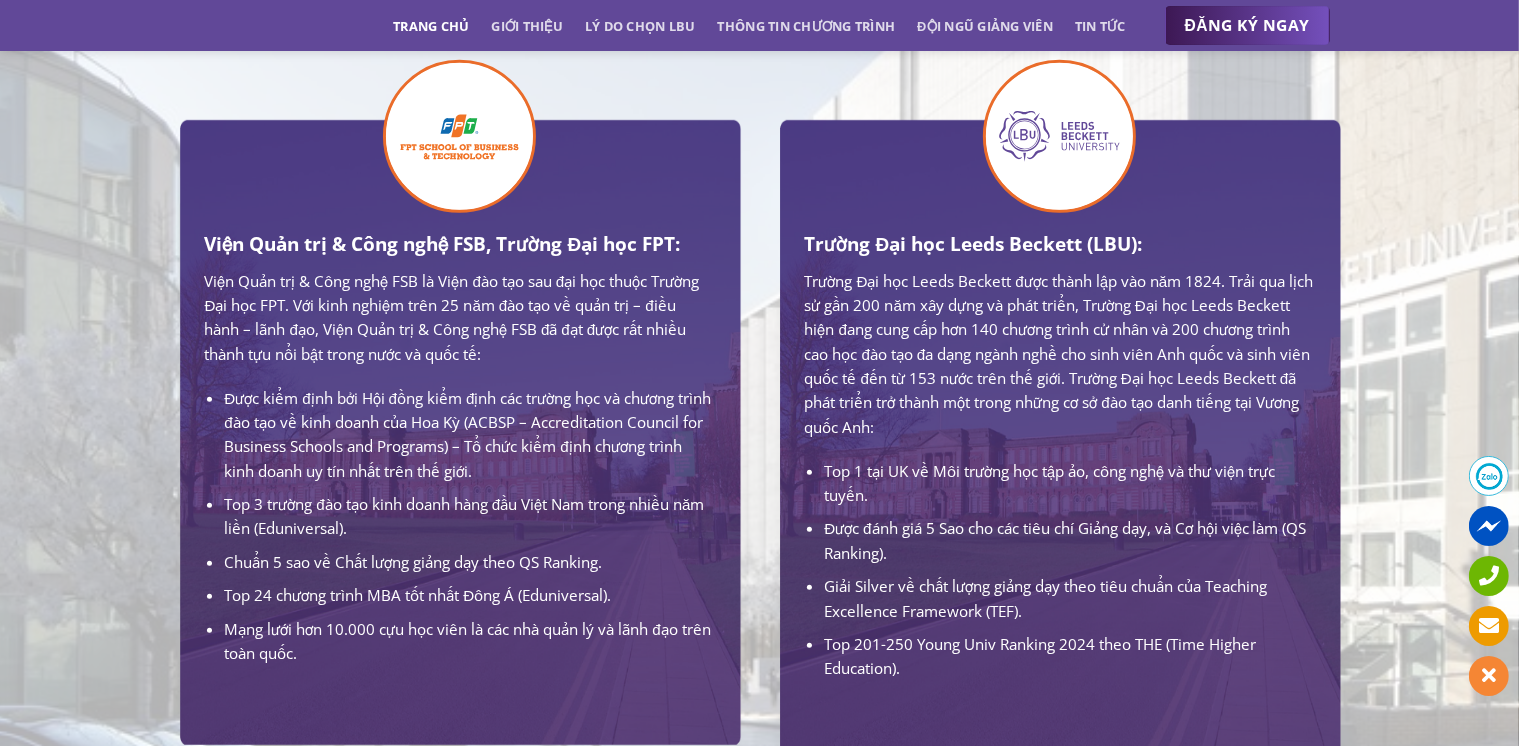 click on "Viện Quản trị & Công nghệ FSB, Trường Đại học FPT:
Viện Quản trị & Công nghệ FSB là Viện đào tạo sau đại học thuộc Trường Đại học FPT. Với kinh nghiệm trên 25 năm đào tạo về quản trị – điều hành – lãnh đạo, Viện Quản trị & Công nghệ FSB đã đạt được rất nhiều thành tựu nổi bật trong nước và quốc tế:
Được kiểm định bởi Hội đồng kiểm định các trường học và chương trình đào tạo về kinh doanh của Hoa Kỳ (ACBSP – Accreditation Council for Business Schools and Programs) – Tổ chức kiểm định chương trình kinh doanh uy tín nhất trên thế giới.
Top 3 trường đào tạo kinh doanh hàng đầu Việt Nam trong nhiều năm liền (Eduniversal).
Chuẩn 5 sao về Chất lượng giảng dạy theo QS Ranking.
Top 24 chương trình MBA tốt nhất Đông Á (Eduniversal)." at bounding box center [460, 447] 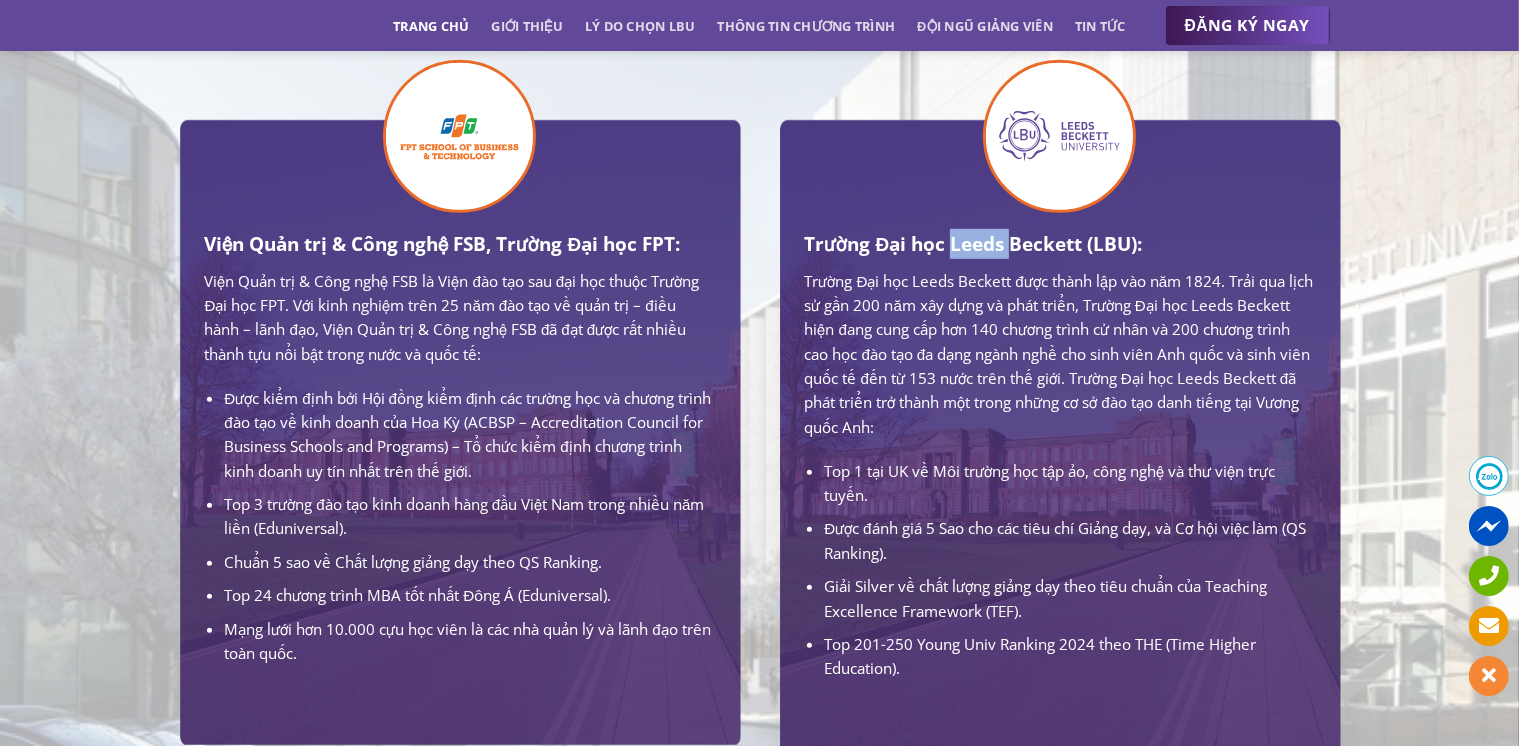 click on "Trường Đại học Leeds Beckett (LBU):" at bounding box center [1060, 244] 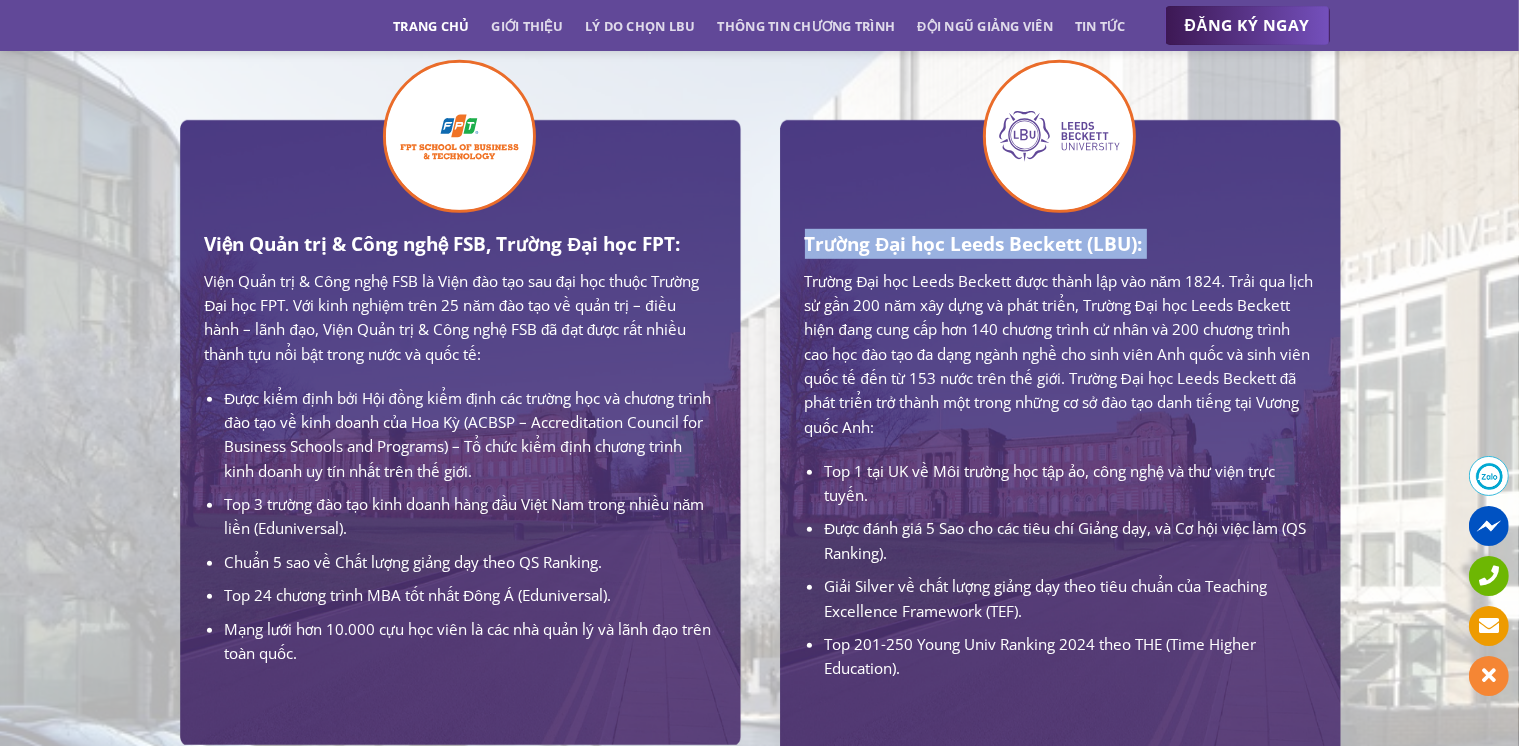 click on "Trường Đại học Leeds Beckett (LBU):" at bounding box center (1060, 244) 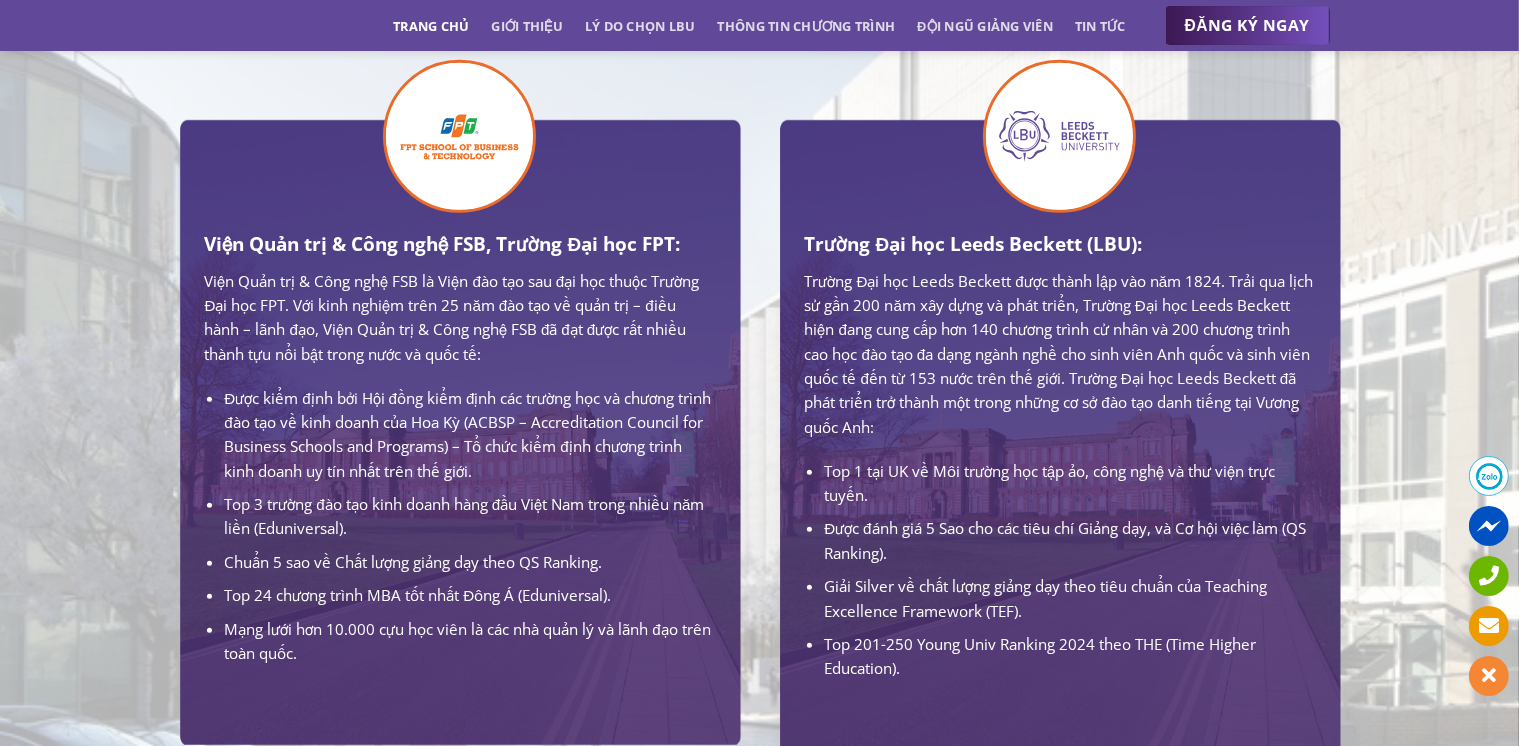 click on "Trường Đại học Leeds Beckett được thành lập vào năm 1824. Trải qua lịch sử gần 200 năm xây dựng và phát triển, Trường Đại học Leeds Beckett hiện đang cung cấp hơn 140 chương trình cử nhân và 200 chương trình cao học đào tạo đa dạng ngành nghề cho sinh viên Anh quốc và sinh viên quốc tế đến từ 153 nước trên thế giới. Trường Đại học Leeds Beckett đã phát triển trở thành một trong những cơ sở đào tạo danh tiếng tại Vương quốc Anh:" at bounding box center [1060, 354] 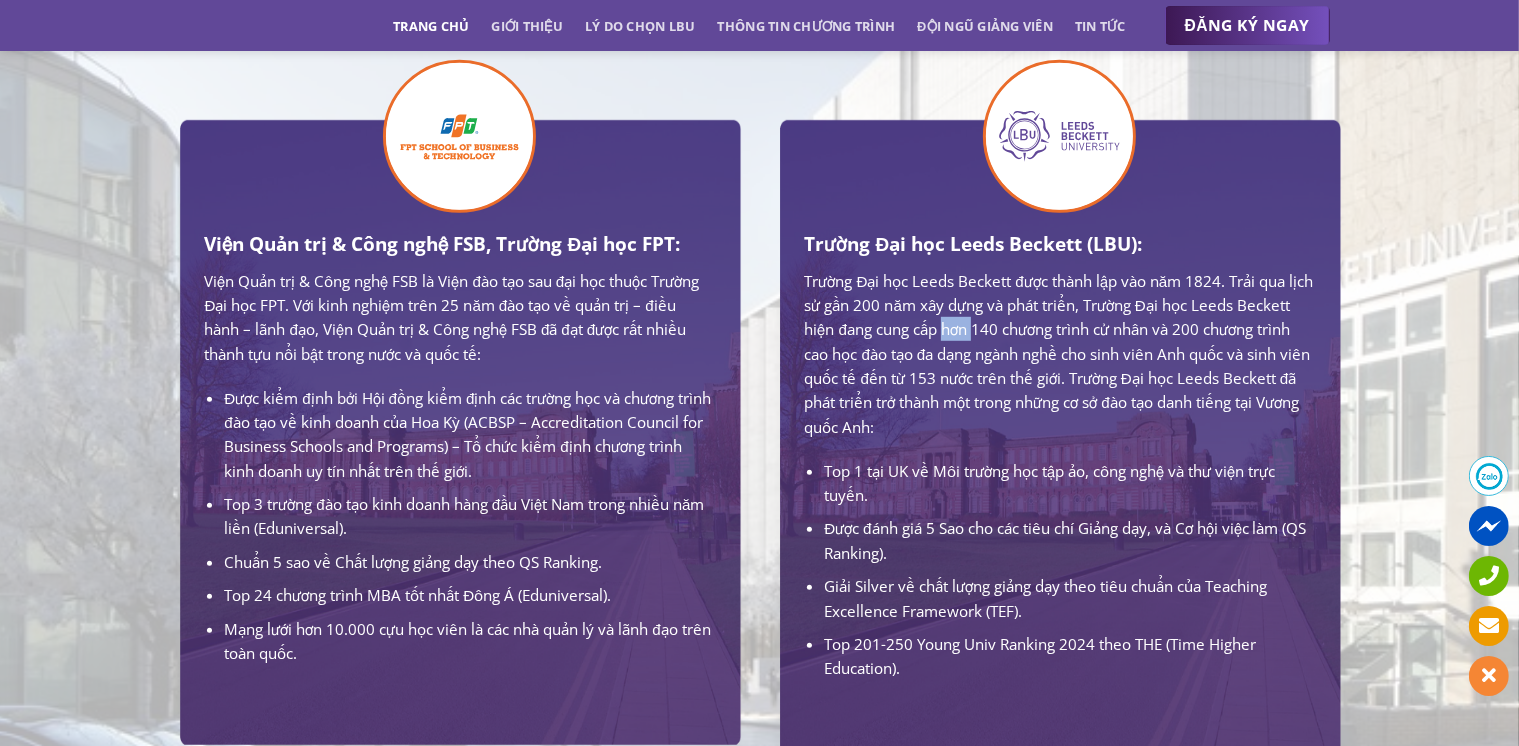 click on "Trường Đại học Leeds Beckett được thành lập vào năm 1824. Trải qua lịch sử gần 200 năm xây dựng và phát triển, Trường Đại học Leeds Beckett hiện đang cung cấp hơn 140 chương trình cử nhân và 200 chương trình cao học đào tạo đa dạng ngành nghề cho sinh viên Anh quốc và sinh viên quốc tế đến từ 153 nước trên thế giới. Trường Đại học Leeds Beckett đã phát triển trở thành một trong những cơ sở đào tạo danh tiếng tại Vương quốc Anh:" at bounding box center [1060, 354] 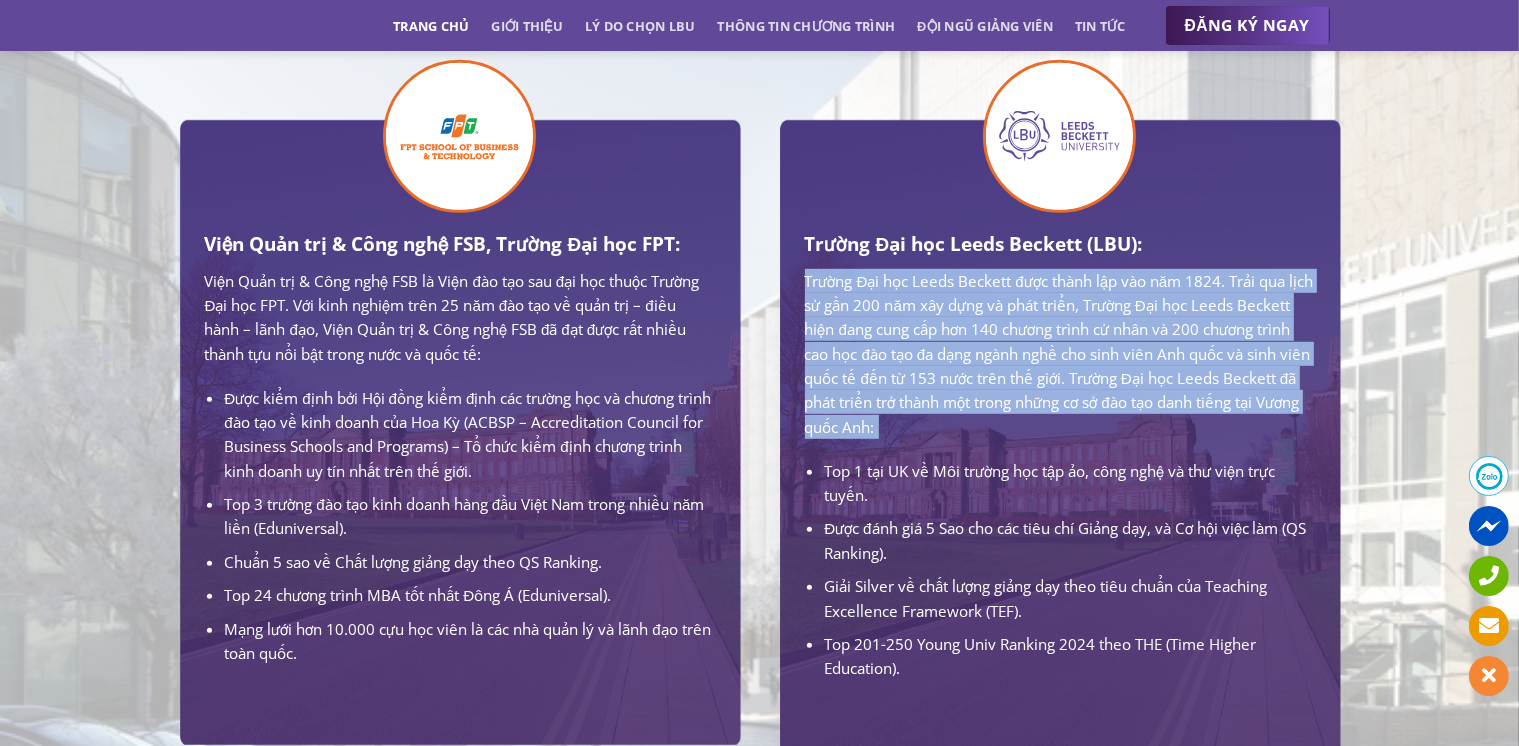 click on "Trường Đại học Leeds Beckett được thành lập vào năm 1824. Trải qua lịch sử gần 200 năm xây dựng và phát triển, Trường Đại học Leeds Beckett hiện đang cung cấp hơn 140 chương trình cử nhân và 200 chương trình cao học đào tạo đa dạng ngành nghề cho sinh viên Anh quốc và sinh viên quốc tế đến từ 153 nước trên thế giới. Trường Đại học Leeds Beckett đã phát triển trở thành một trong những cơ sở đào tạo danh tiếng tại Vương quốc Anh:" at bounding box center (1060, 354) 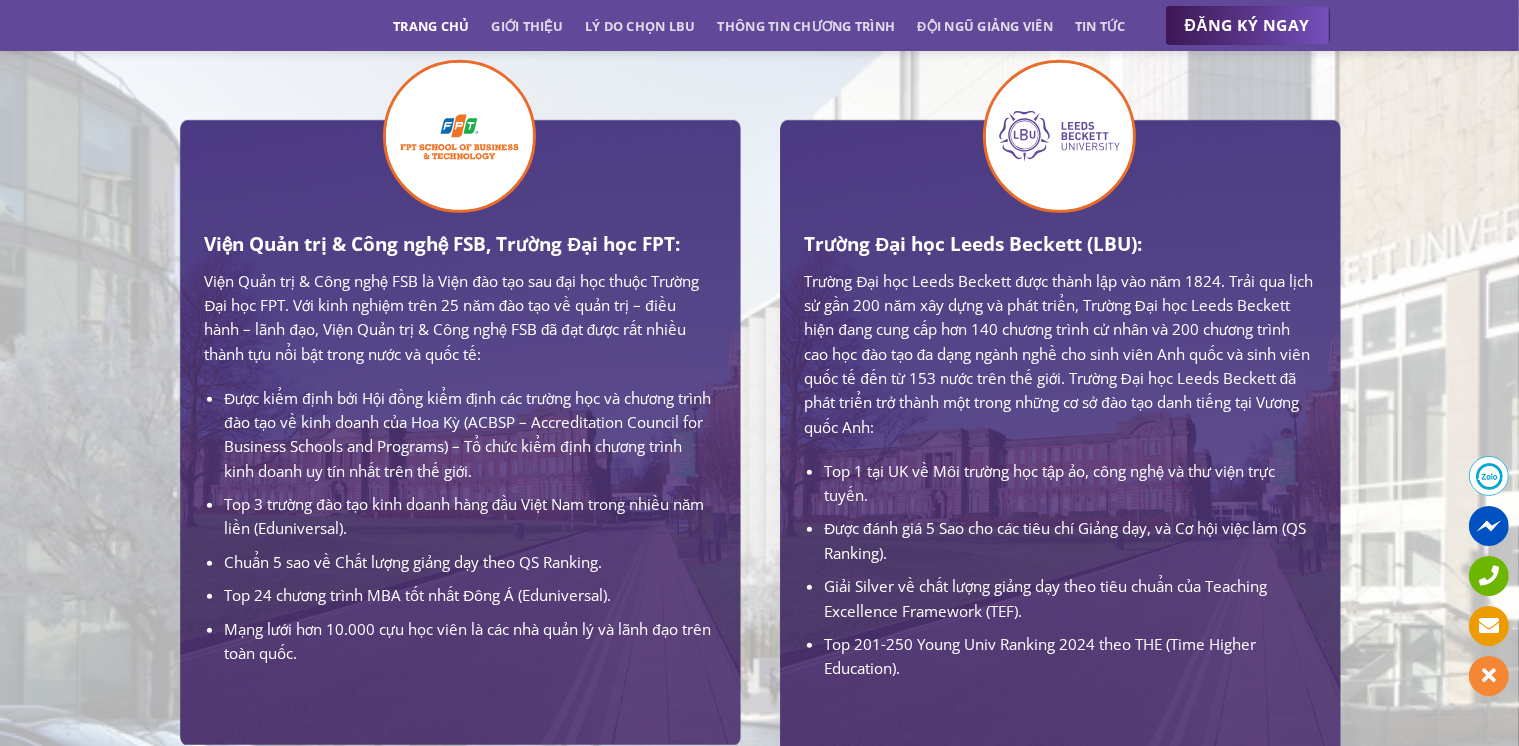 click on "Trường Đại học Leeds Beckett được thành lập vào năm 1824. Trải qua lịch sử gần 200 năm xây dựng và phát triển, Trường Đại học Leeds Beckett hiện đang cung cấp hơn 140 chương trình cử nhân và 200 chương trình cao học đào tạo đa dạng ngành nghề cho sinh viên Anh quốc và sinh viên quốc tế đến từ 153 nước trên thế giới. Trường Đại học Leeds Beckett đã phát triển trở thành một trong những cơ sở đào tạo danh tiếng tại Vương quốc Anh:" at bounding box center [1060, 354] 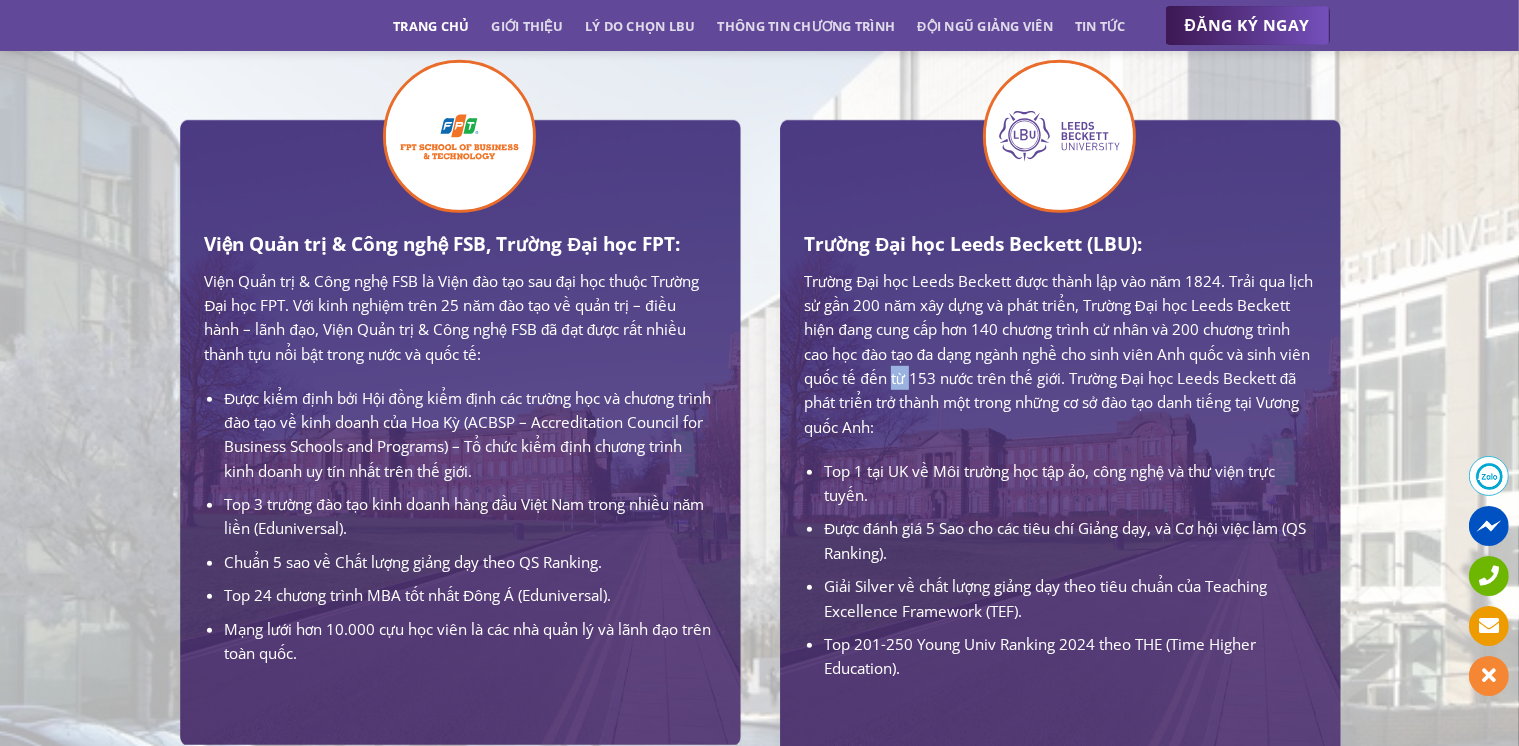 click on "Trường Đại học Leeds Beckett được thành lập vào năm 1824. Trải qua lịch sử gần 200 năm xây dựng và phát triển, Trường Đại học Leeds Beckett hiện đang cung cấp hơn 140 chương trình cử nhân và 200 chương trình cao học đào tạo đa dạng ngành nghề cho sinh viên Anh quốc và sinh viên quốc tế đến từ 153 nước trên thế giới. Trường Đại học Leeds Beckett đã phát triển trở thành một trong những cơ sở đào tạo danh tiếng tại Vương quốc Anh:" at bounding box center [1060, 354] 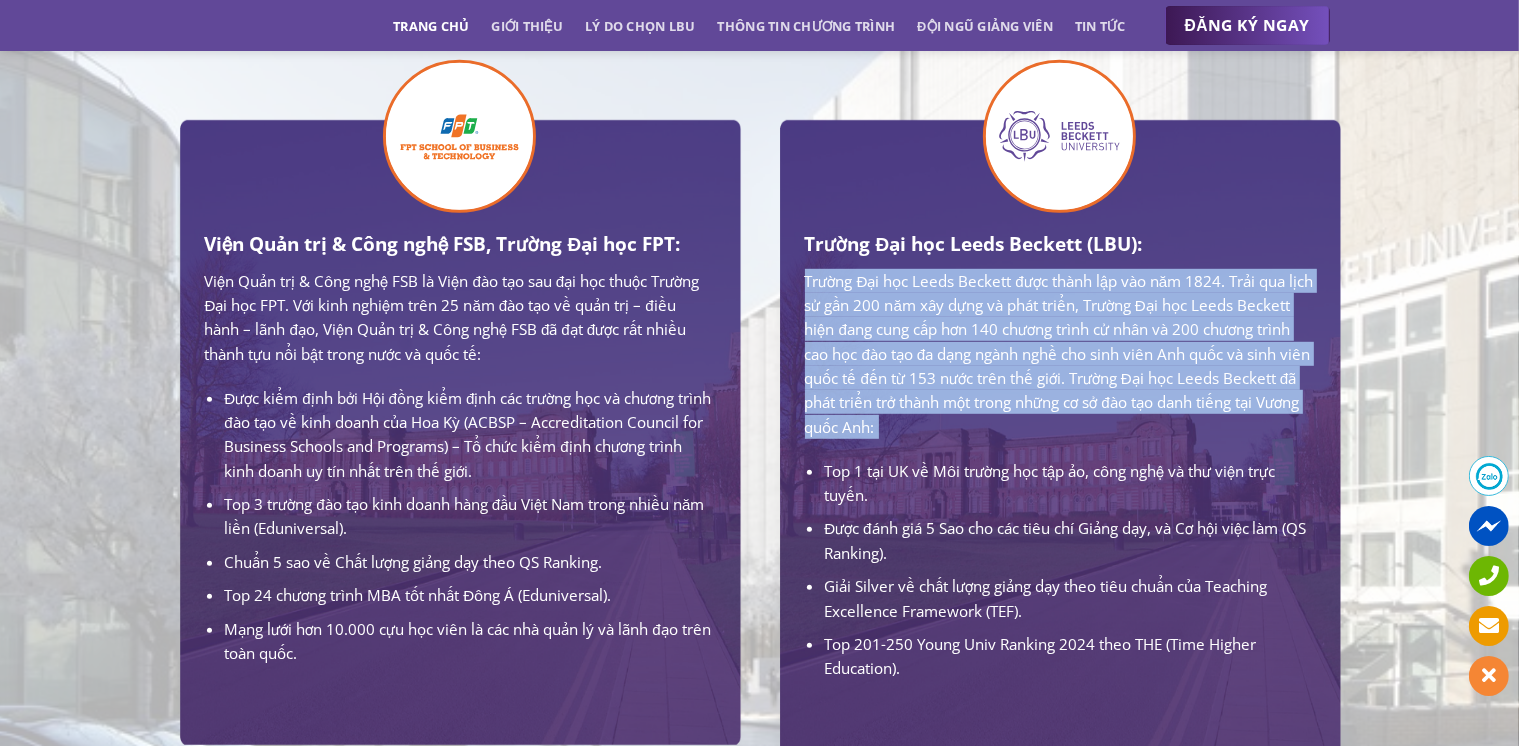 click on "Trường Đại học Leeds Beckett được thành lập vào năm 1824. Trải qua lịch sử gần 200 năm xây dựng và phát triển, Trường Đại học Leeds Beckett hiện đang cung cấp hơn 140 chương trình cử nhân và 200 chương trình cao học đào tạo đa dạng ngành nghề cho sinh viên Anh quốc và sinh viên quốc tế đến từ 153 nước trên thế giới. Trường Đại học Leeds Beckett đã phát triển trở thành một trong những cơ sở đào tạo danh tiếng tại Vương quốc Anh:" at bounding box center (1060, 354) 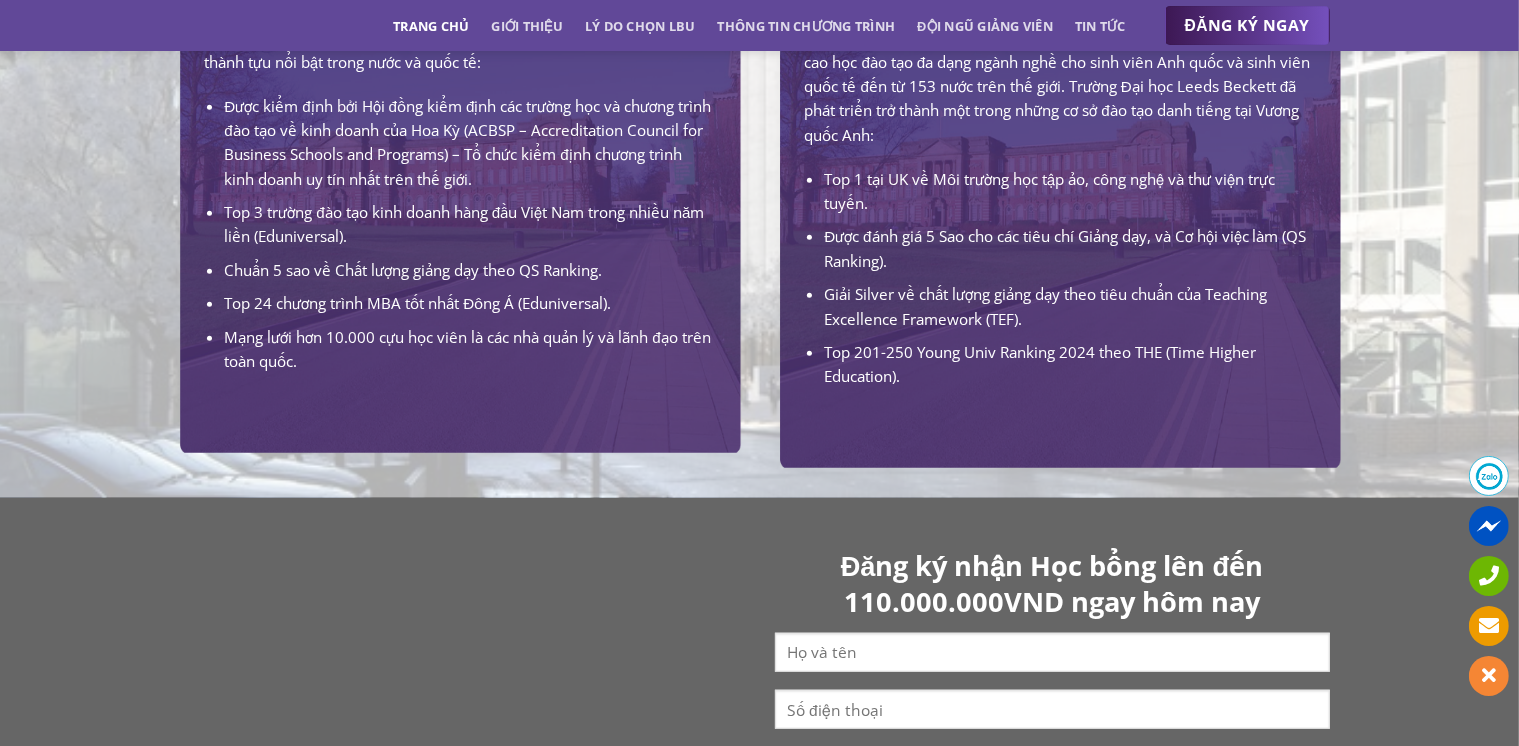 scroll, scrollTop: 1300, scrollLeft: 0, axis: vertical 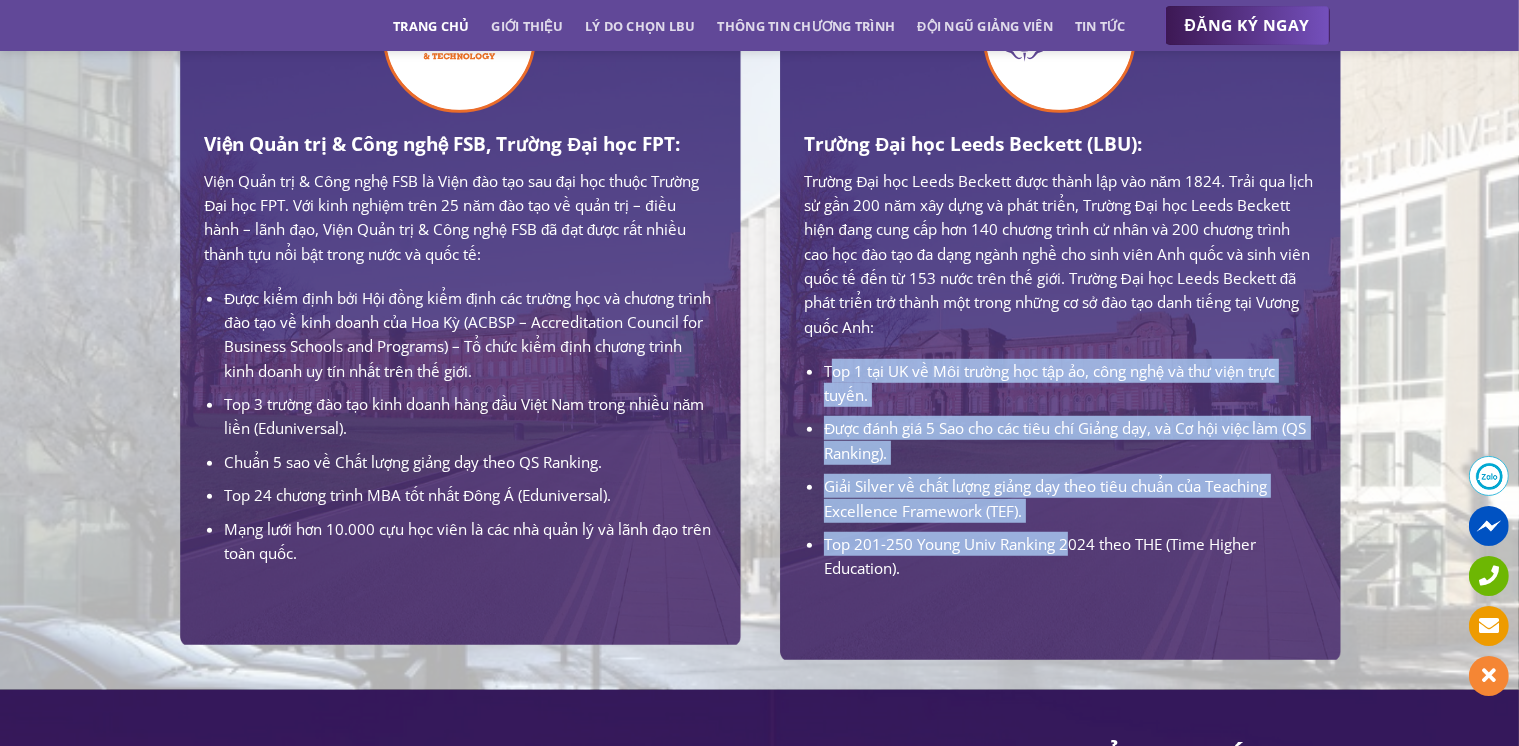drag, startPoint x: 835, startPoint y: 349, endPoint x: 1073, endPoint y: 546, distance: 308.95468 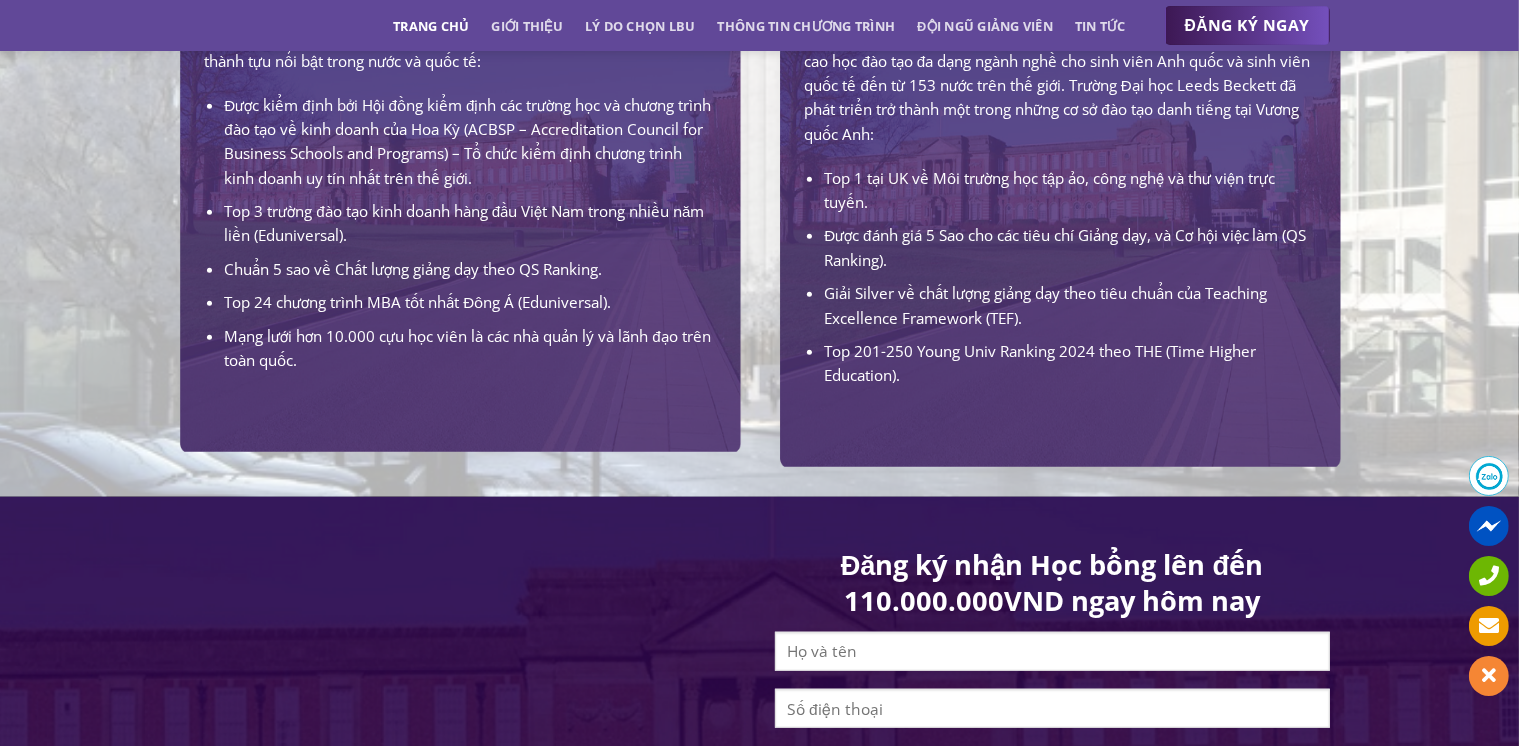 scroll, scrollTop: 1300, scrollLeft: 0, axis: vertical 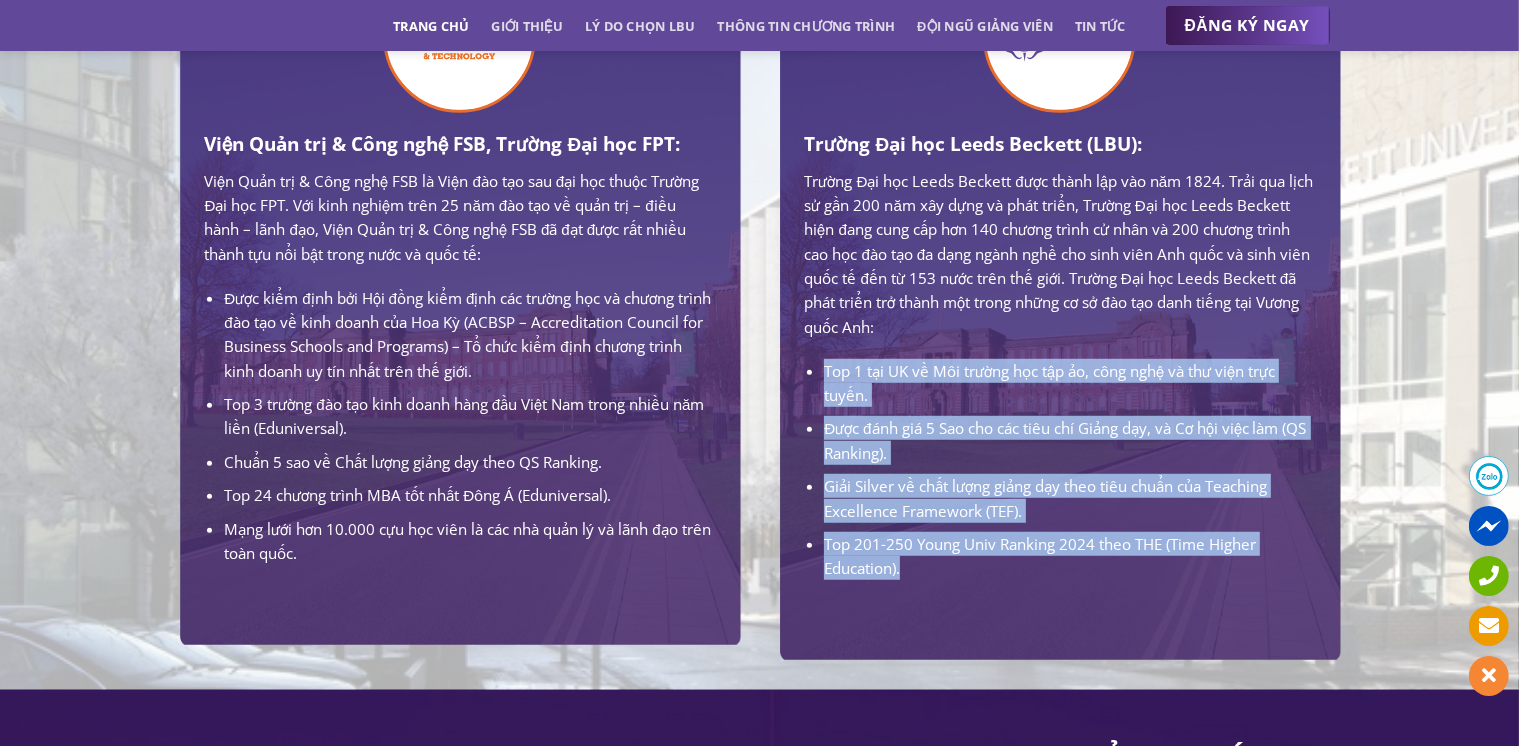 drag, startPoint x: 835, startPoint y: 376, endPoint x: 1047, endPoint y: 580, distance: 294.21082 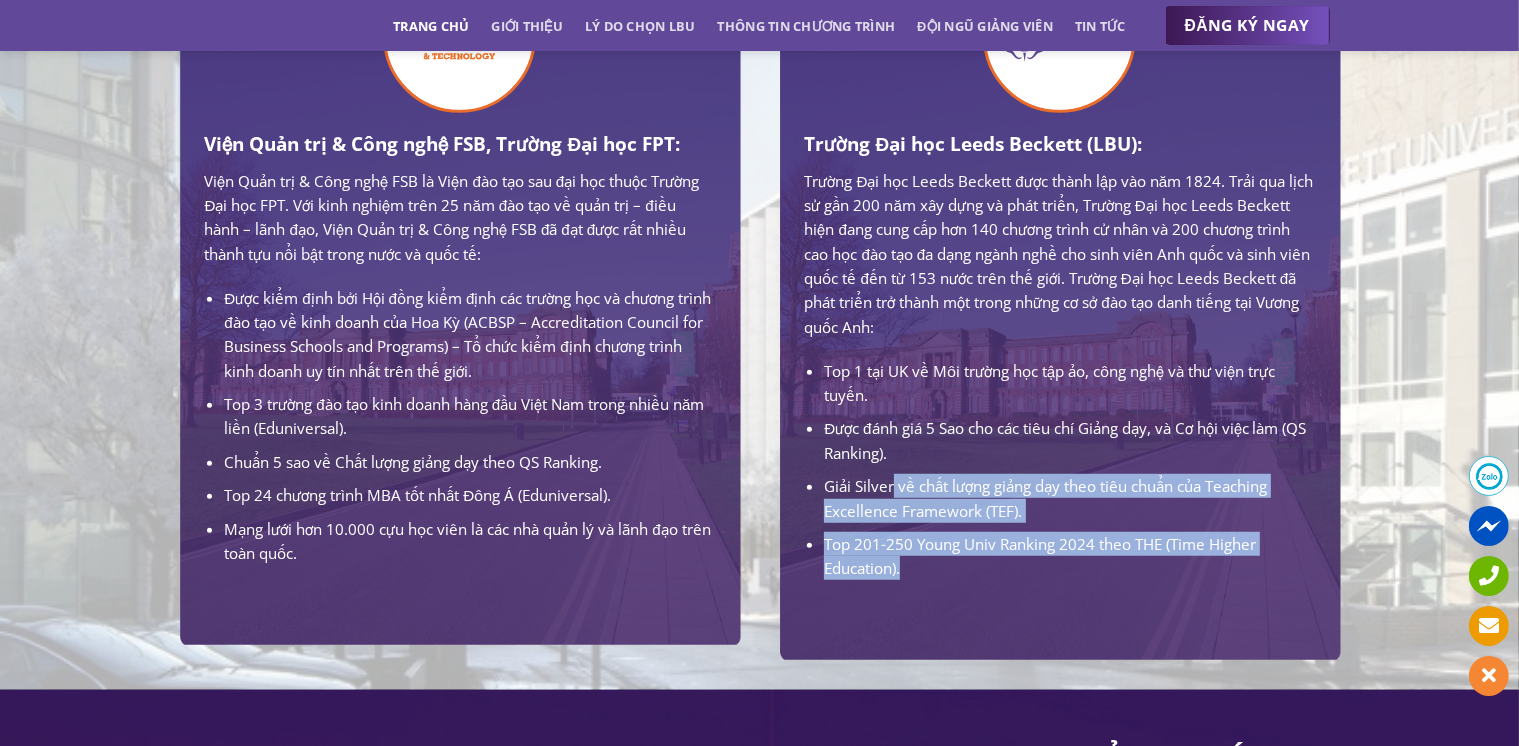 drag, startPoint x: 1047, startPoint y: 580, endPoint x: 891, endPoint y: 477, distance: 186.93582 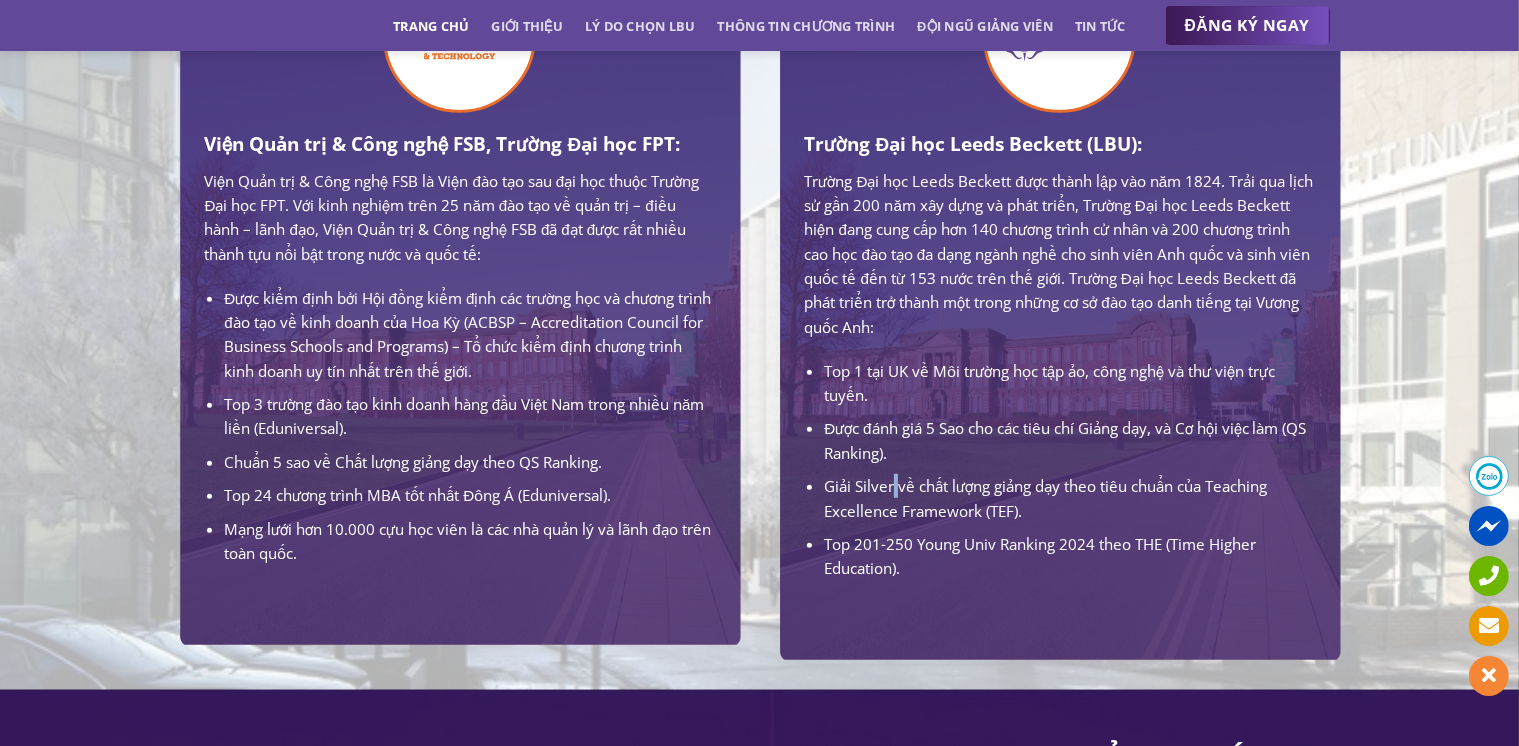 click on "Giải Silver về chất lượng giảng dạy theo tiêu chuẩn của Teaching Excellence Framework (TEF)." at bounding box center [1069, 498] 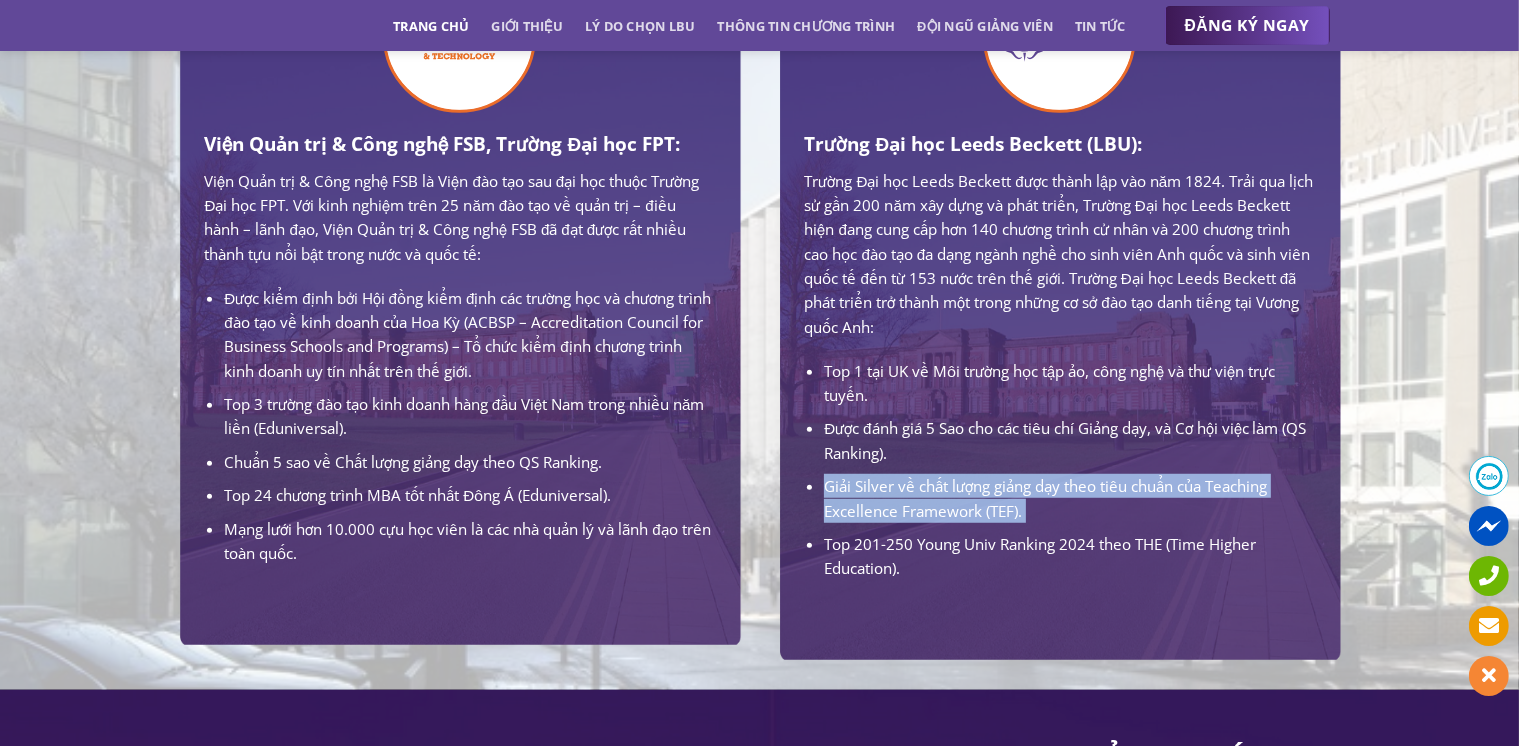click on "Giải Silver về chất lượng giảng dạy theo tiêu chuẩn của Teaching Excellence Framework (TEF)." at bounding box center [1069, 498] 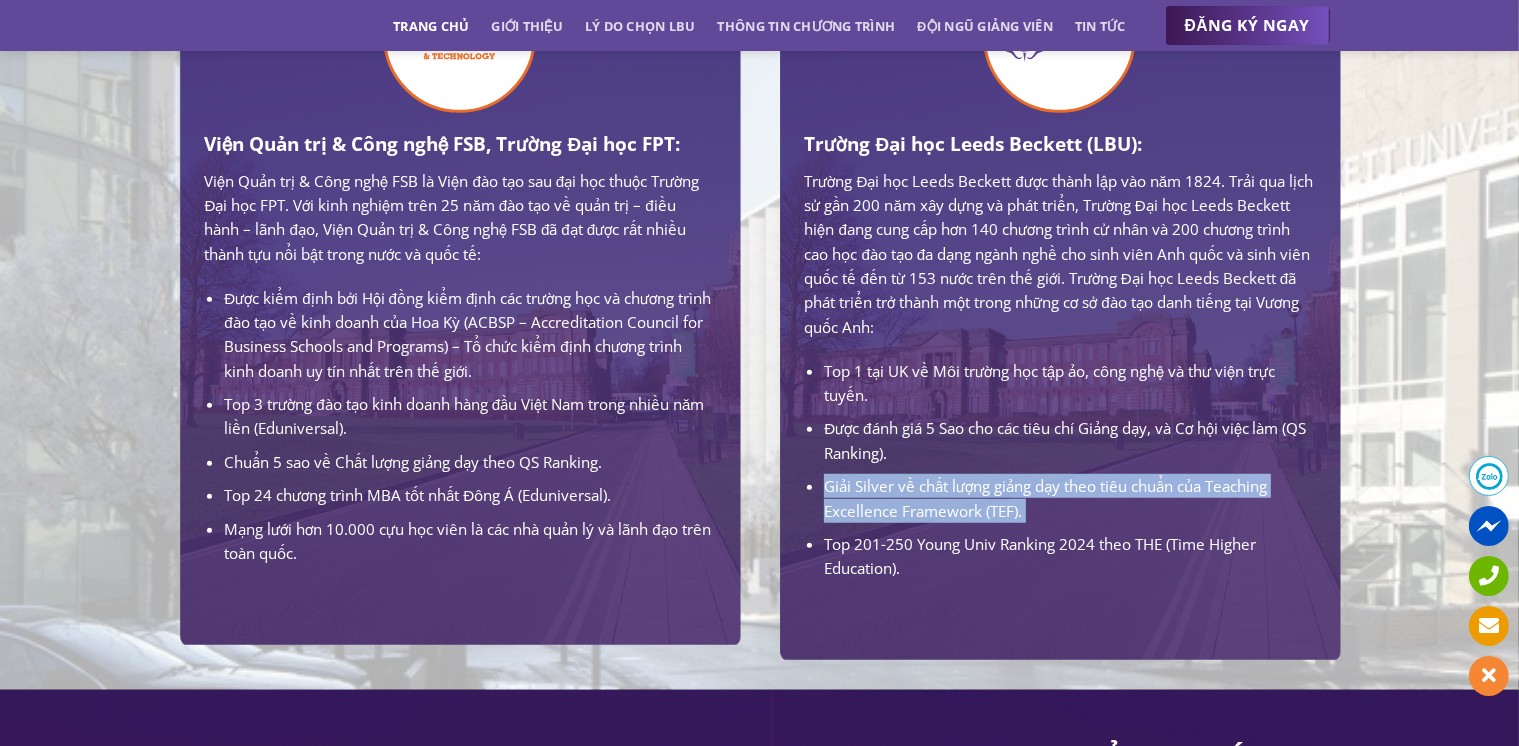click on "Giải Silver về chất lượng giảng dạy theo tiêu chuẩn của Teaching Excellence Framework (TEF)." at bounding box center (1069, 498) 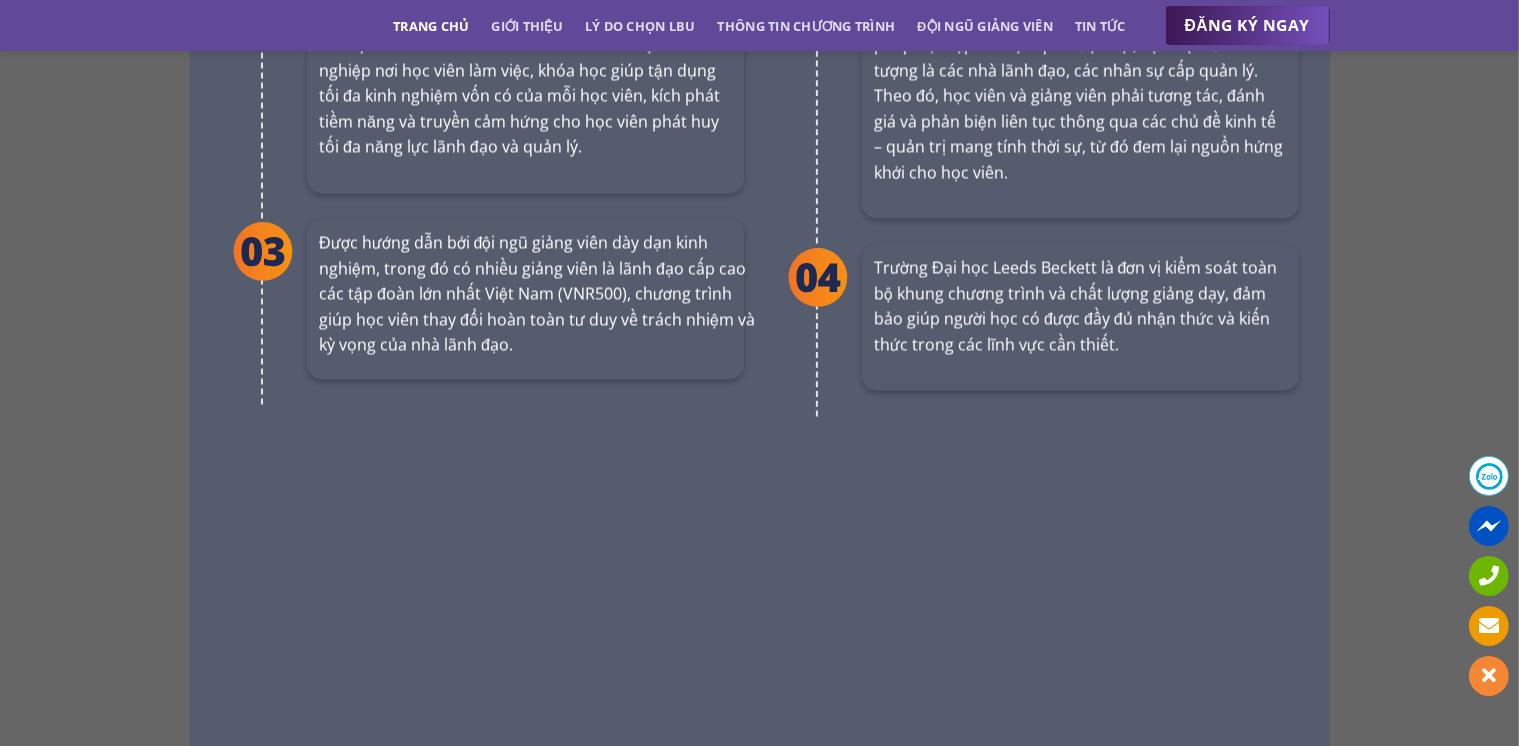 scroll, scrollTop: 3700, scrollLeft: 0, axis: vertical 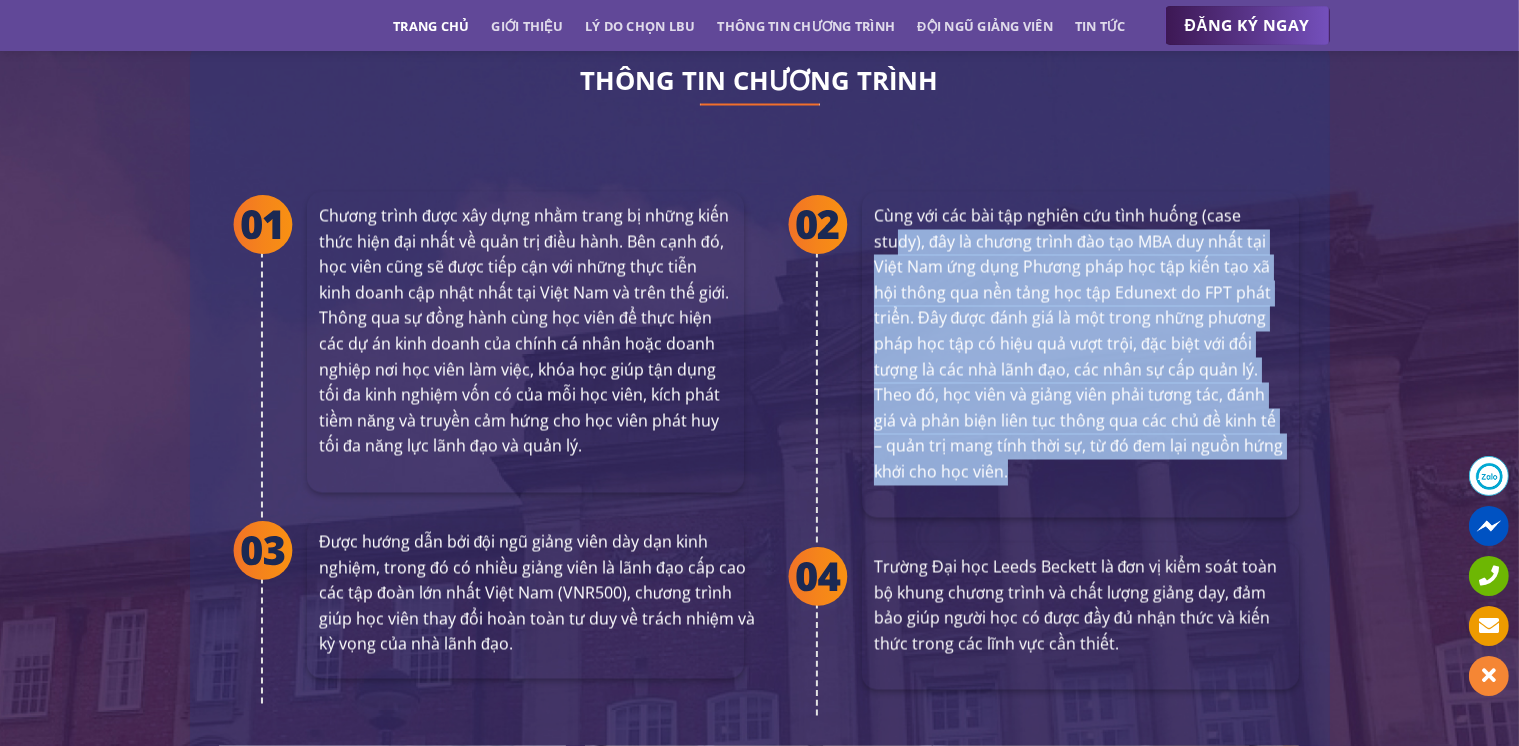 drag, startPoint x: 960, startPoint y: 350, endPoint x: 1136, endPoint y: 507, distance: 235.84953 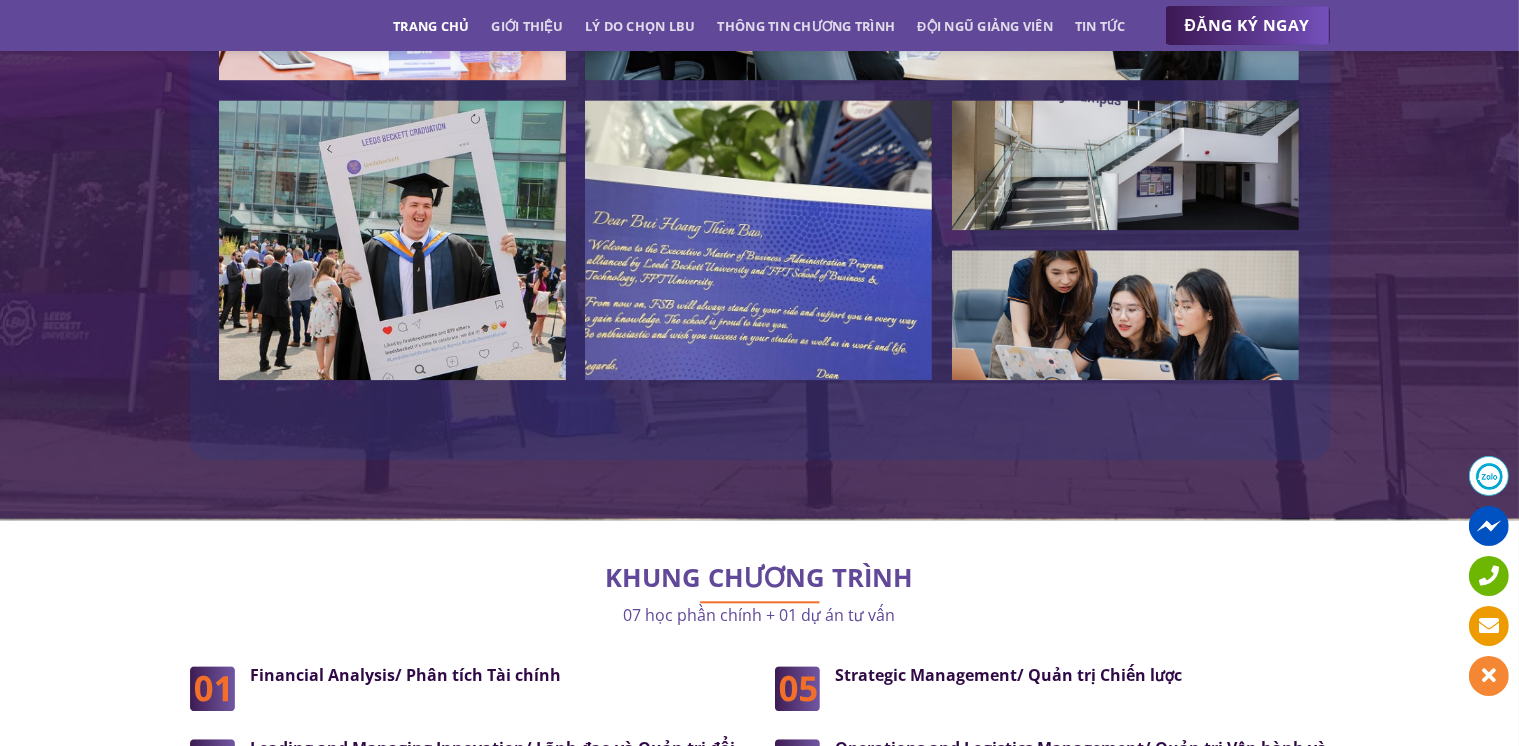 scroll, scrollTop: 5000, scrollLeft: 0, axis: vertical 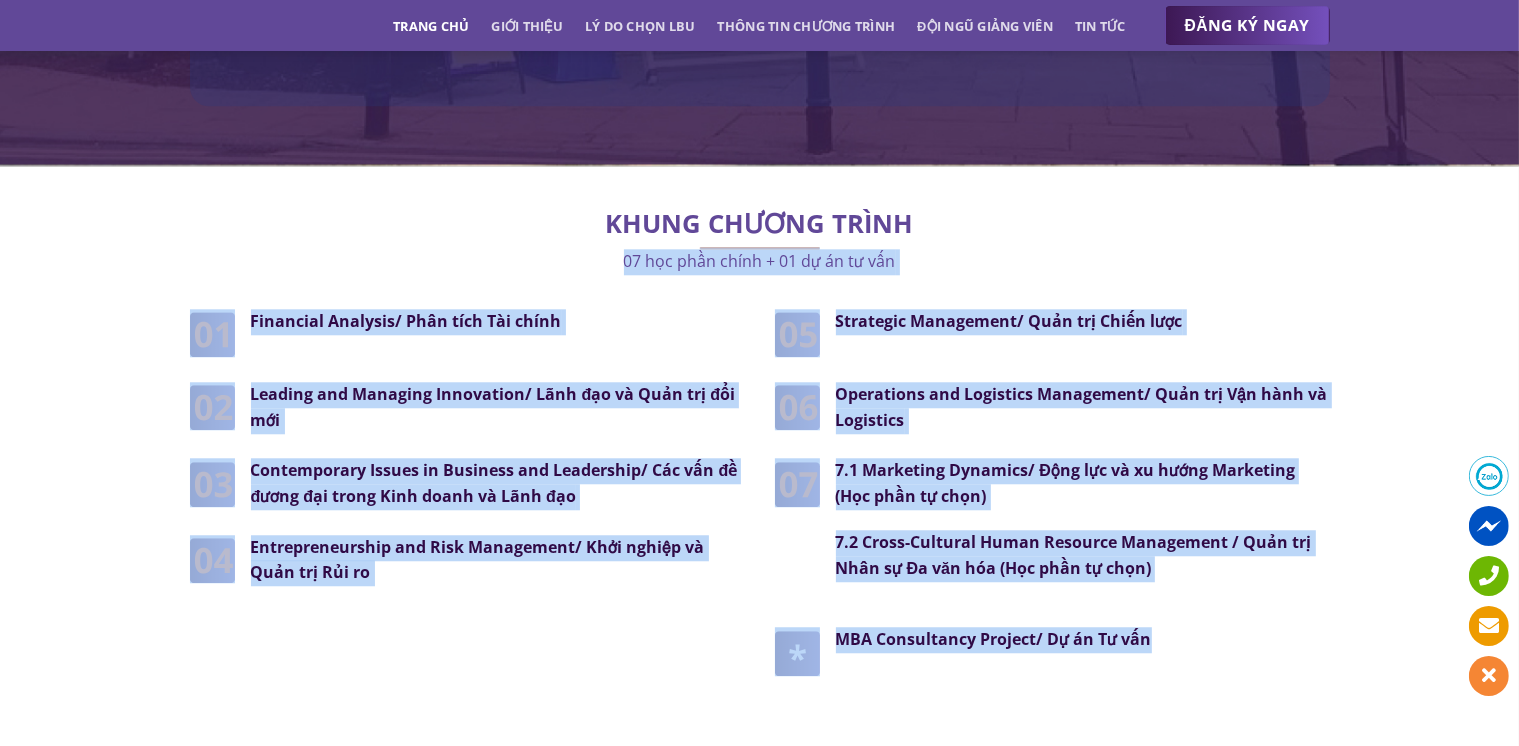 drag, startPoint x: 372, startPoint y: 246, endPoint x: 1192, endPoint y: 657, distance: 917.23553 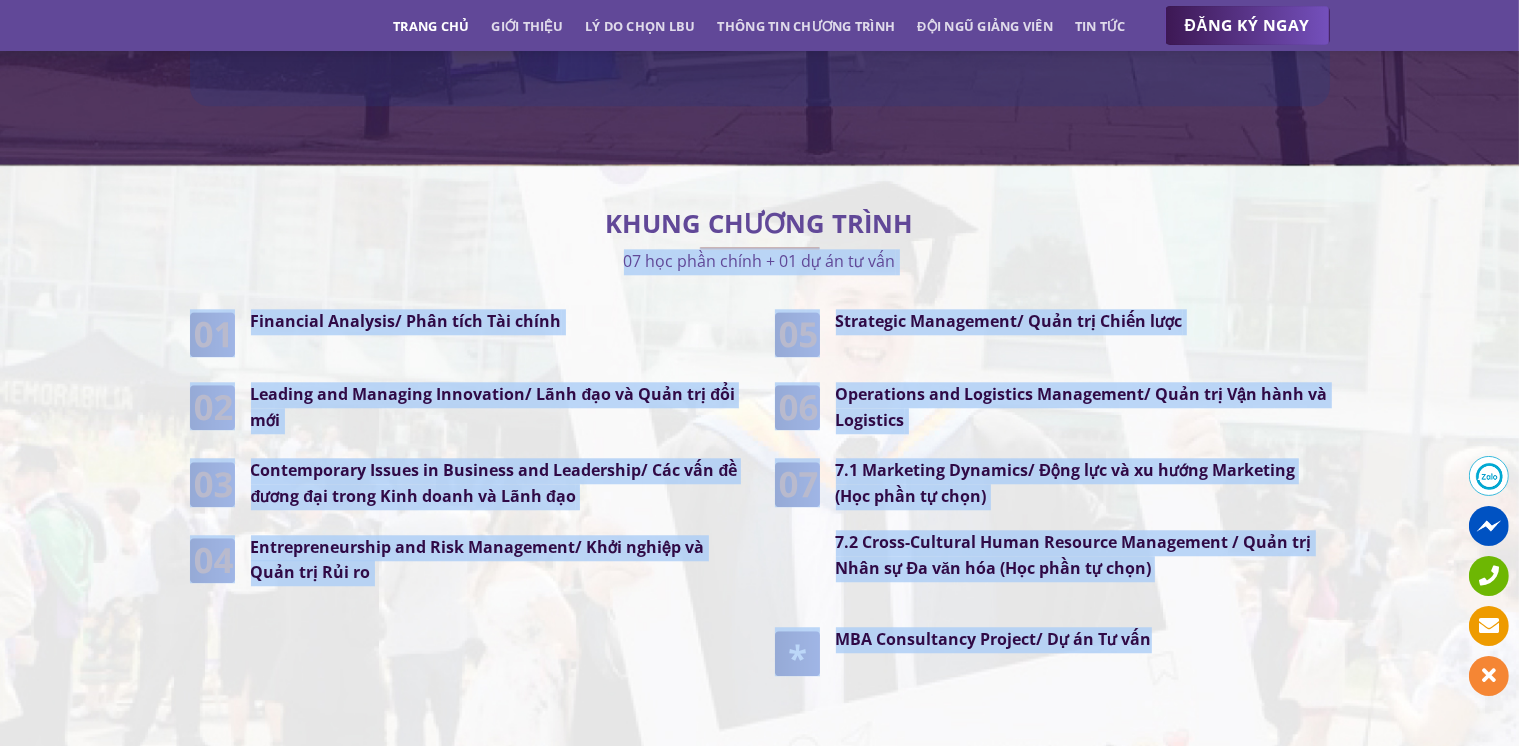 click on "KHUNG CHƯƠNG TRÌNH
07 học phần chính + 01 dự án tư vấn
Financial Analysis/ Phân tích Tài chính
Leading and Managing Innovation/ Lãnh đạo và Quản trị đổi mới
Contemporary Issues in Business and Leadership/ Các vấn đề đương đại trong Kinh doanh và Lãnh đạo
Entrepreneurship and Risk Management/ Khởi nghiệp và Quản trị Rủi ro
Strategic Management/ Quản trị Chiến lược" at bounding box center (760, 463) 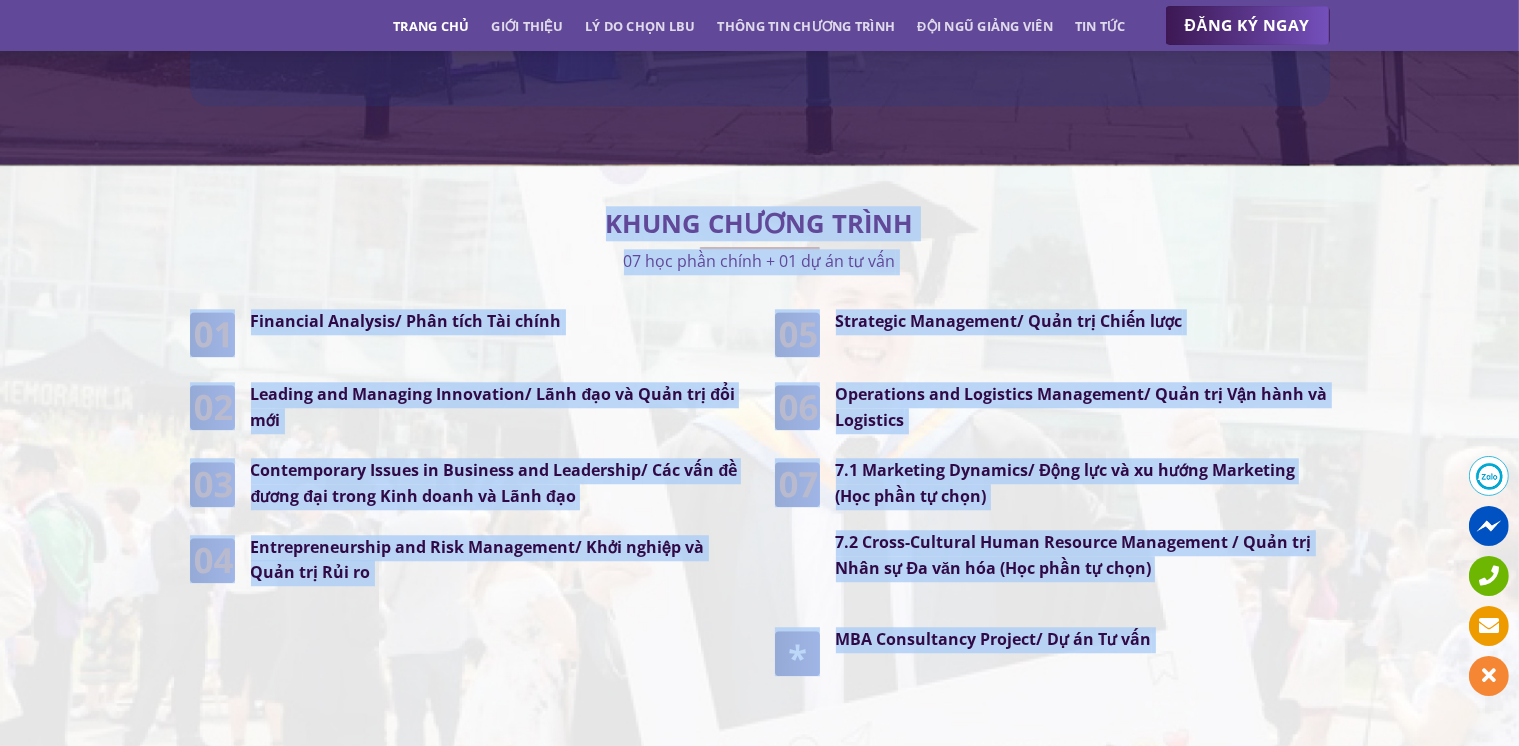 drag, startPoint x: 1192, startPoint y: 657, endPoint x: 590, endPoint y: 217, distance: 745.65674 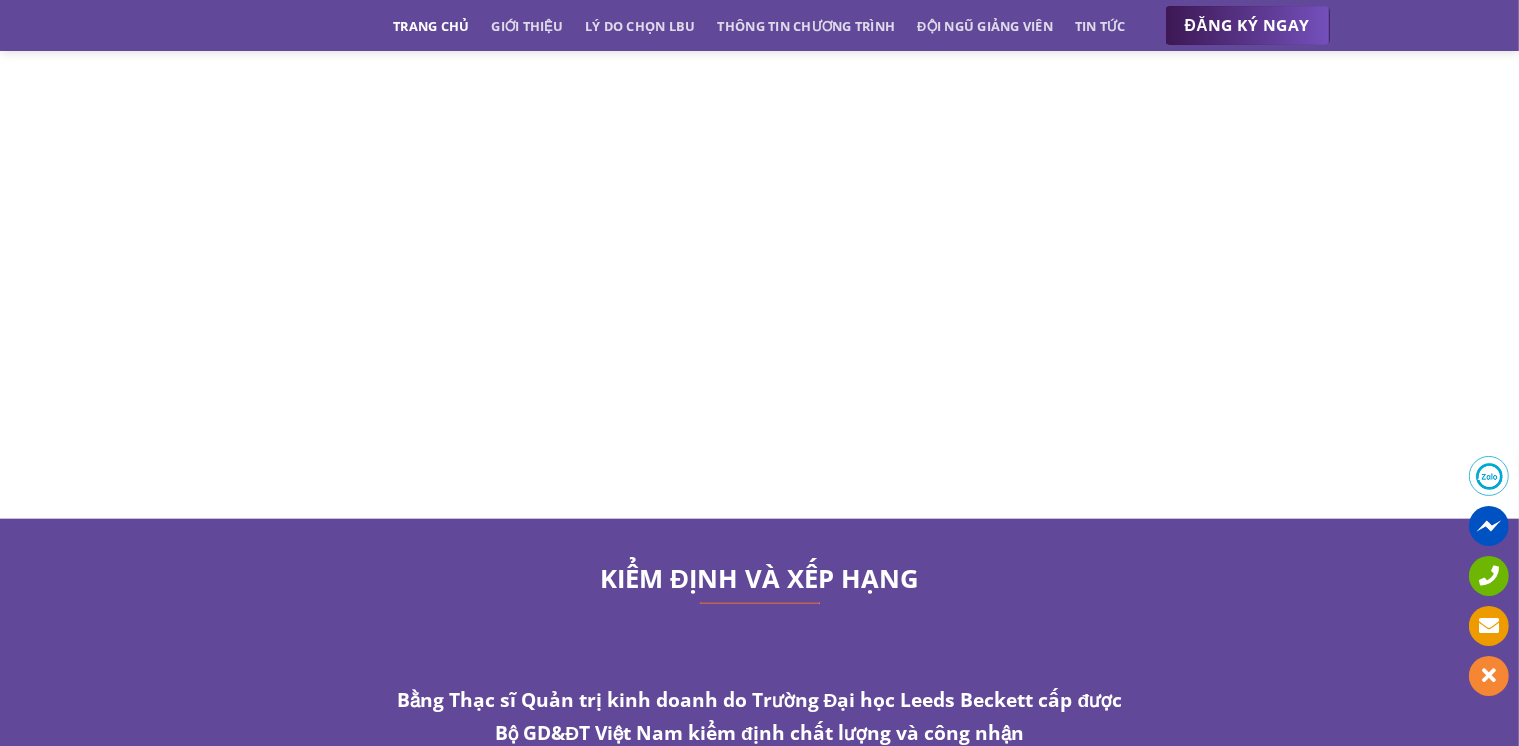 scroll, scrollTop: 10100, scrollLeft: 0, axis: vertical 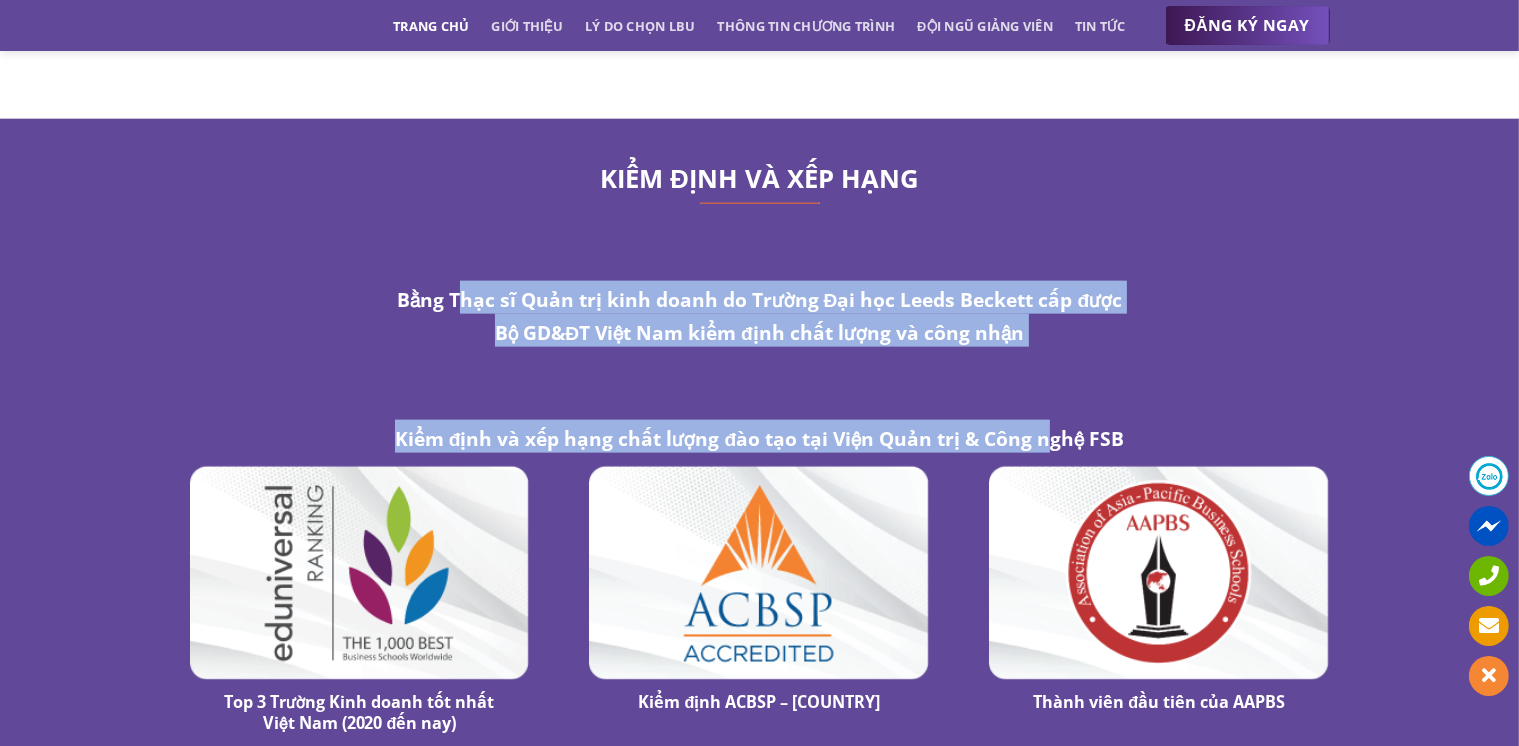 drag, startPoint x: 732, startPoint y: 348, endPoint x: 1059, endPoint y: 425, distance: 335.94345 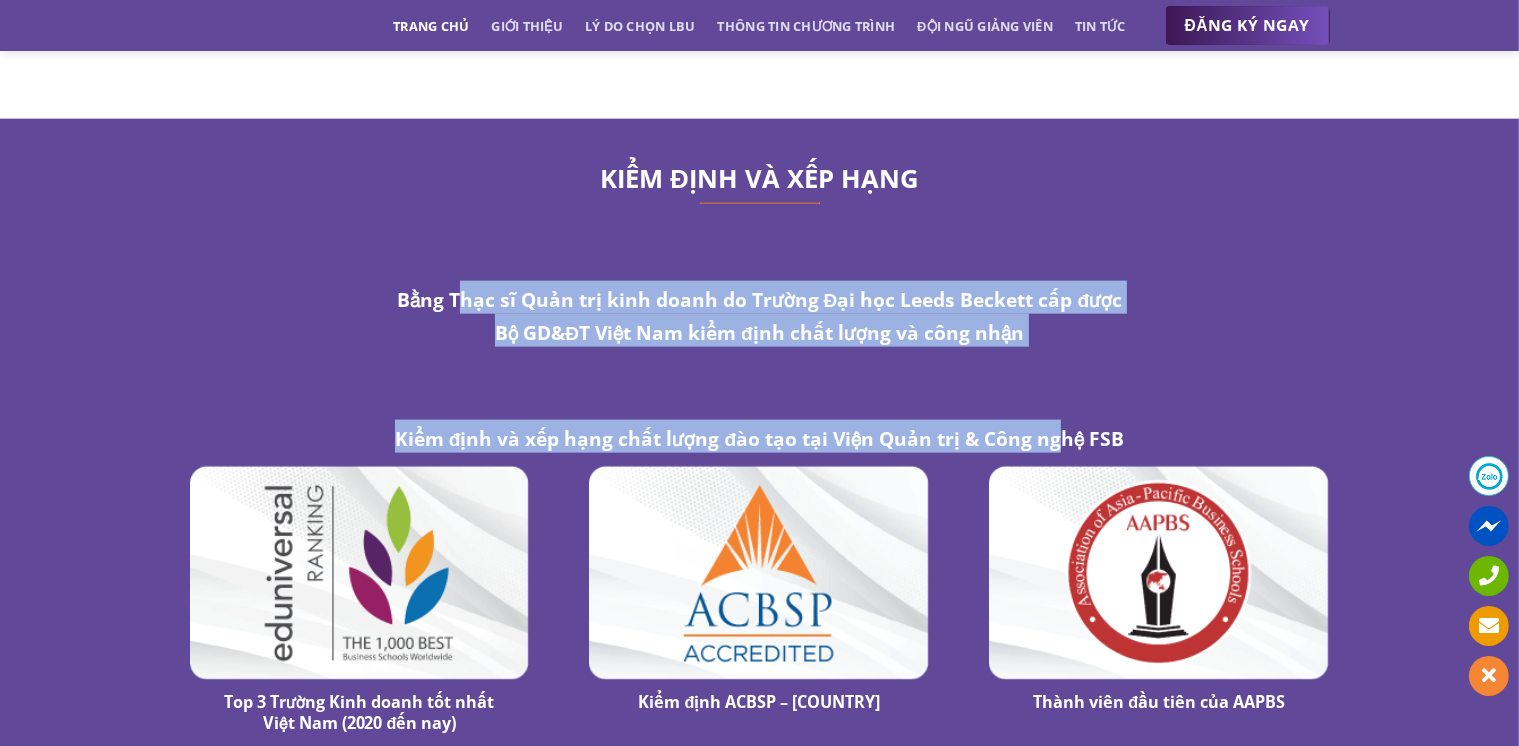 click on "Kiểm định và xếp hạng chất lượng đào tạo tại Viện Quản trị & Công nghệ FSB" at bounding box center (760, 436) 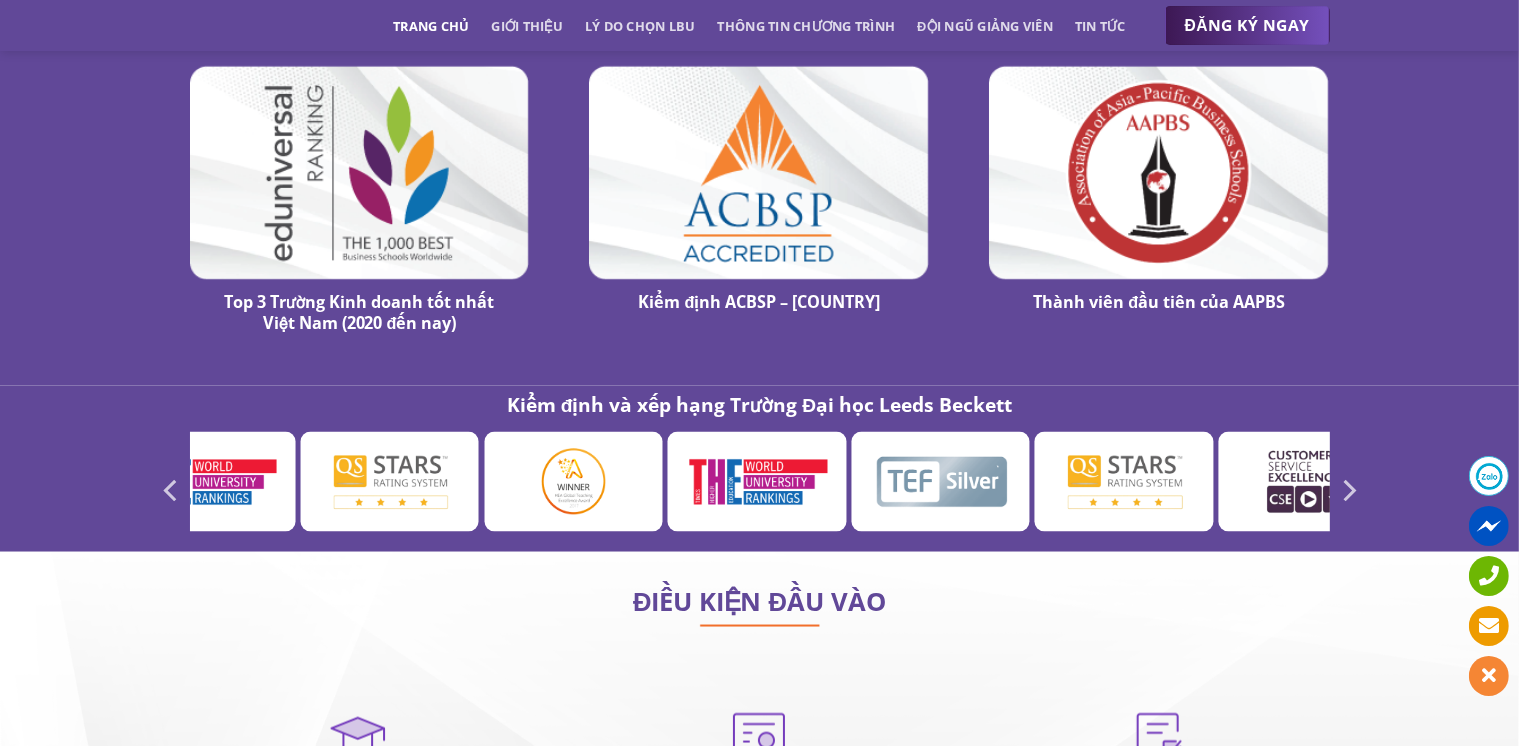 scroll, scrollTop: 11000, scrollLeft: 0, axis: vertical 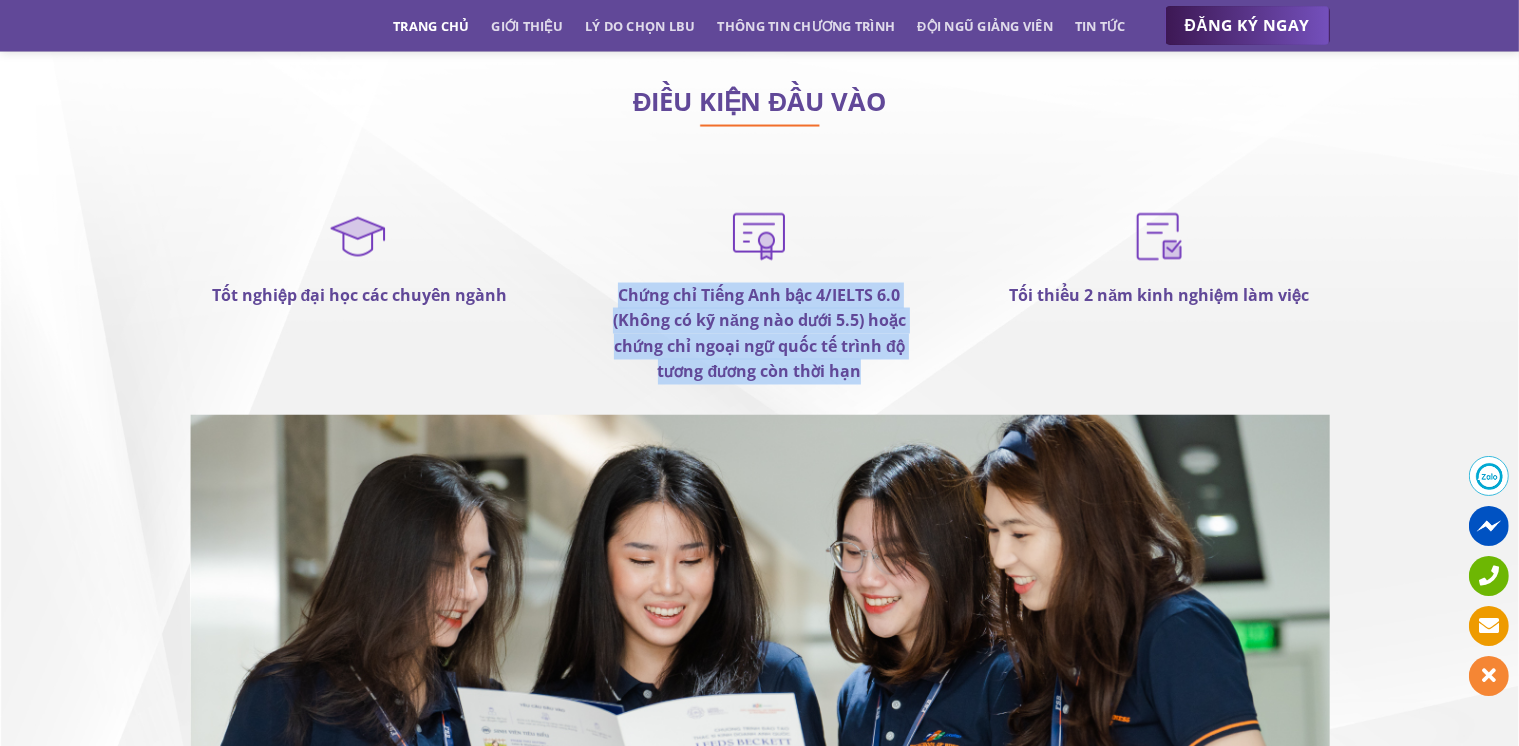 drag, startPoint x: 820, startPoint y: 364, endPoint x: 619, endPoint y: 273, distance: 220.63998 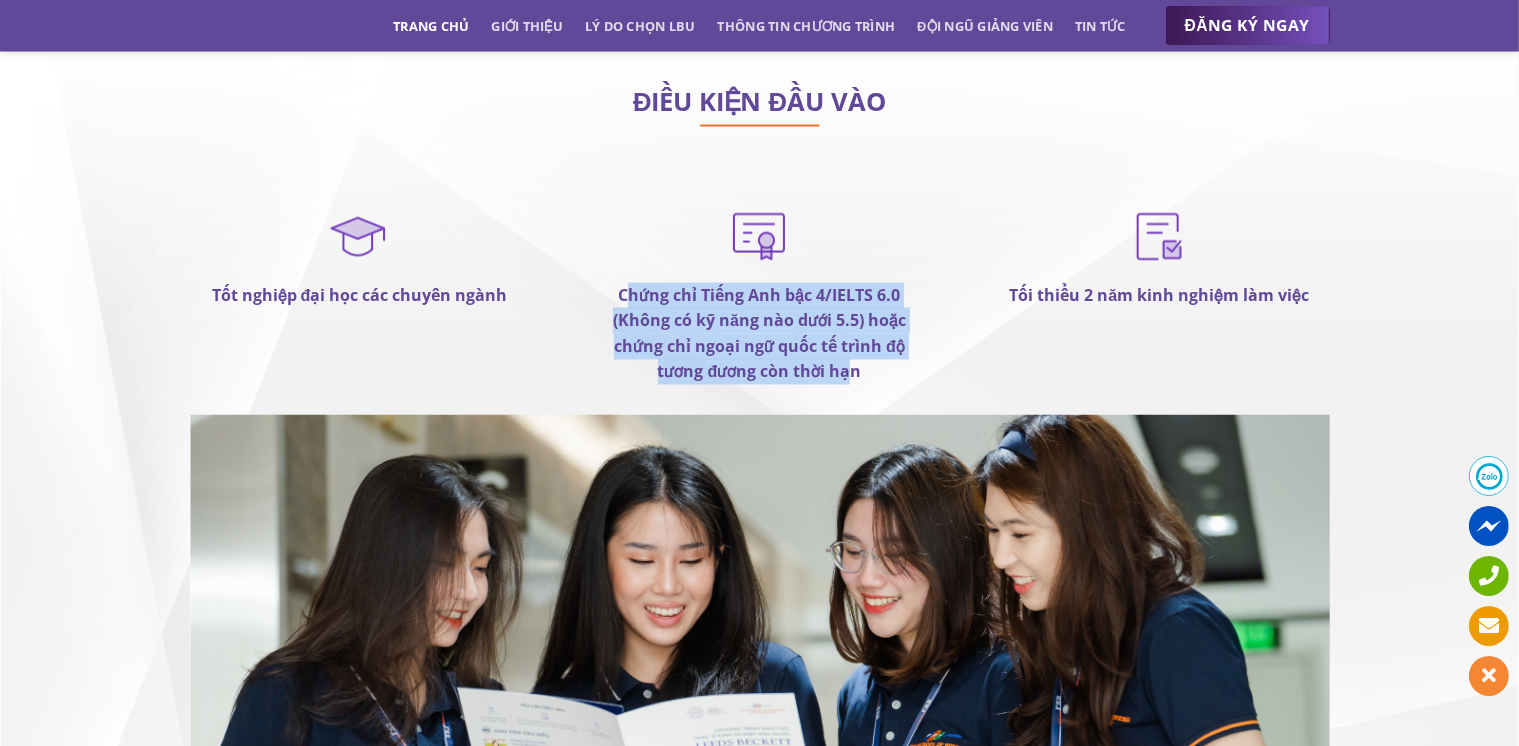 drag, startPoint x: 750, startPoint y: 337, endPoint x: 628, endPoint y: 280, distance: 134.65883 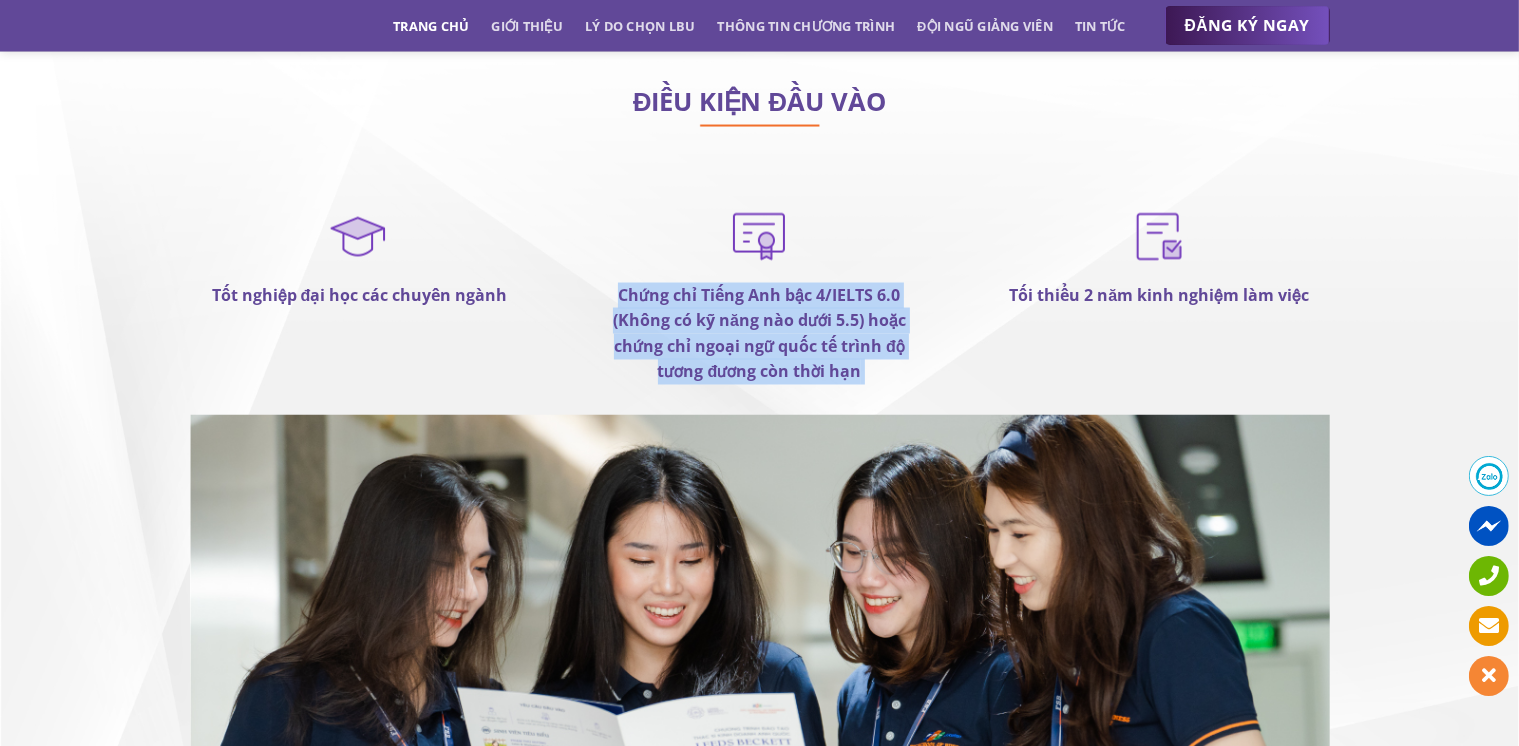 drag, startPoint x: 628, startPoint y: 280, endPoint x: 926, endPoint y: 395, distance: 319.4198 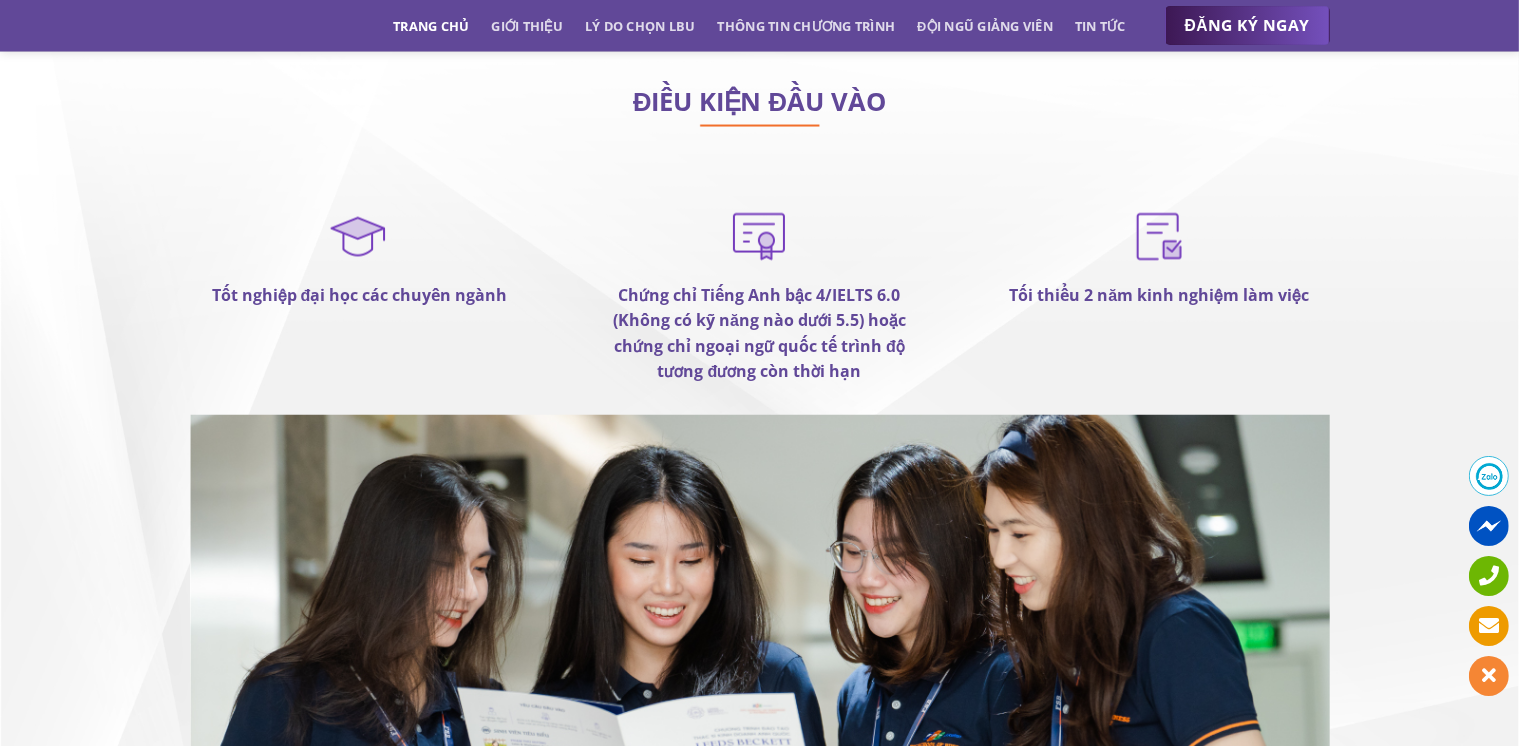 click on "Tối thiểu 2 năm kinh nghiệm làm việc" at bounding box center [1160, 295] 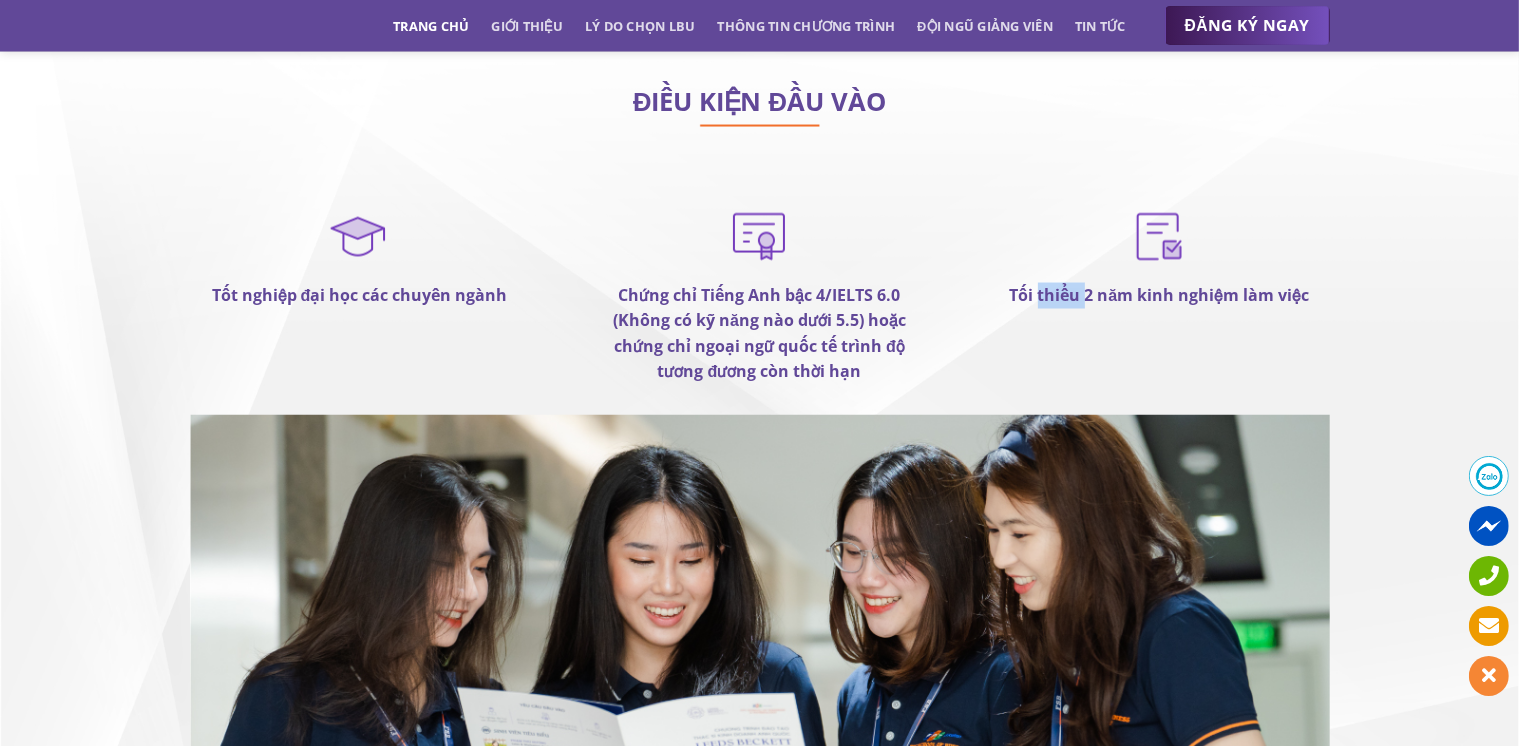 click on "Tối thiểu 2 năm kinh nghiệm làm việc" at bounding box center [1160, 295] 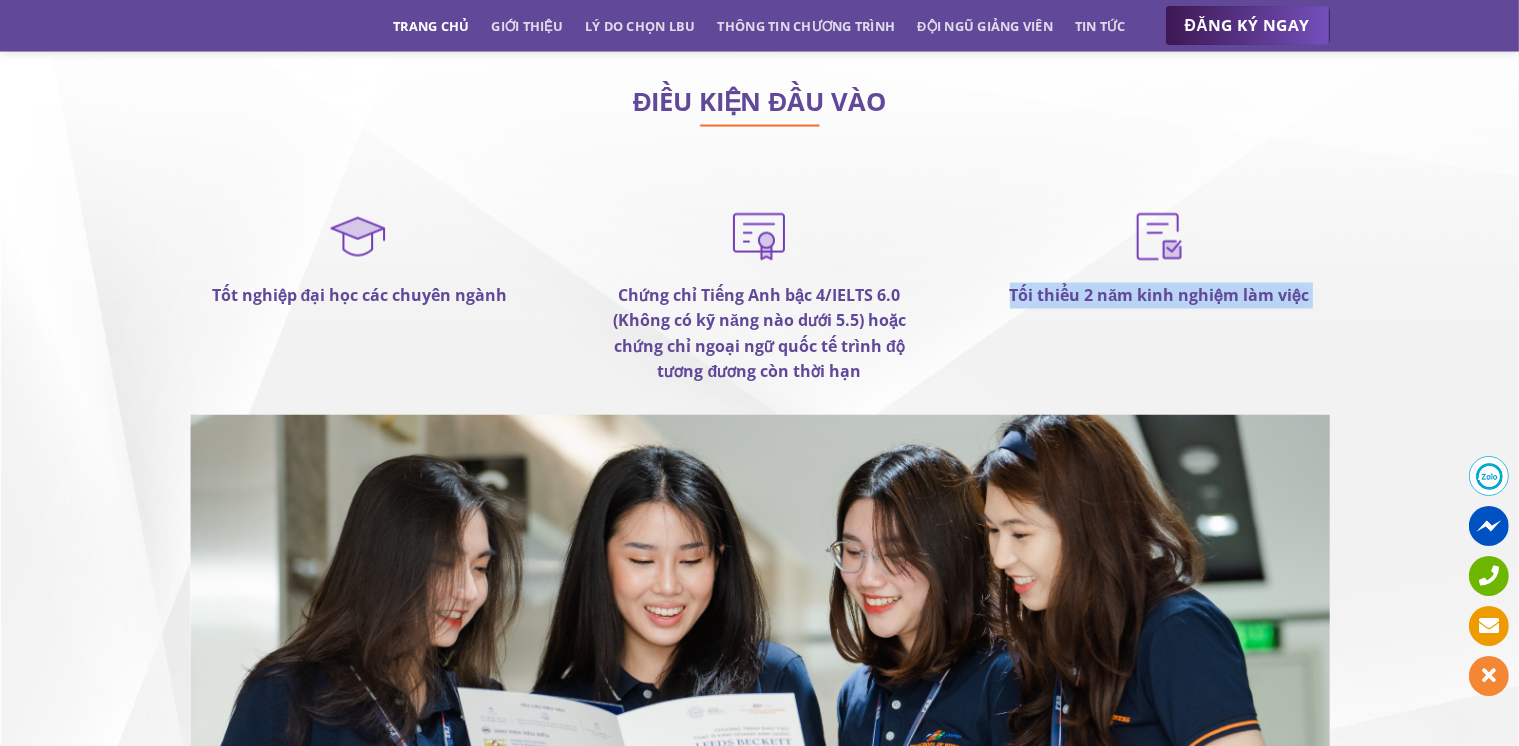click on "Tối thiểu 2 năm kinh nghiệm làm việc" at bounding box center [1160, 295] 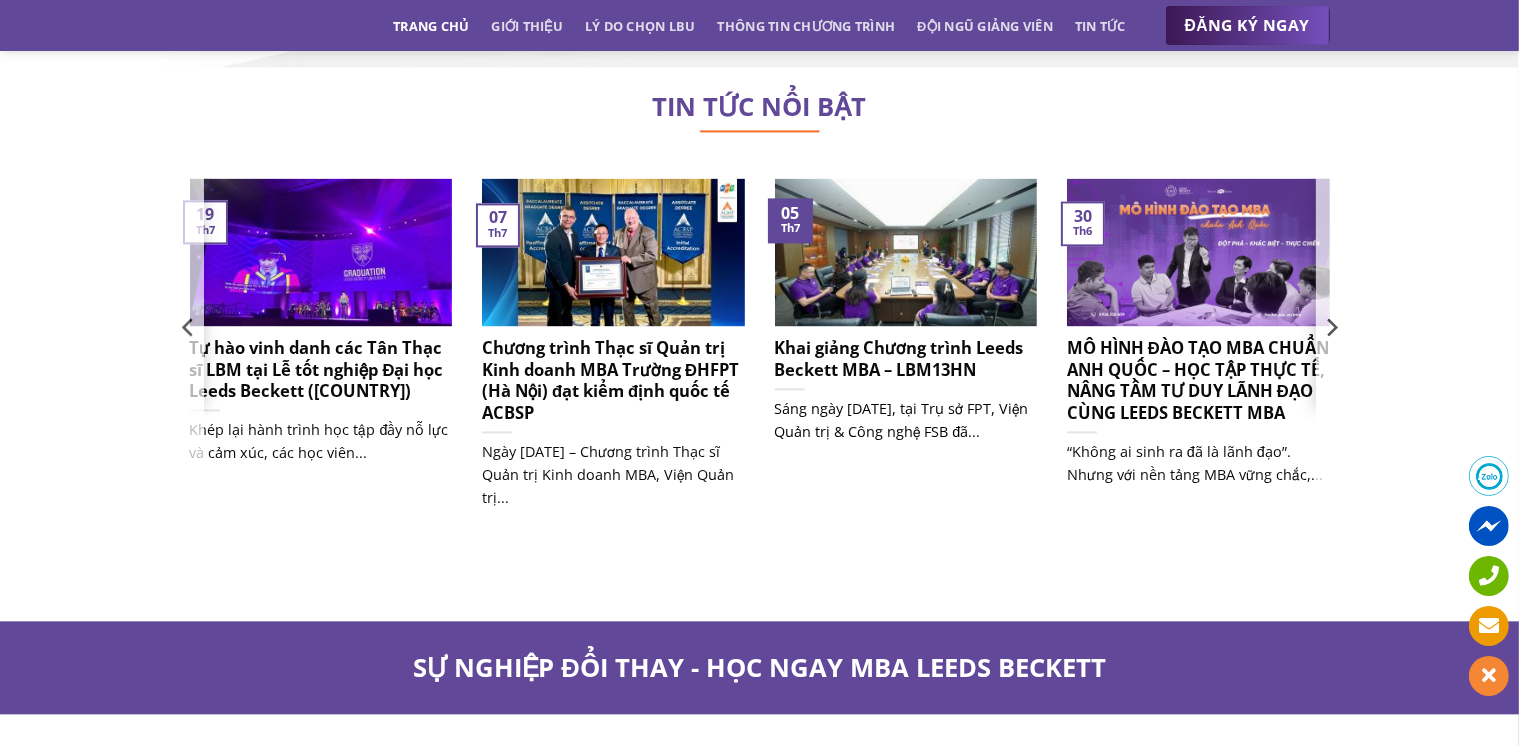scroll, scrollTop: 12300, scrollLeft: 0, axis: vertical 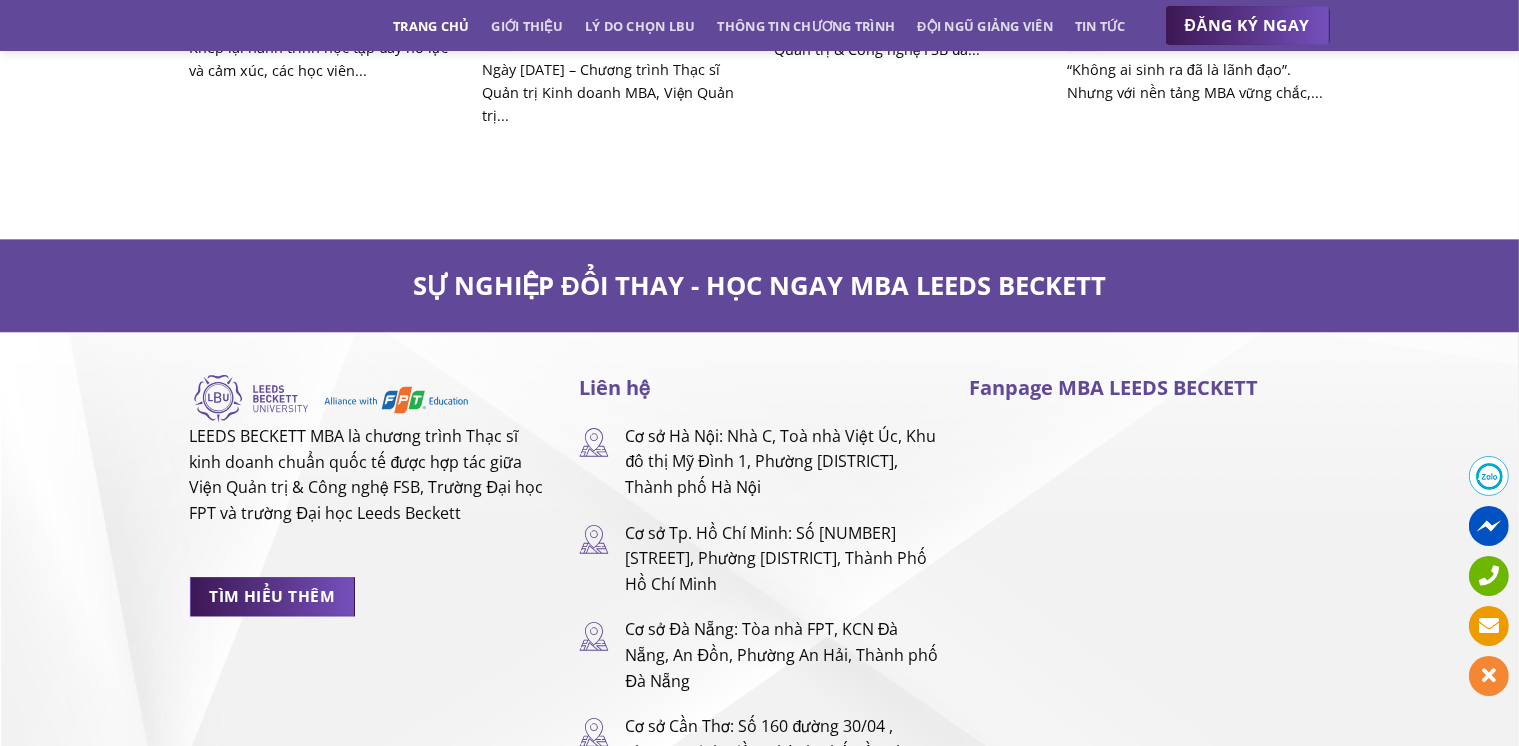 click on "Cơ sở [CITY]: Nhà C, Toà nhà Việt Úc, Khu đô thị Mỹ Đình 1, Phường [DISTRICT], Thành phố [CITY]" at bounding box center [782, 462] 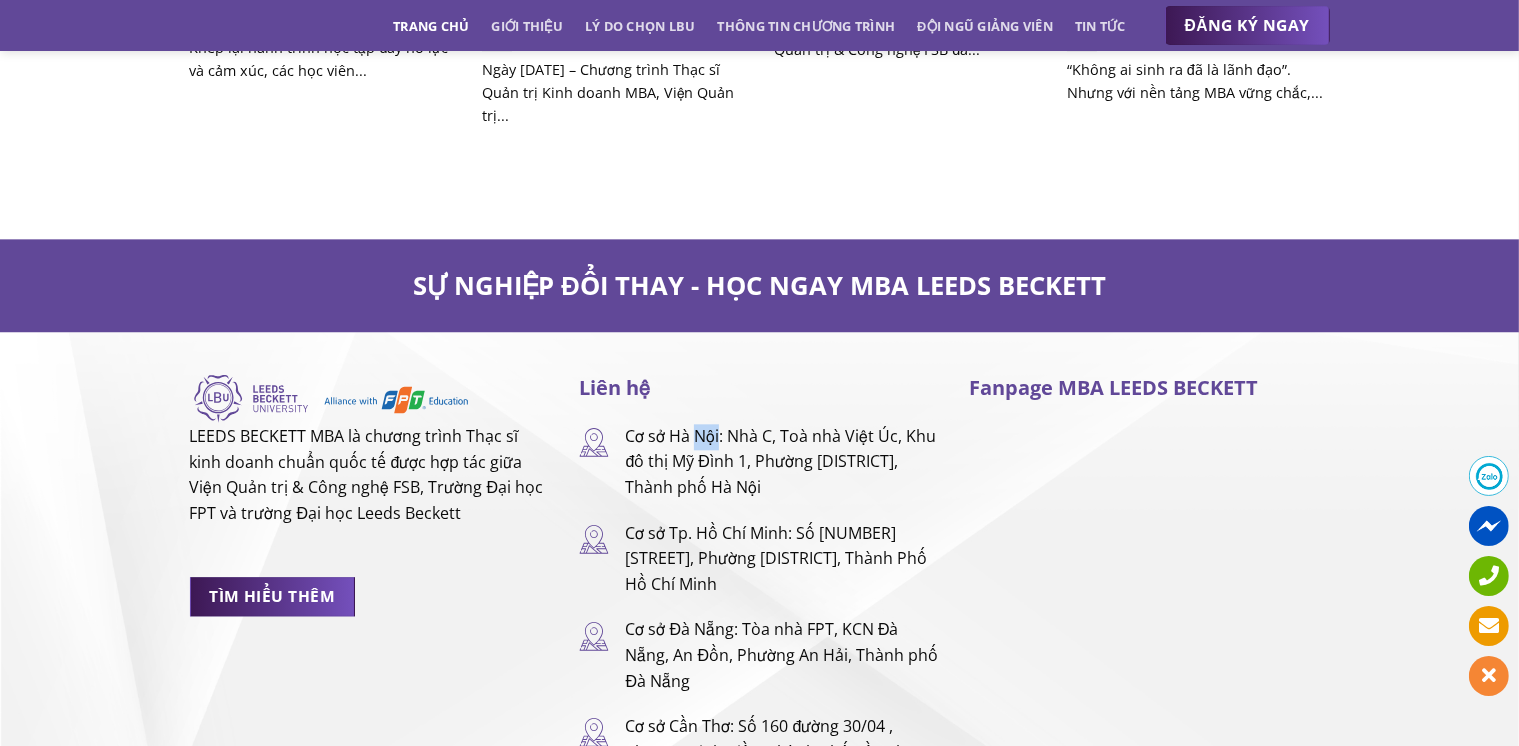 click on "Cơ sở [CITY]: Nhà C, Toà nhà Việt Úc, Khu đô thị Mỹ Đình 1, Phường [DISTRICT], Thành phố [CITY]" at bounding box center [782, 462] 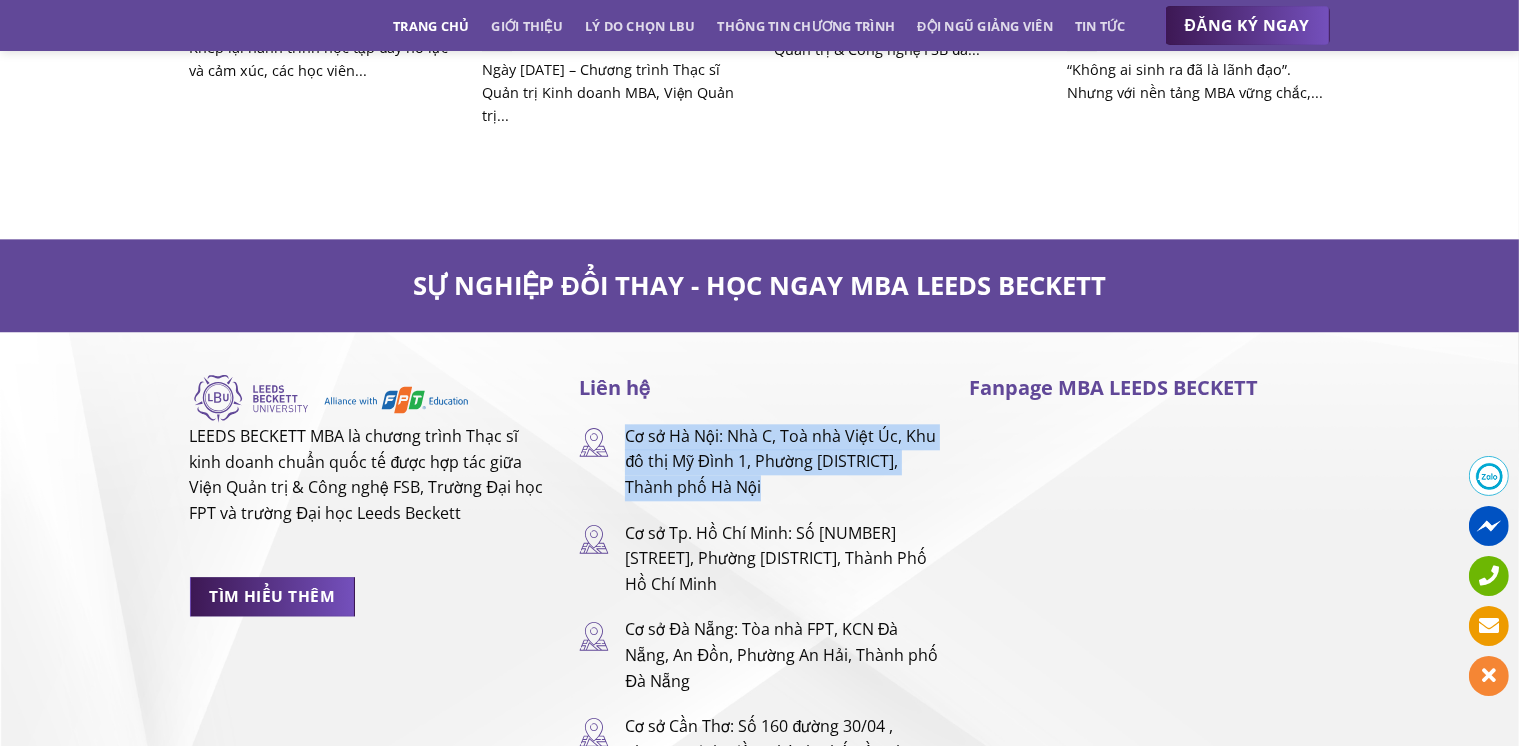 drag, startPoint x: 696, startPoint y: 426, endPoint x: 797, endPoint y: 475, distance: 112.25863 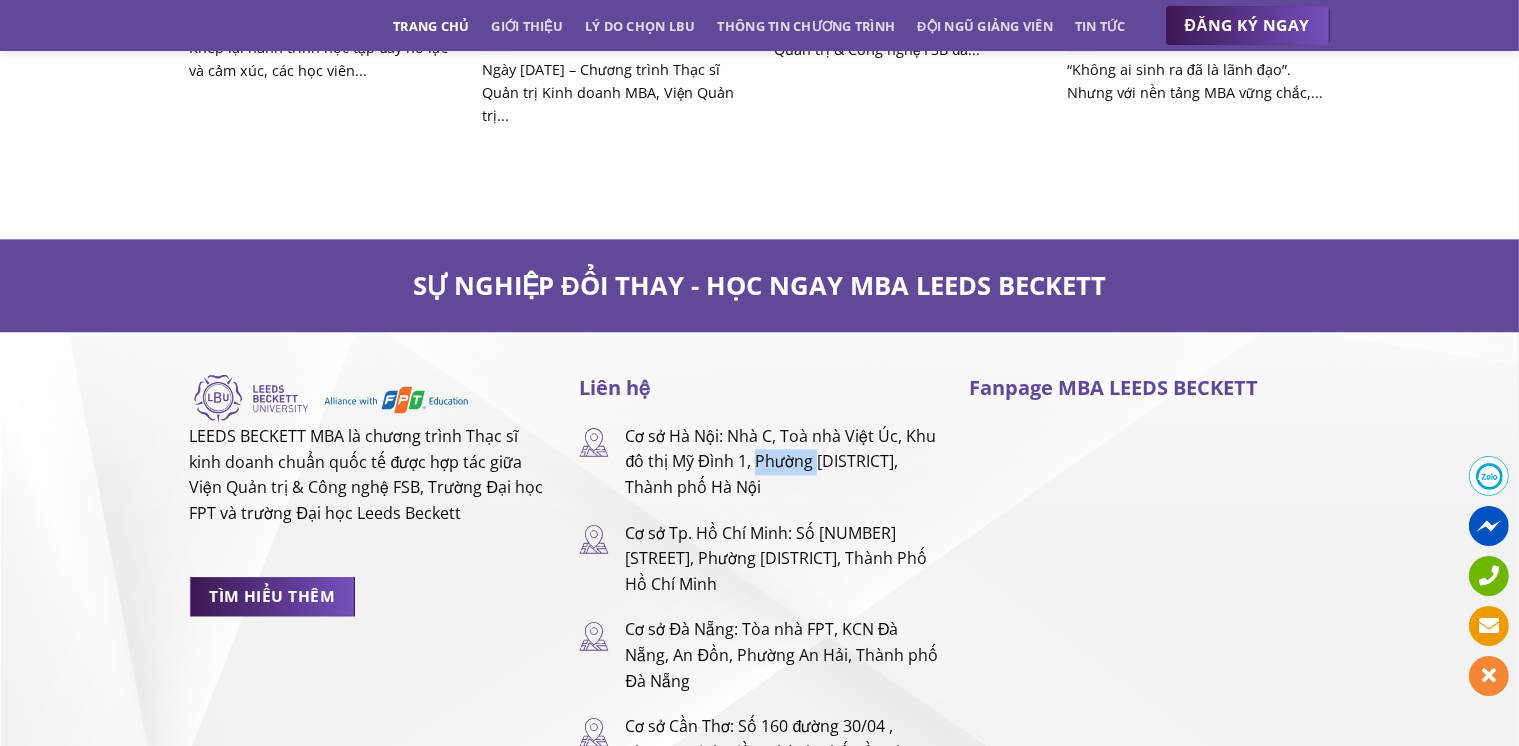 click on "Cơ sở [CITY]: Nhà C, Toà nhà Việt Úc, Khu đô thị Mỹ Đình 1, Phường [DISTRICT], Thành phố [CITY]" at bounding box center [782, 462] 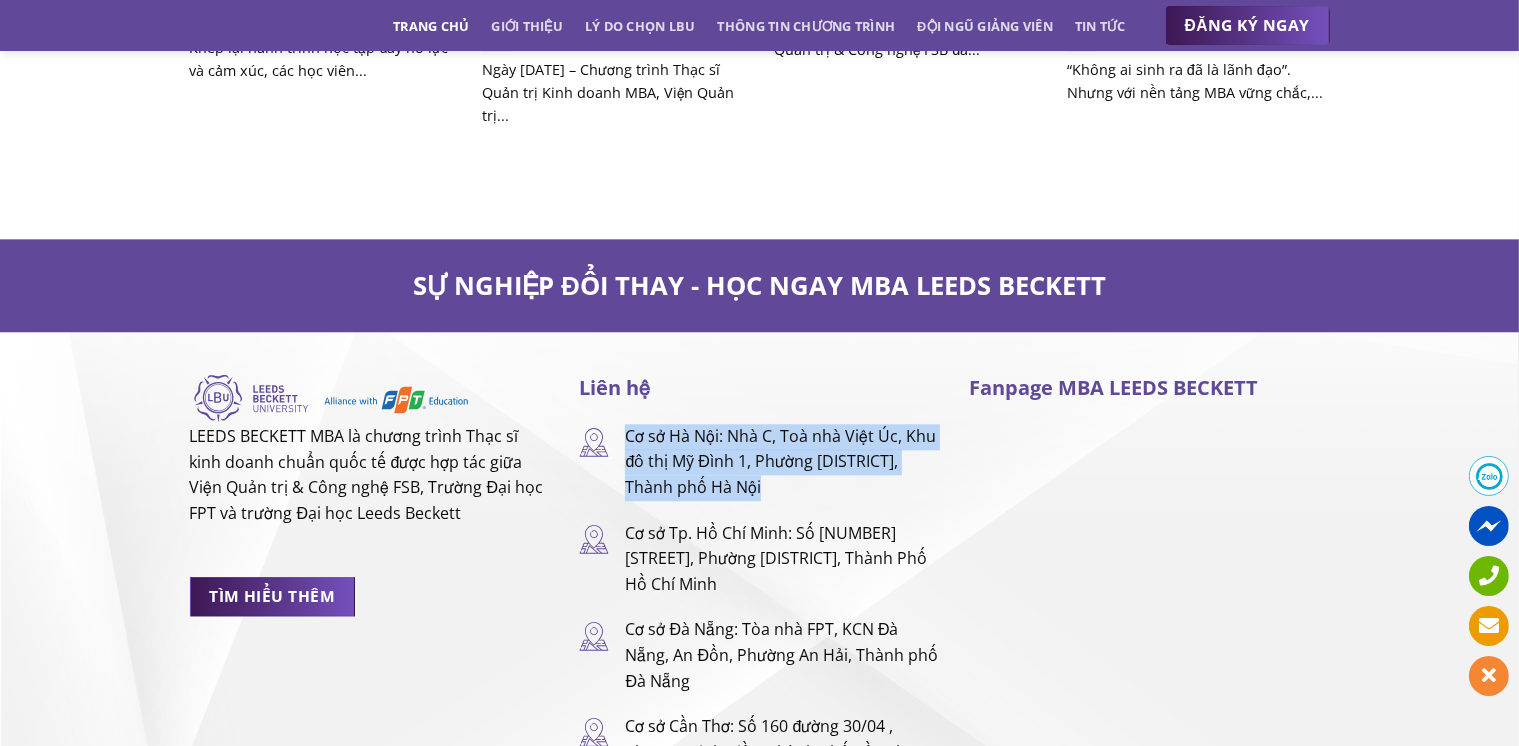 click on "Cơ sở [CITY]: Nhà C, Toà nhà Việt Úc, Khu đô thị Mỹ Đình 1, Phường [DISTRICT], Thành phố [CITY]" at bounding box center [782, 462] 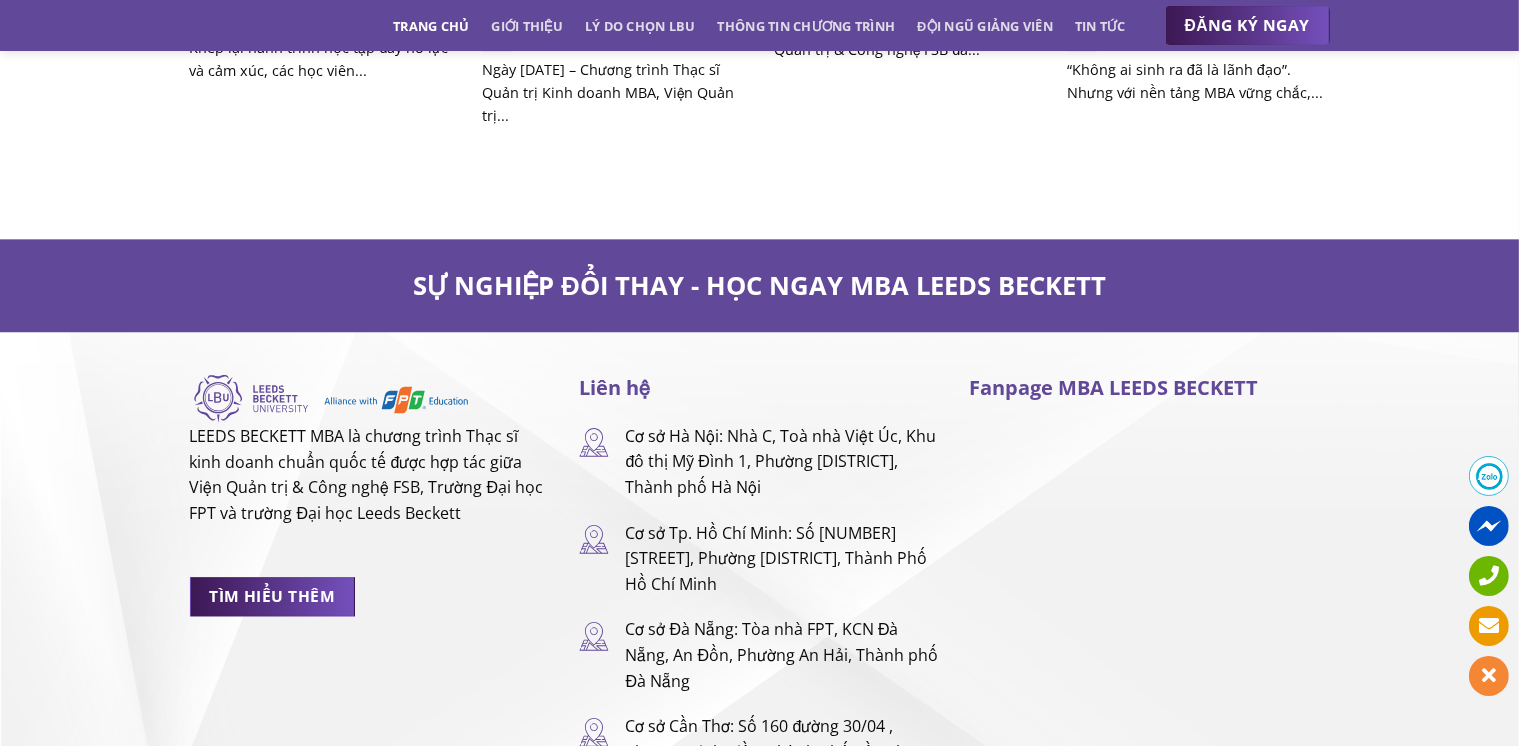 click on "Liên hệ
Cơ sở Hà Nội: Nhà C, Toà nhà Việt Úc, Khu đô thị Mỹ Đình 1, Phường Từ Liêm, Thành phố Hà Nội
Cơ sở Tp. Hồ Chí Minh: Số 5 Nguyễn Gia Thiều, Phường Xuân Hoà, Thành Phố Hồ Chí Minh
Cơ sở Đà Nẵng: Tòa nhà FPT, KCN Đà Nẵng, An Đồn, Phường An Hải, Thành phố Đà Nẵng
Cơ sở Cần Thơ: Số 160 đường 30/04 , Phường Ninh Kiều, Thành phố Cần Thơ
Hotline: 0936 235 609
.st0{fill:#F27024;}" at bounding box center (759, 652) 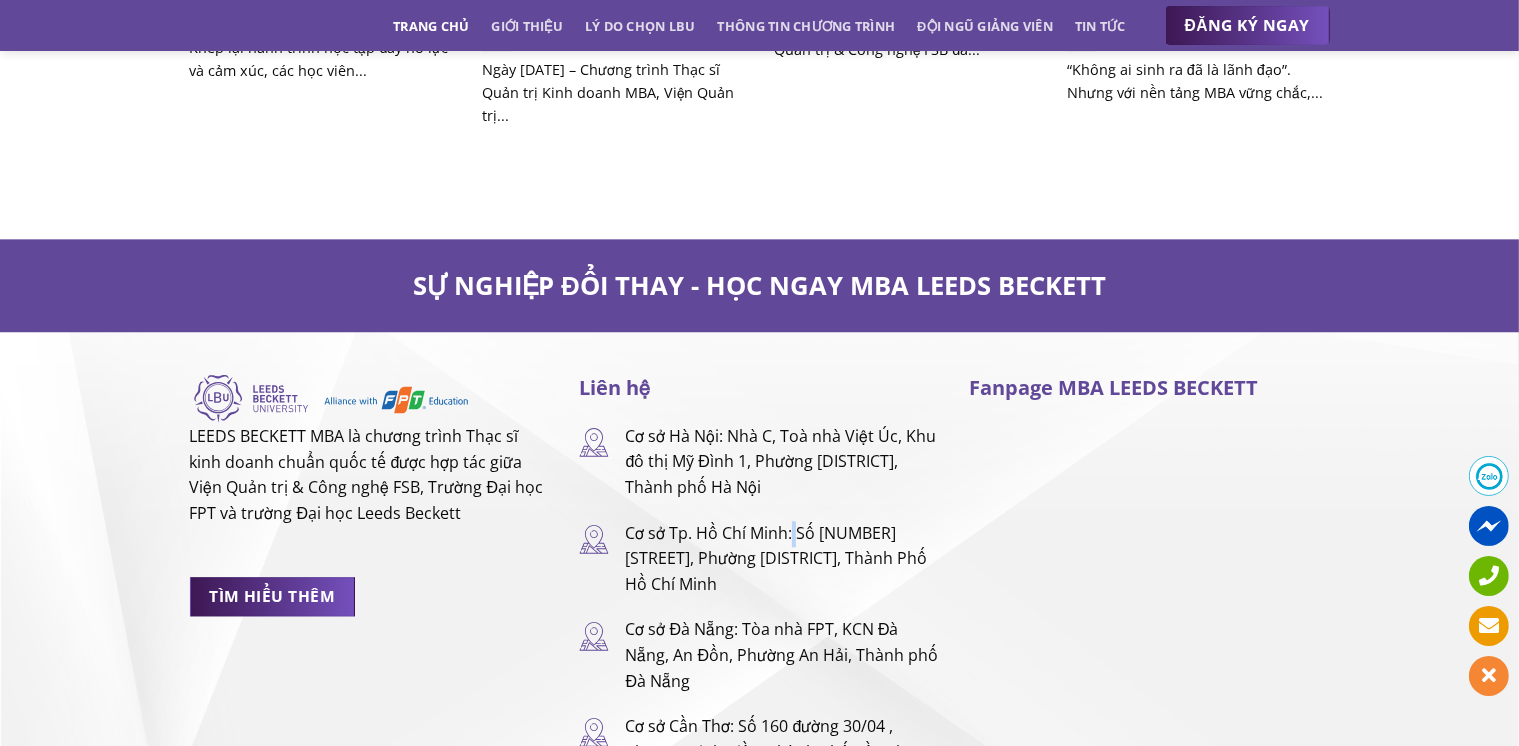 click on "Liên hệ
Cơ sở Hà Nội: Nhà C, Toà nhà Việt Úc, Khu đô thị Mỹ Đình 1, Phường Từ Liêm, Thành phố Hà Nội
Cơ sở Tp. Hồ Chí Minh: Số 5 Nguyễn Gia Thiều, Phường Xuân Hoà, Thành Phố Hồ Chí Minh
Cơ sở Đà Nẵng: Tòa nhà FPT, KCN Đà Nẵng, An Đồn, Phường An Hải, Thành phố Đà Nẵng
Cơ sở Cần Thơ: Số 160 đường 30/04 , Phường Ninh Kiều, Thành phố Cần Thơ
Hotline: 0936 235 609
.st0{fill:#F27024;}" at bounding box center (759, 652) 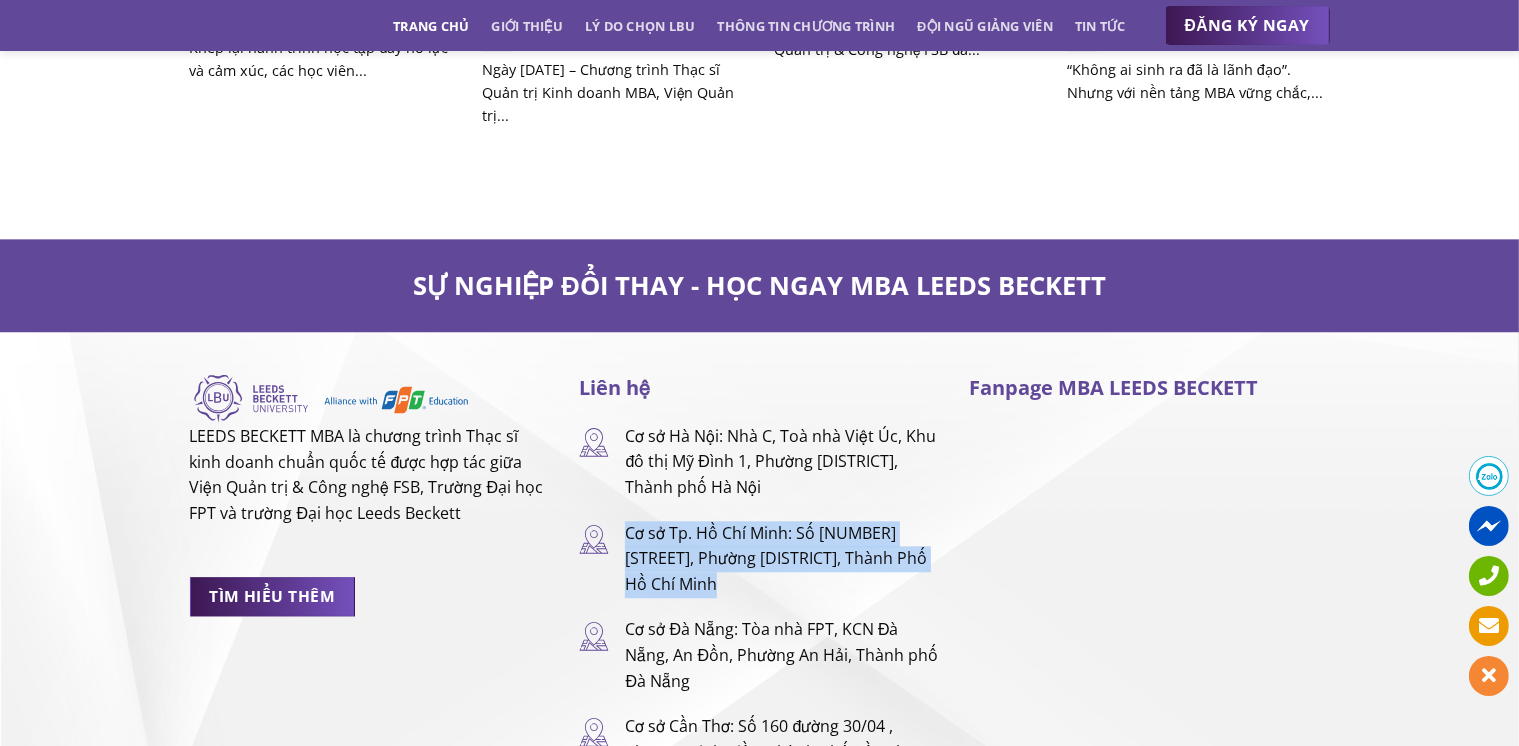 click on "Liên hệ
Cơ sở Hà Nội: Nhà C, Toà nhà Việt Úc, Khu đô thị Mỹ Đình 1, Phường Từ Liêm, Thành phố Hà Nội
Cơ sở Tp. Hồ Chí Minh: Số 5 Nguyễn Gia Thiều, Phường Xuân Hoà, Thành Phố Hồ Chí Minh
Cơ sở Đà Nẵng: Tòa nhà FPT, KCN Đà Nẵng, An Đồn, Phường An Hải, Thành phố Đà Nẵng
Cơ sở Cần Thơ: Số 160 đường 30/04 , Phường Ninh Kiều, Thành phố Cần Thơ
Hotline: 0936 235 609
.st0{fill:#F27024;}" at bounding box center [759, 652] 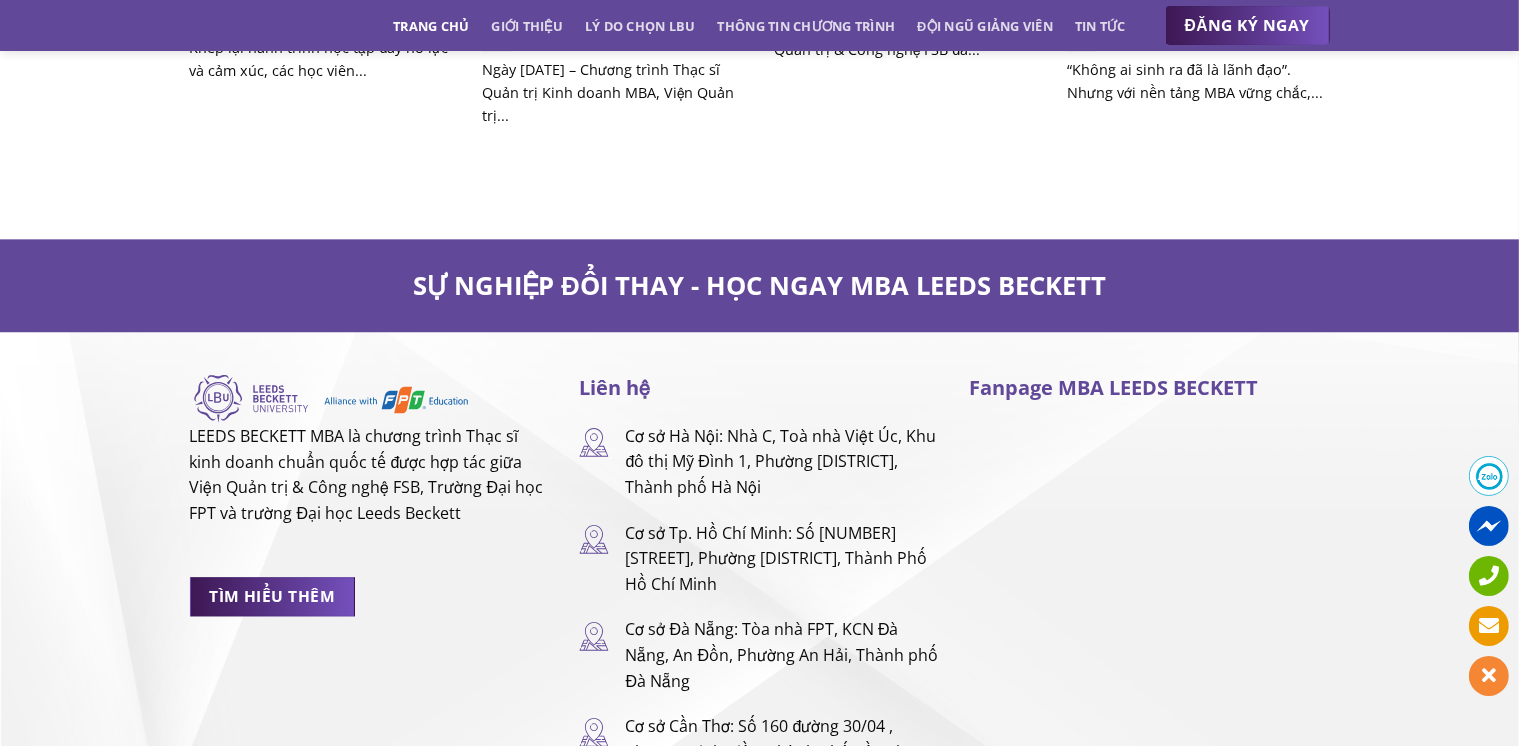 click on "Cơ sở [CITY]: Nhà C, Toà nhà Việt Úc, Khu đô thị Mỹ Đình 1, Phường [DISTRICT], Thành phố [CITY]" at bounding box center (782, 462) 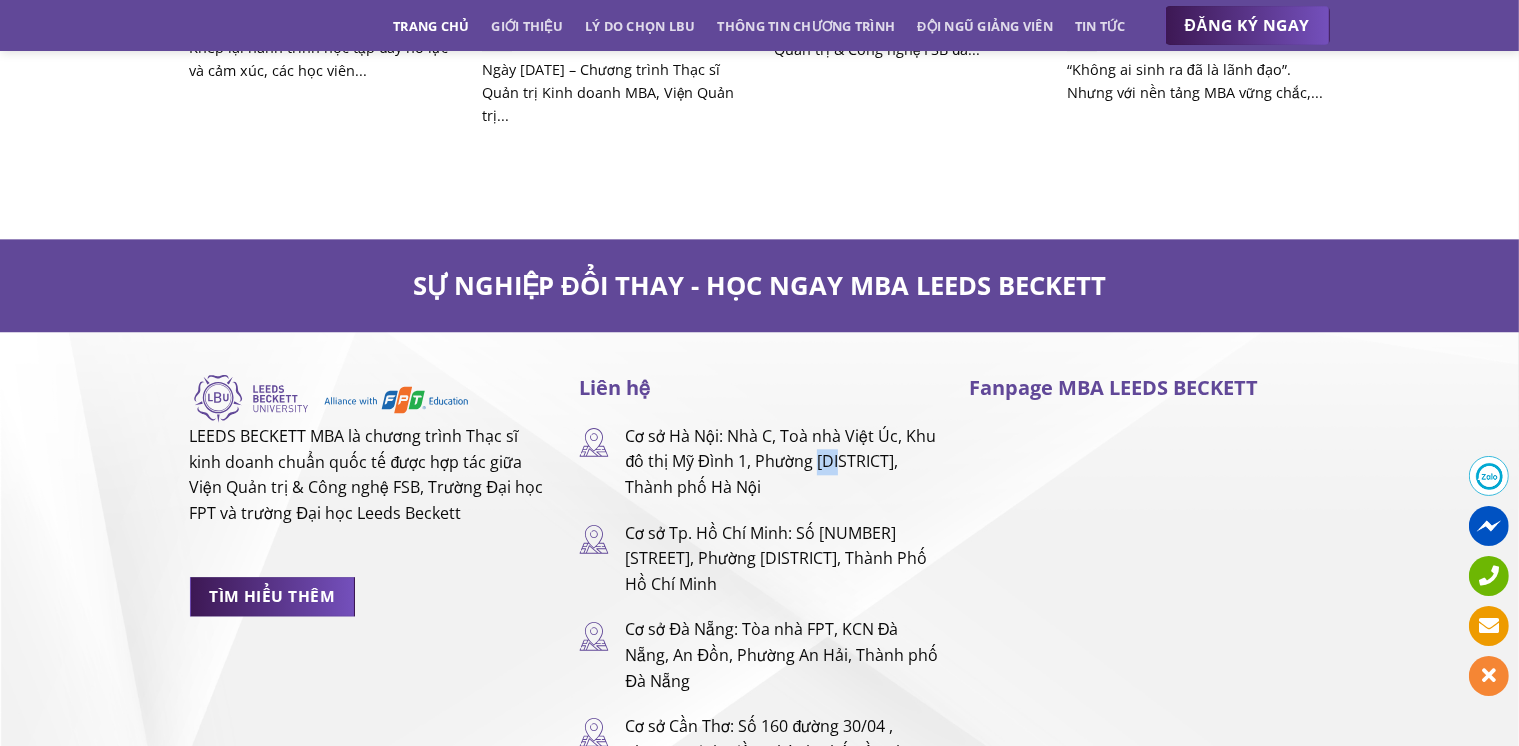 click on "Cơ sở [CITY]: Nhà C, Toà nhà Việt Úc, Khu đô thị Mỹ Đình 1, Phường [DISTRICT], Thành phố [CITY]" at bounding box center (782, 462) 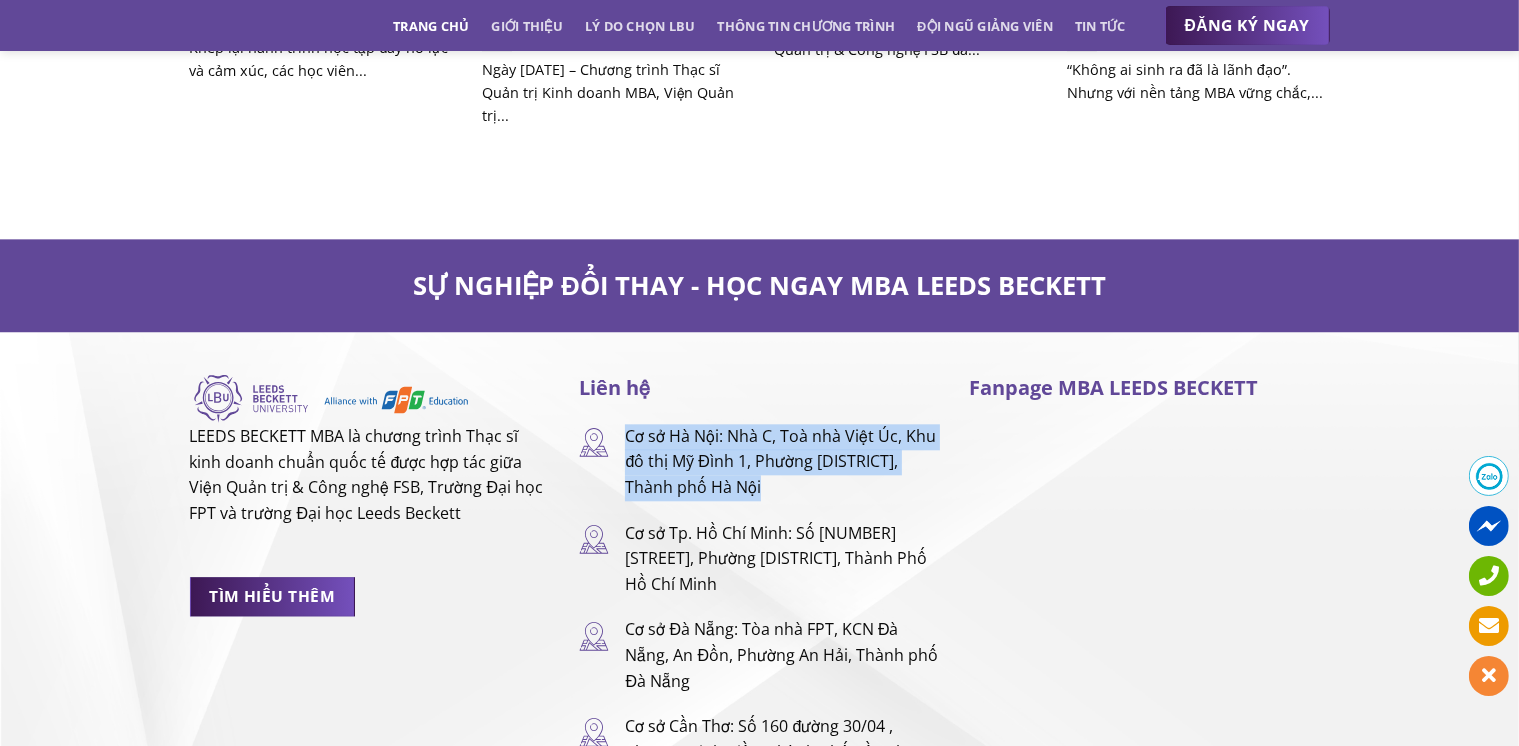 click on "Cơ sở [CITY]: Nhà C, Toà nhà Việt Úc, Khu đô thị Mỹ Đình 1, Phường [DISTRICT], Thành phố [CITY]" at bounding box center (782, 462) 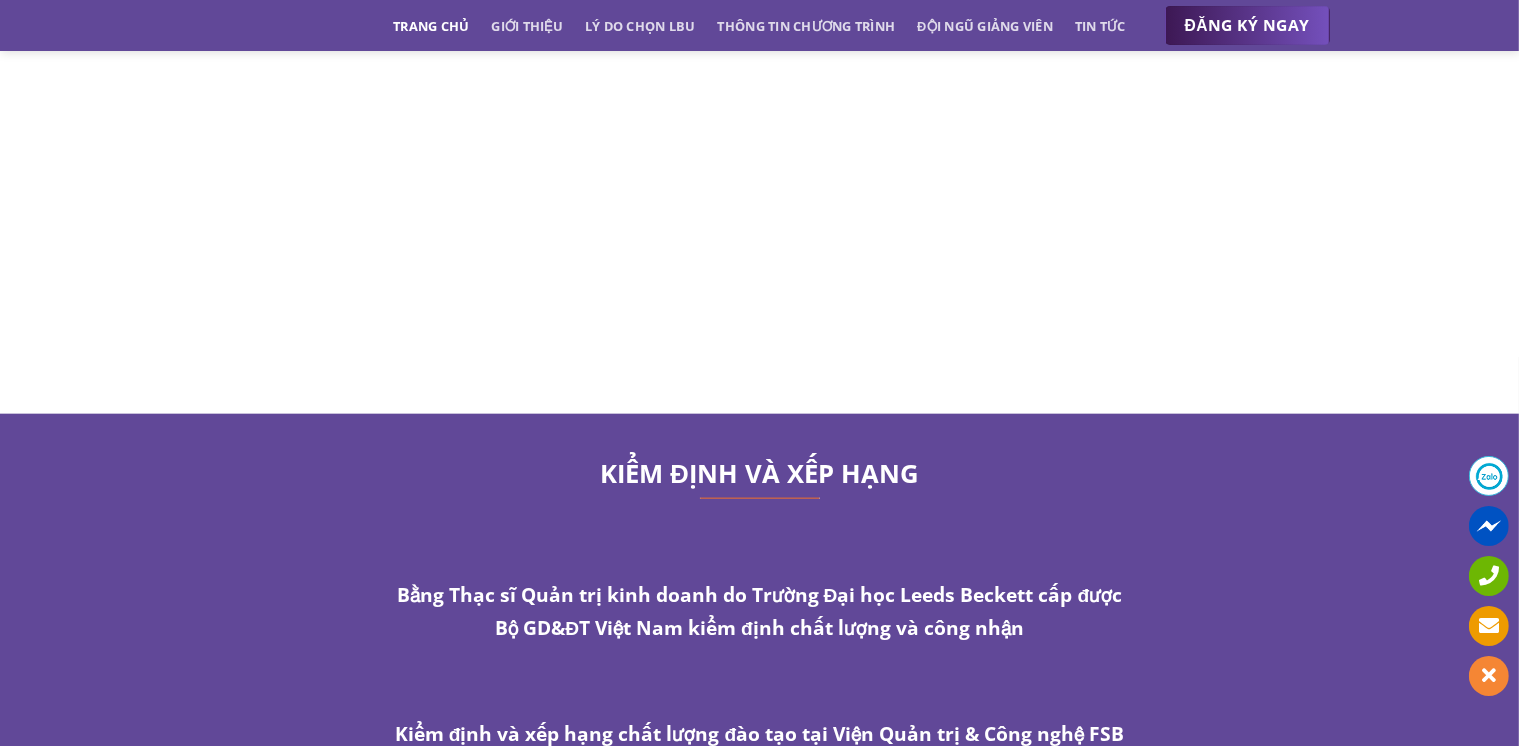 scroll, scrollTop: 10036, scrollLeft: 0, axis: vertical 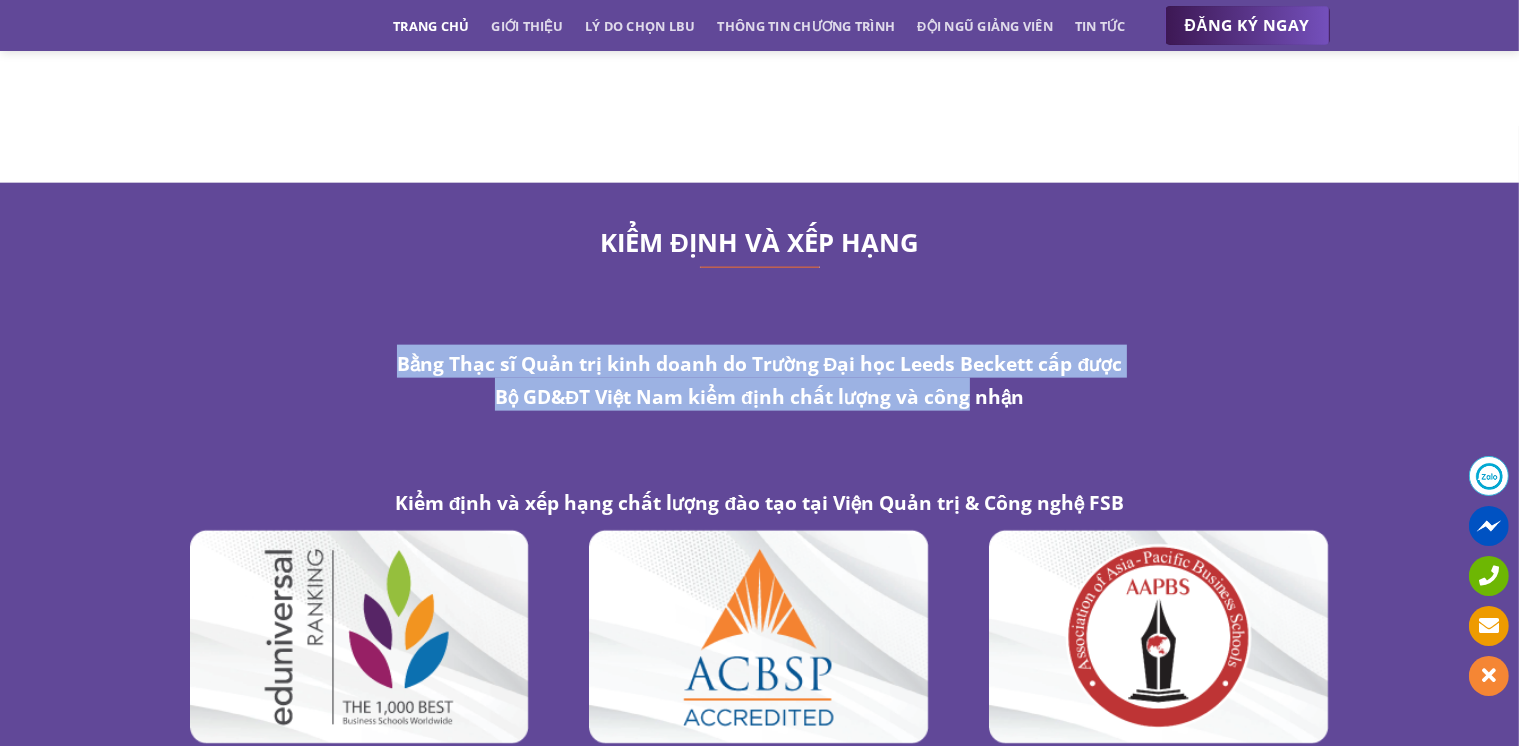 drag, startPoint x: 493, startPoint y: 337, endPoint x: 970, endPoint y: 396, distance: 480.635 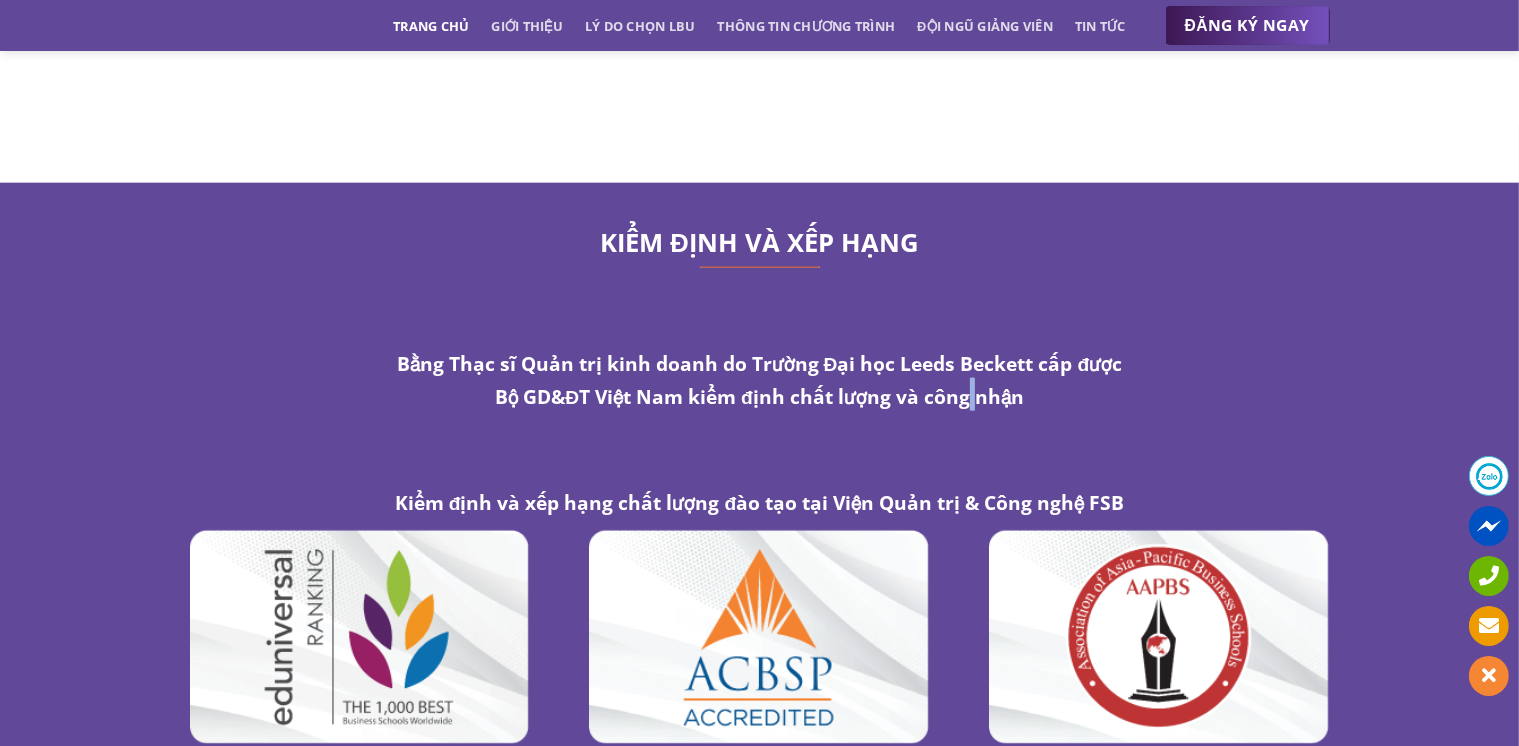 click on "Bằng Thạc sĩ Quản trị kinh doanh do Trường Đại học Leeds Beckett cấp được Bộ GD&ĐT Việt Nam kiểm định chất lượng và công nhận" at bounding box center [760, 380] 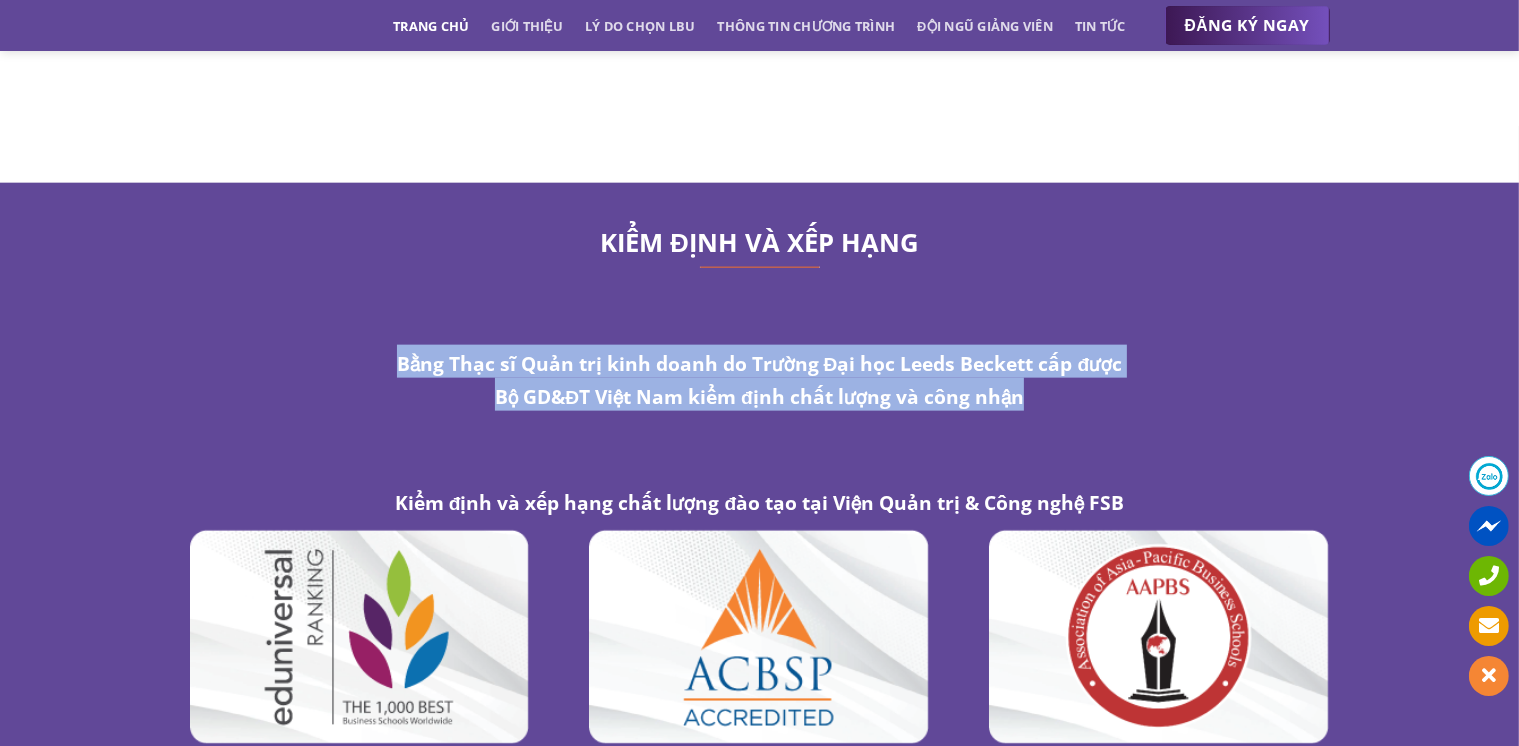 click on "Bằng Thạc sĩ Quản trị kinh doanh do Trường Đại học Leeds Beckett cấp được Bộ GD&ĐT Việt Nam kiểm định chất lượng và công nhận" at bounding box center (760, 380) 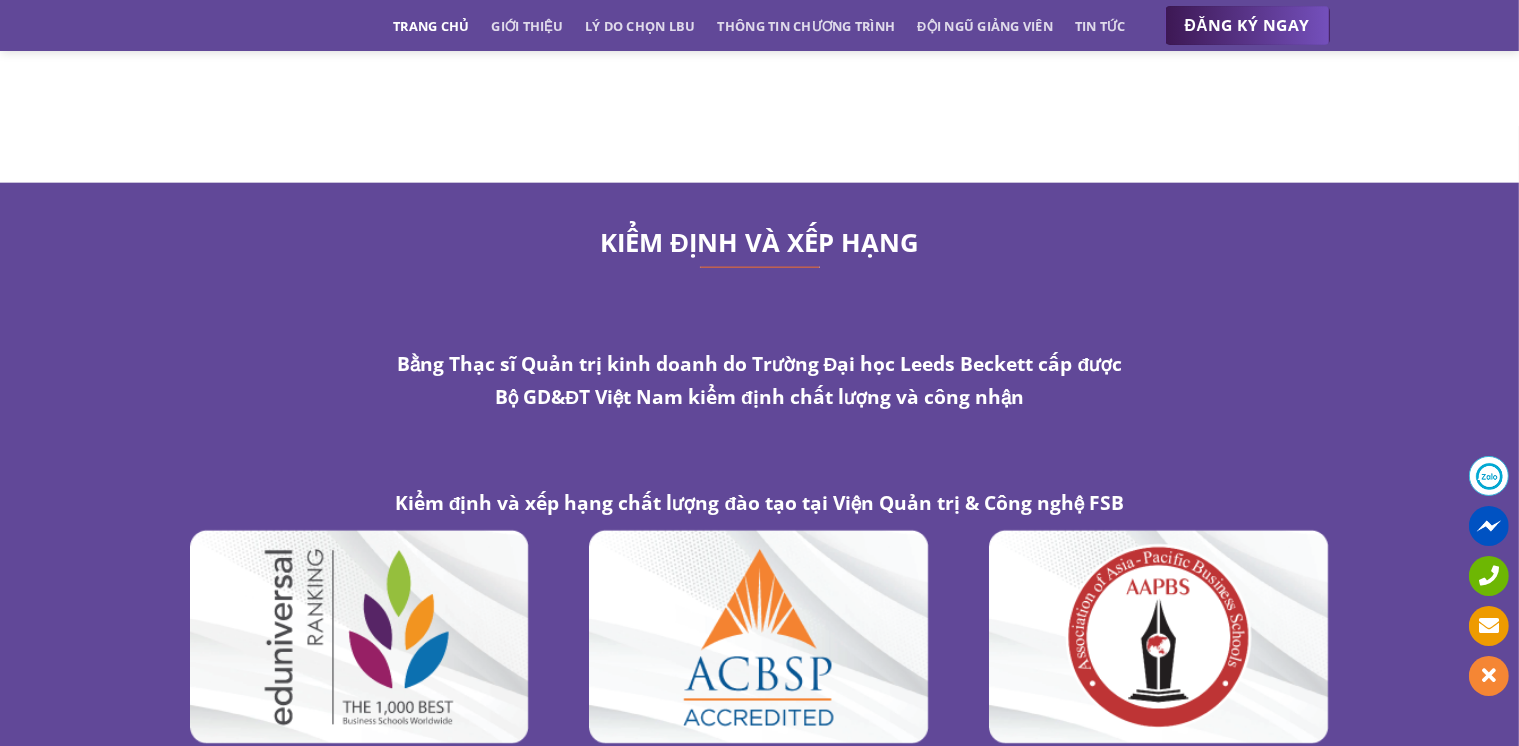 click on "Bằng Thạc sĩ Quản trị kinh doanh do Trường Đại học Leeds Beckett cấp được Bộ GD&ĐT Việt Nam kiểm định chất lượng và công nhận" at bounding box center (760, 384) 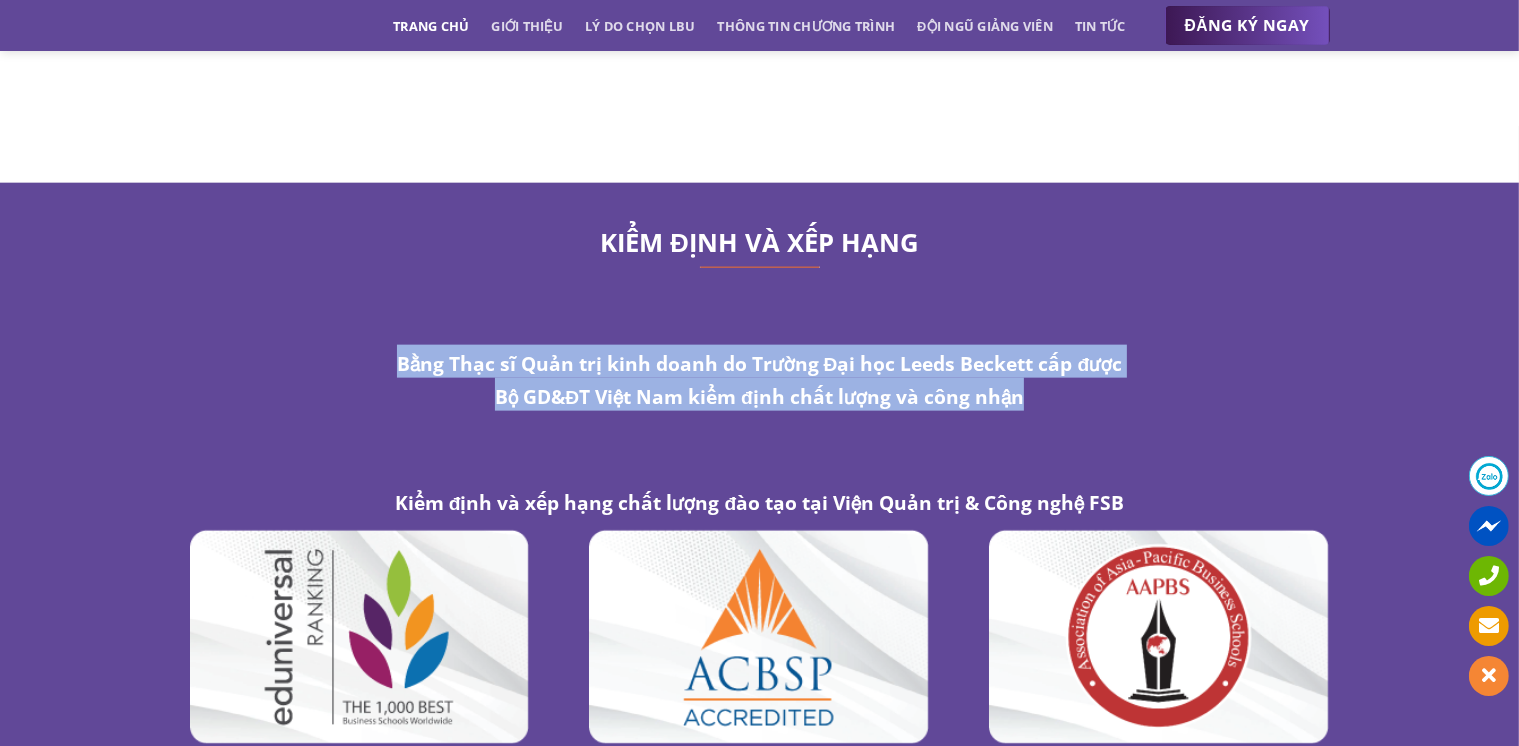 drag, startPoint x: 1058, startPoint y: 418, endPoint x: 392, endPoint y: 395, distance: 666.39703 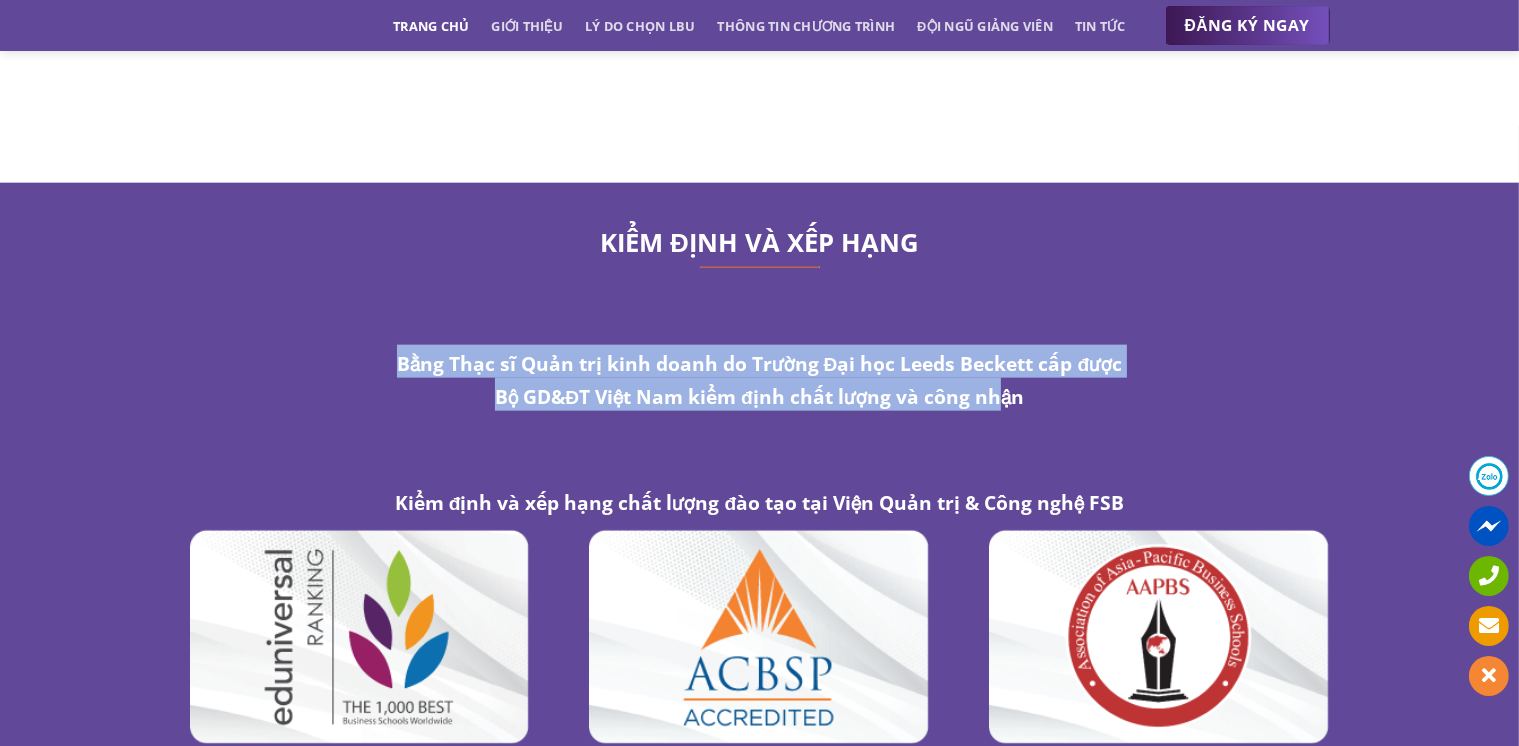 drag, startPoint x: 317, startPoint y: 322, endPoint x: 1004, endPoint y: 398, distance: 691.191 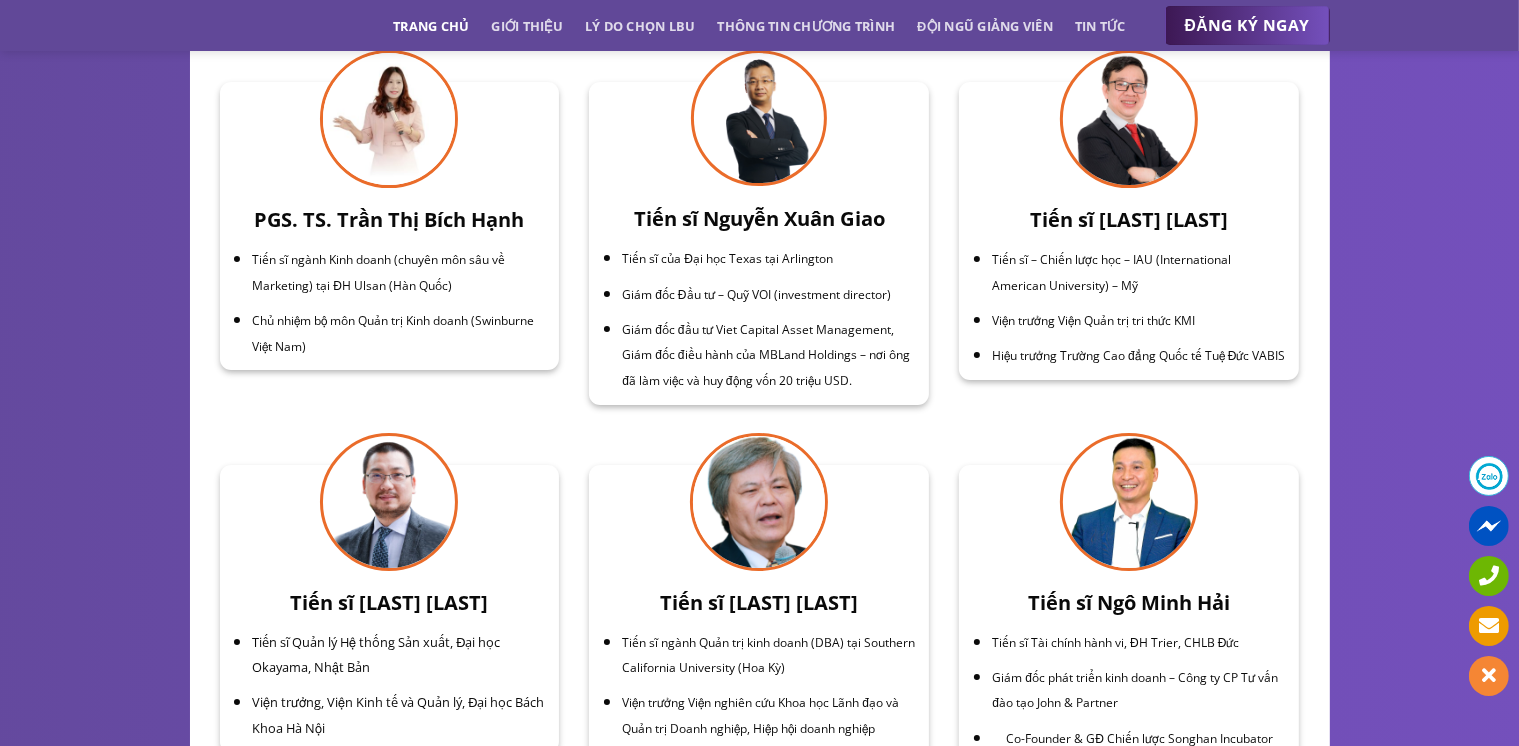 scroll, scrollTop: 6836, scrollLeft: 0, axis: vertical 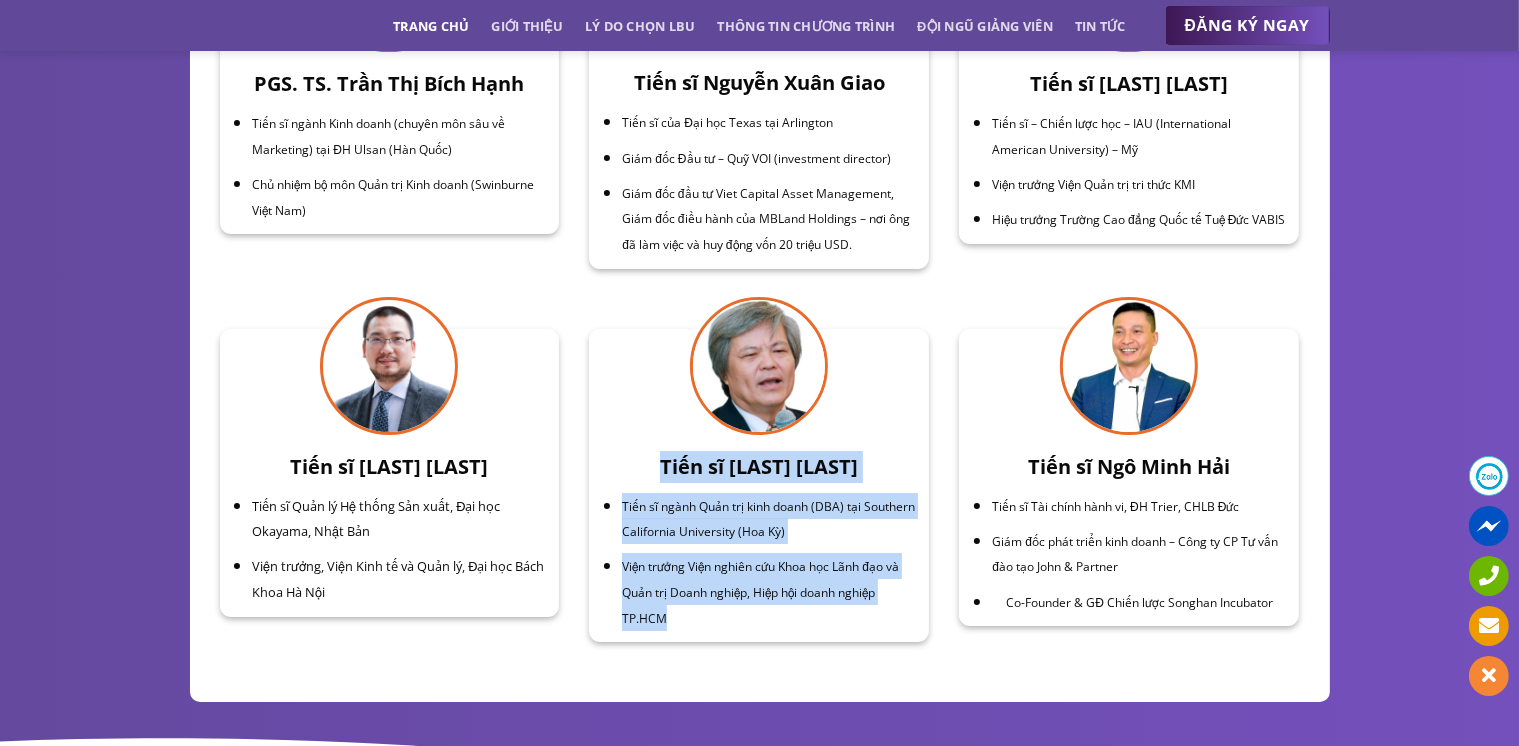 drag, startPoint x: 817, startPoint y: 621, endPoint x: 634, endPoint y: 449, distance: 251.14339 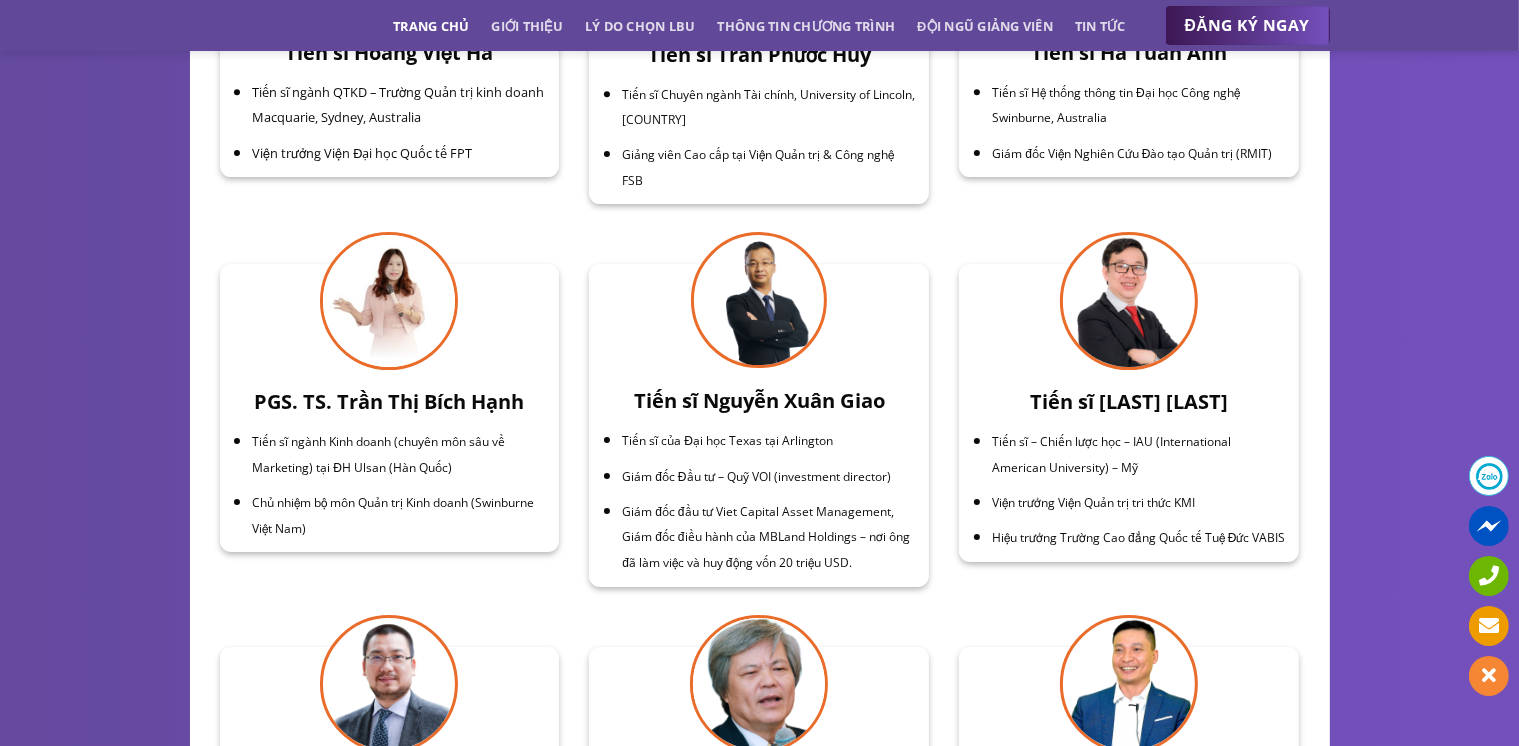 scroll, scrollTop: 6436, scrollLeft: 0, axis: vertical 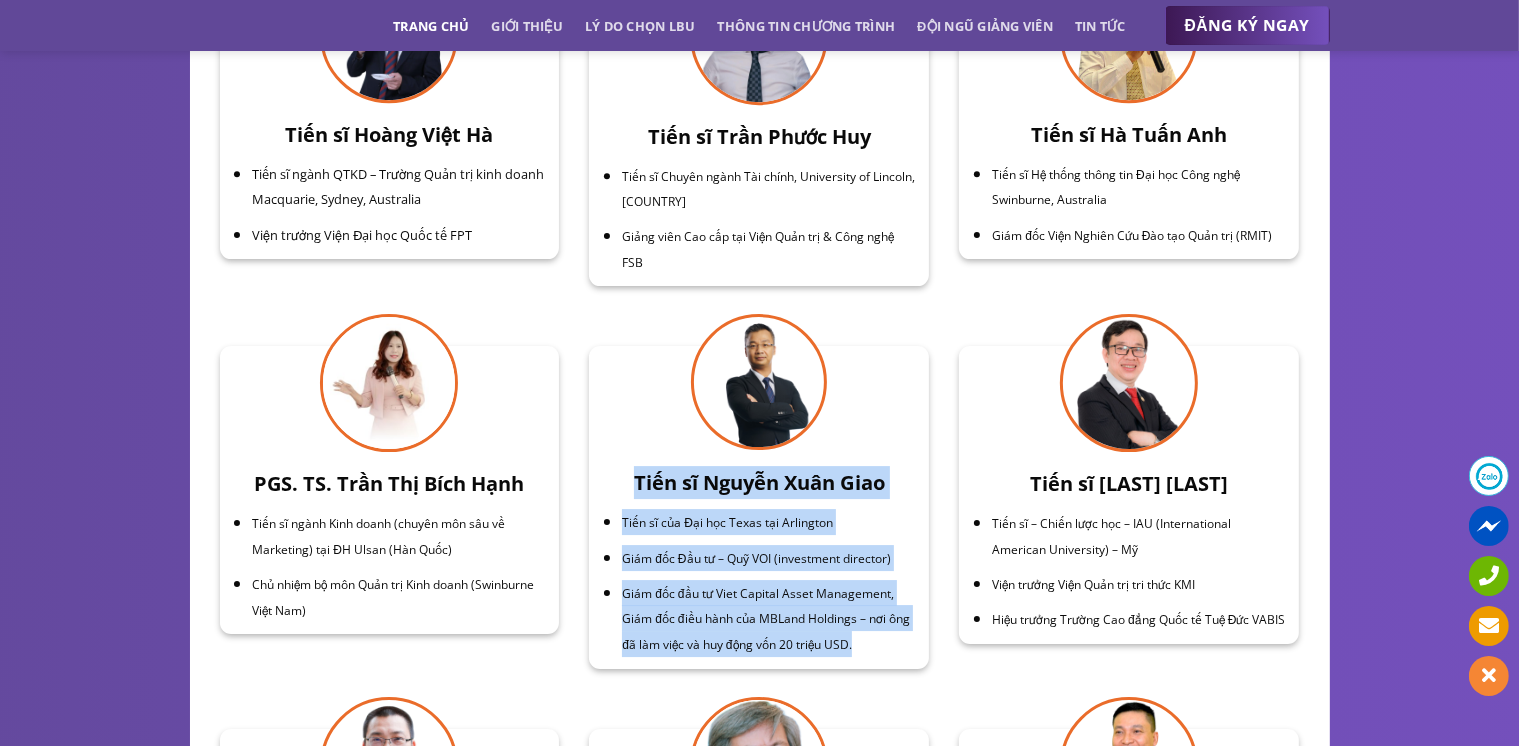 drag, startPoint x: 658, startPoint y: 501, endPoint x: 906, endPoint y: 663, distance: 296.2229 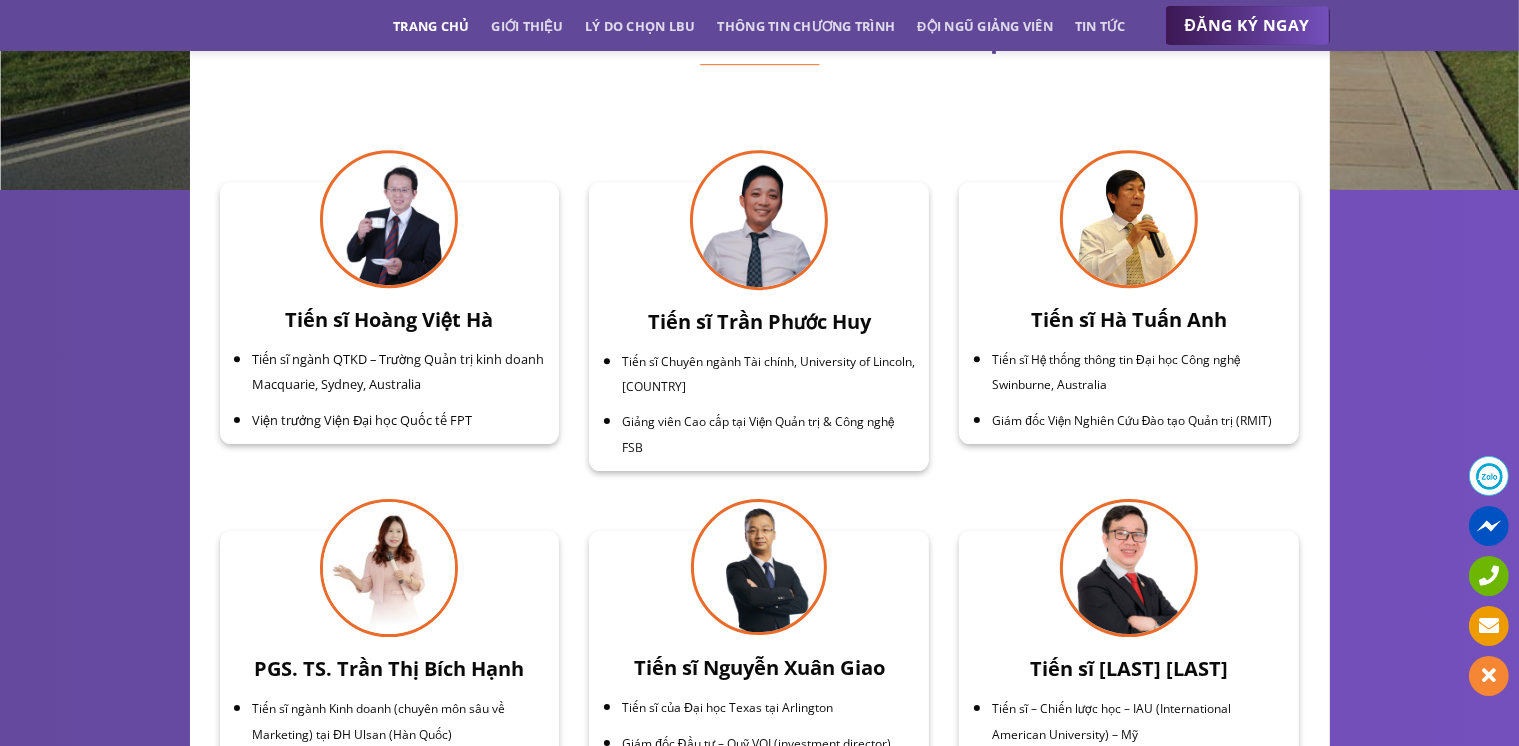 scroll, scrollTop: 6136, scrollLeft: 0, axis: vertical 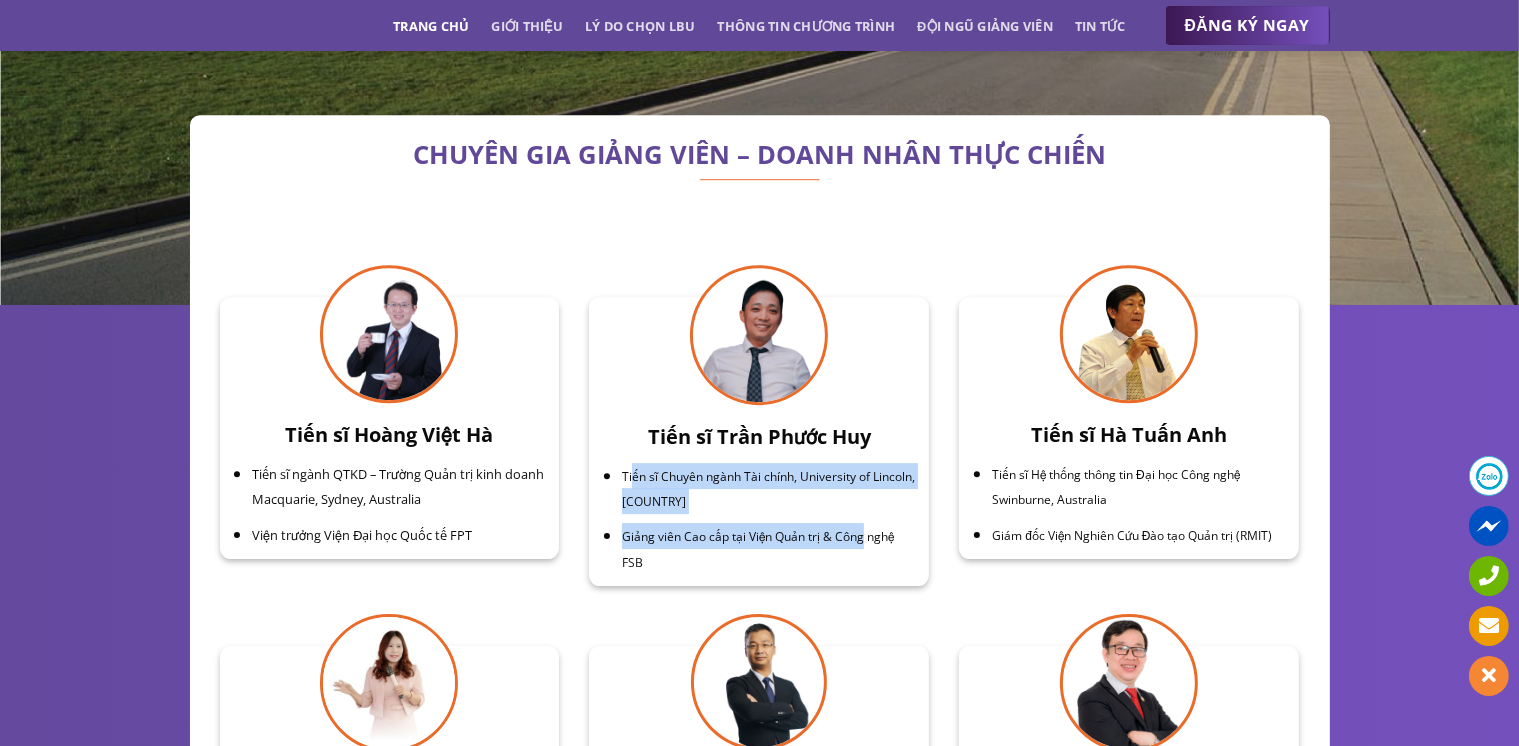 drag, startPoint x: 634, startPoint y: 461, endPoint x: 871, endPoint y: 537, distance: 248.88753 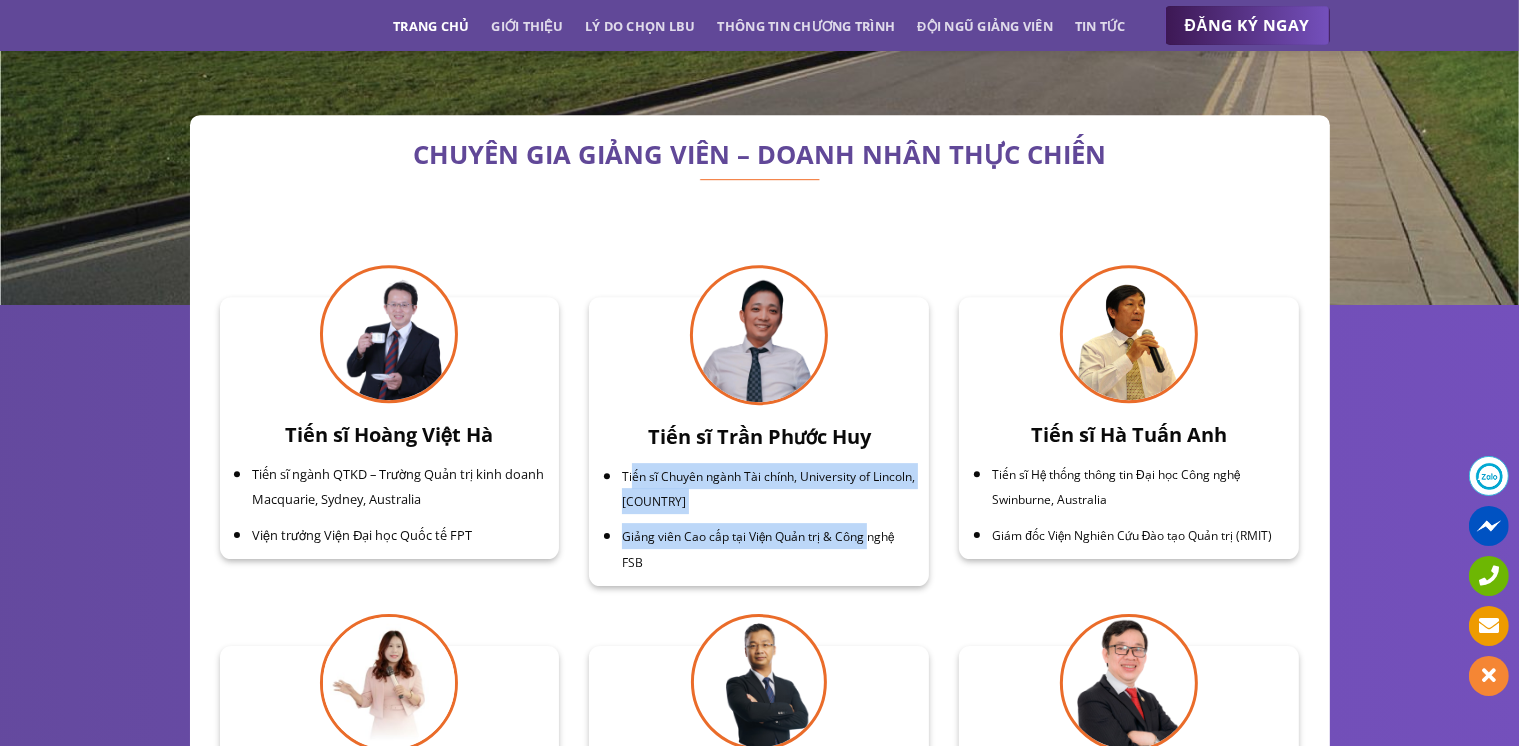 click on "Giảng viên Cao cấp tại Viện Quản trị & Công nghệ FSB" at bounding box center [758, 549] 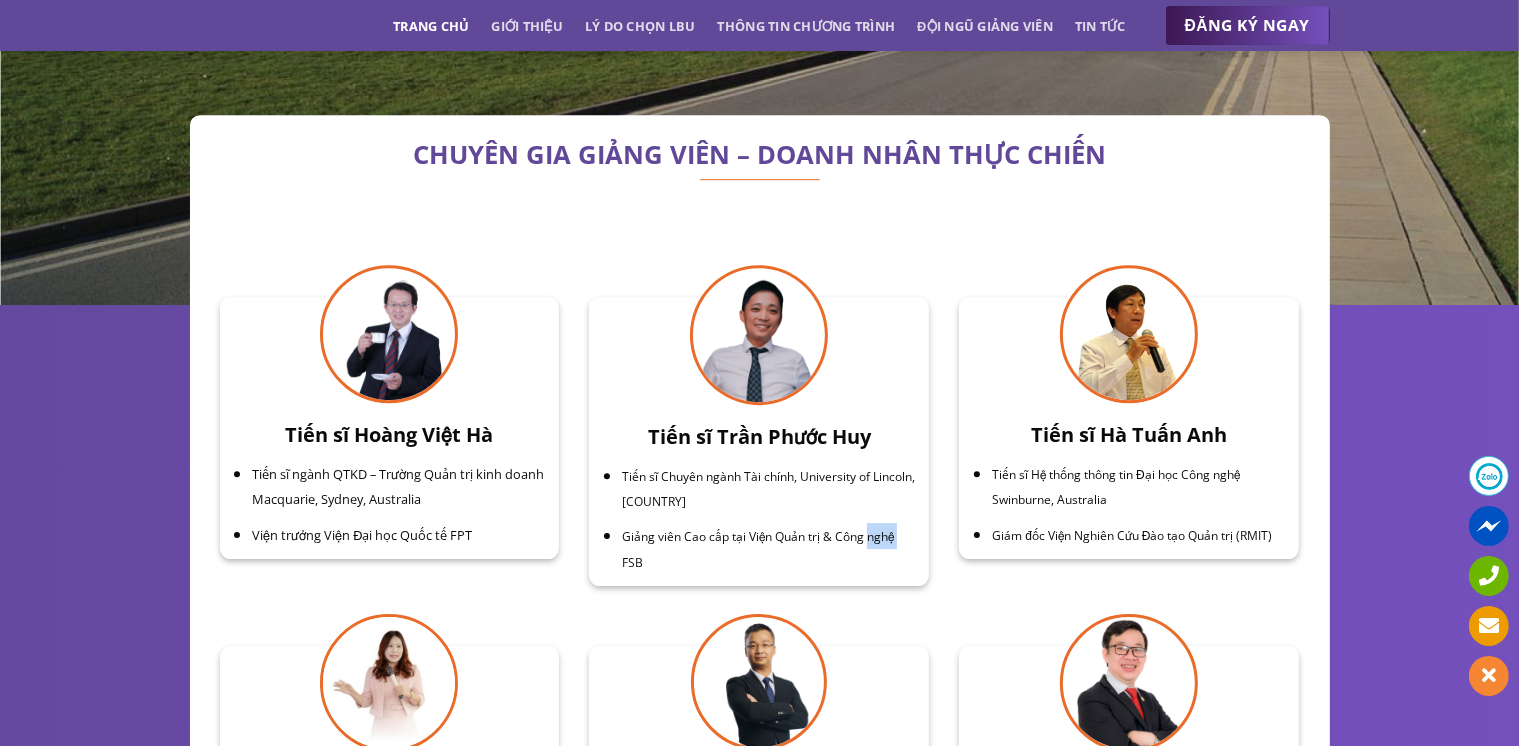 click on "Giảng viên Cao cấp tại Viện Quản trị & Công nghệ FSB" at bounding box center (758, 549) 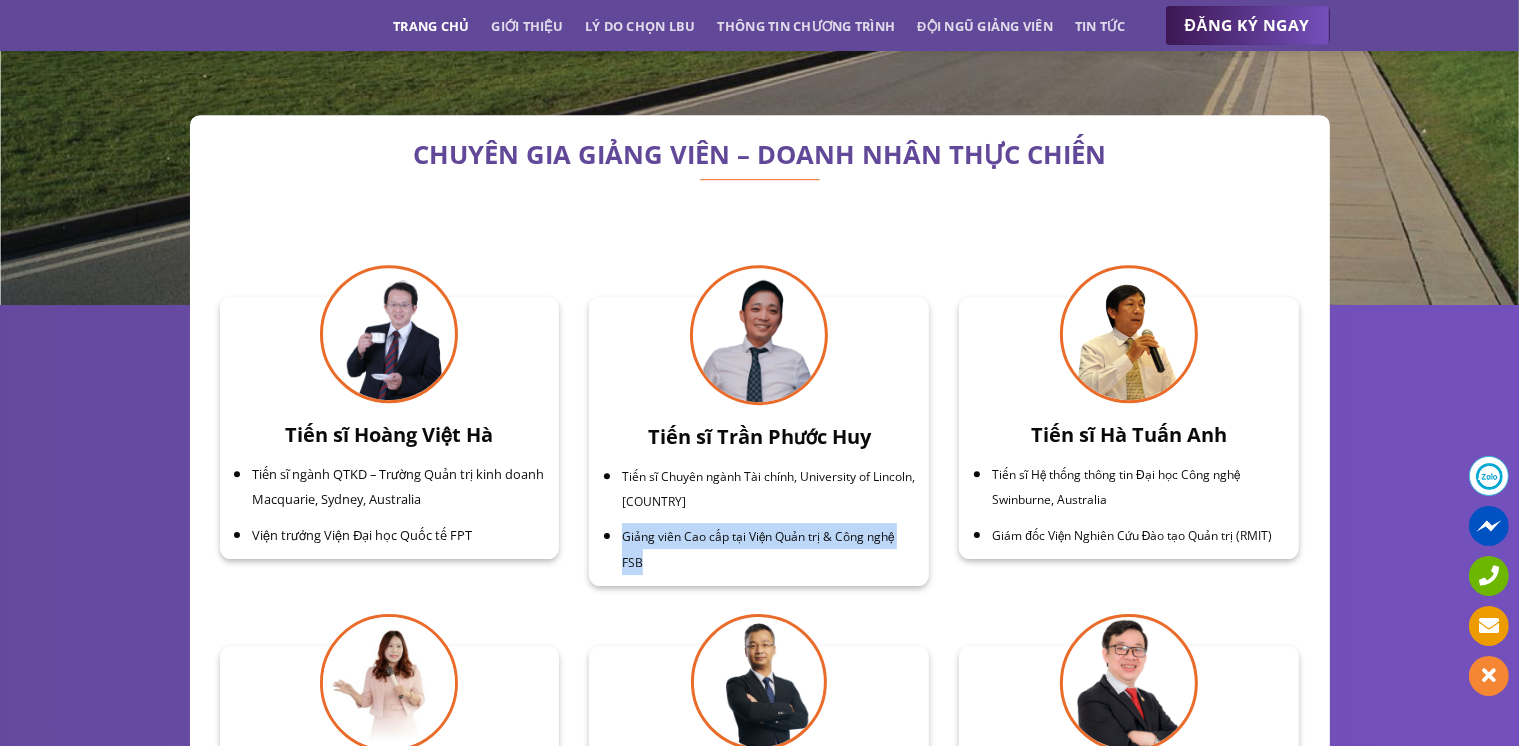click on "Giảng viên Cao cấp tại Viện Quản trị & Công nghệ FSB" at bounding box center [758, 549] 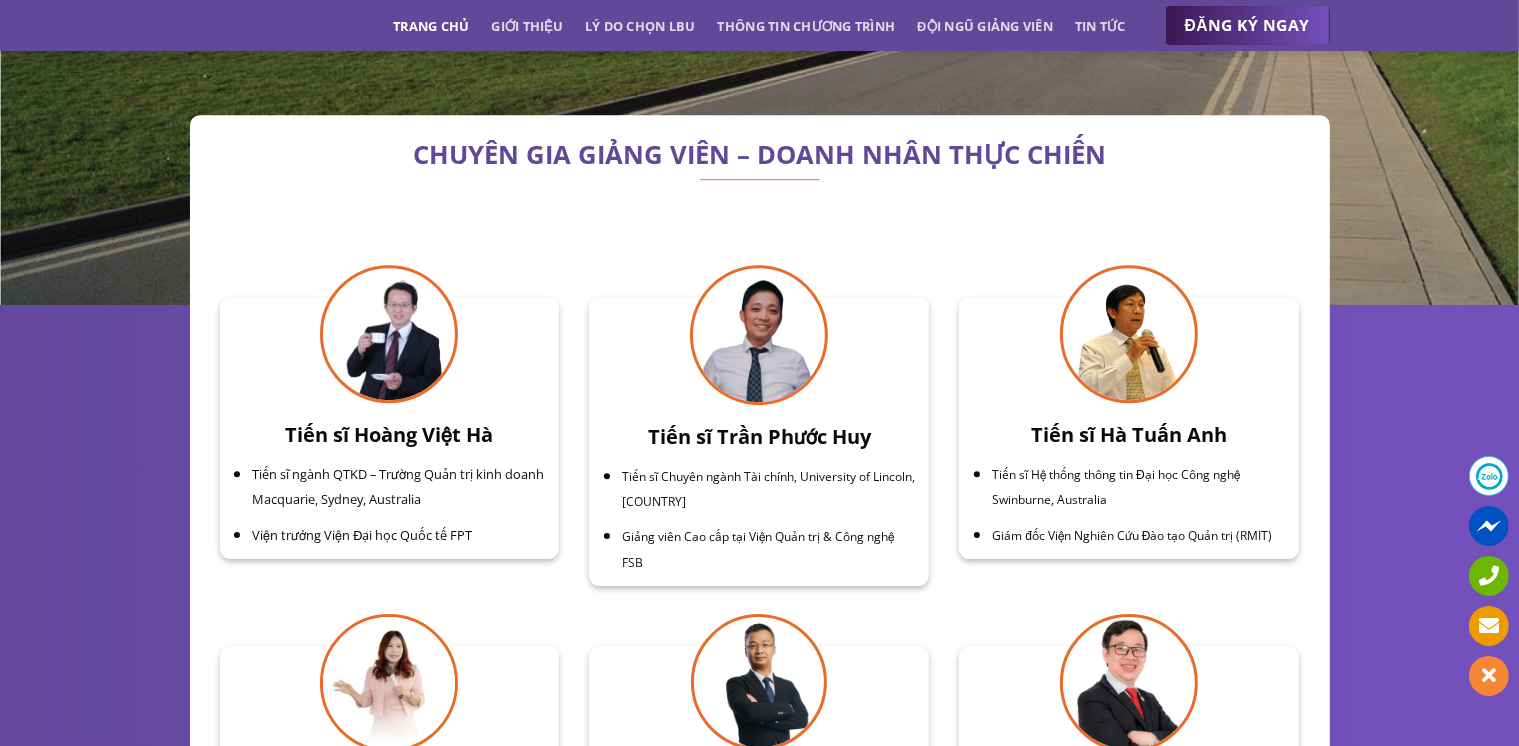 click on "Tiến sĩ Chuyên ngành Tài chính, University of Lincoln, United Kingdom" at bounding box center [768, 489] 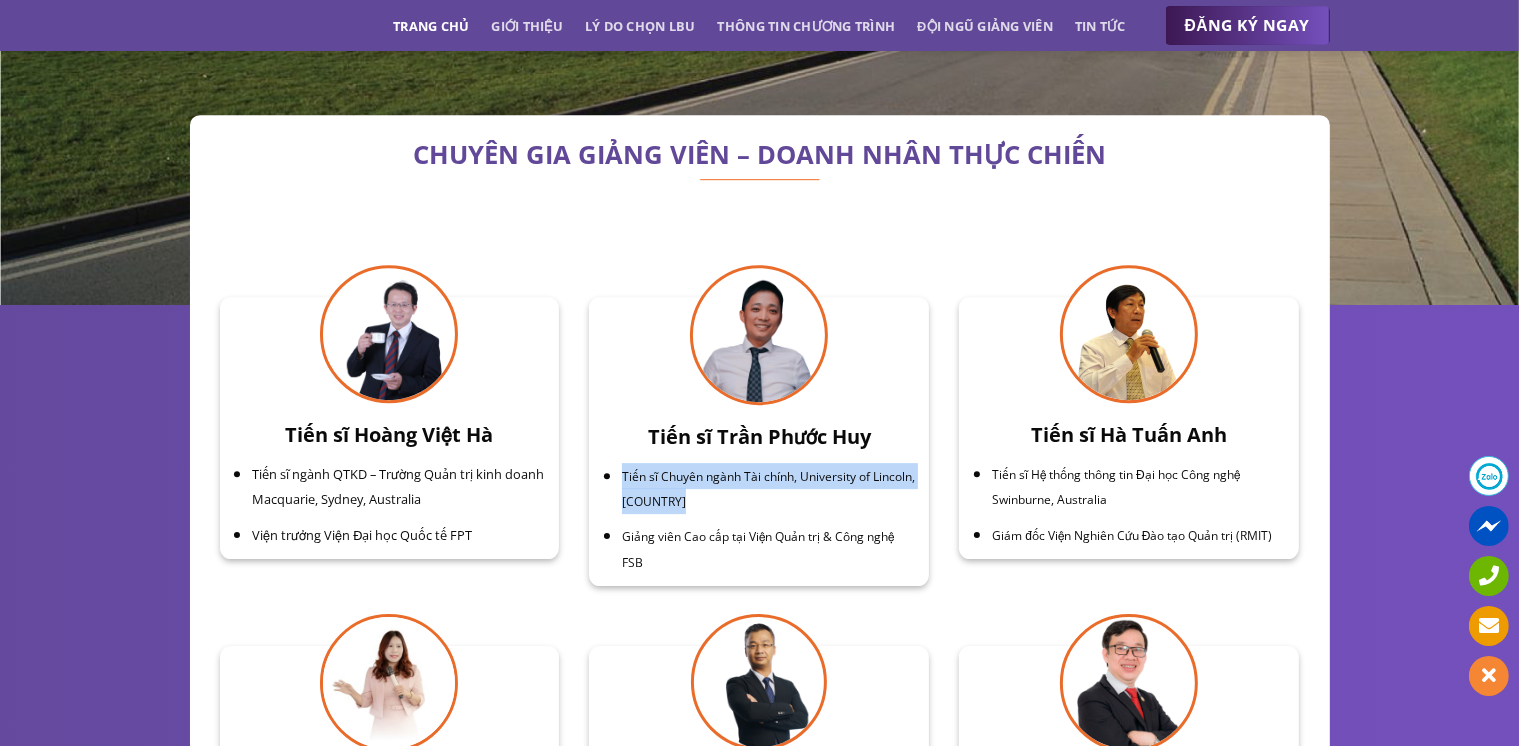 click on "Tiến sĩ Chuyên ngành Tài chính, University of Lincoln, United Kingdom" at bounding box center [768, 489] 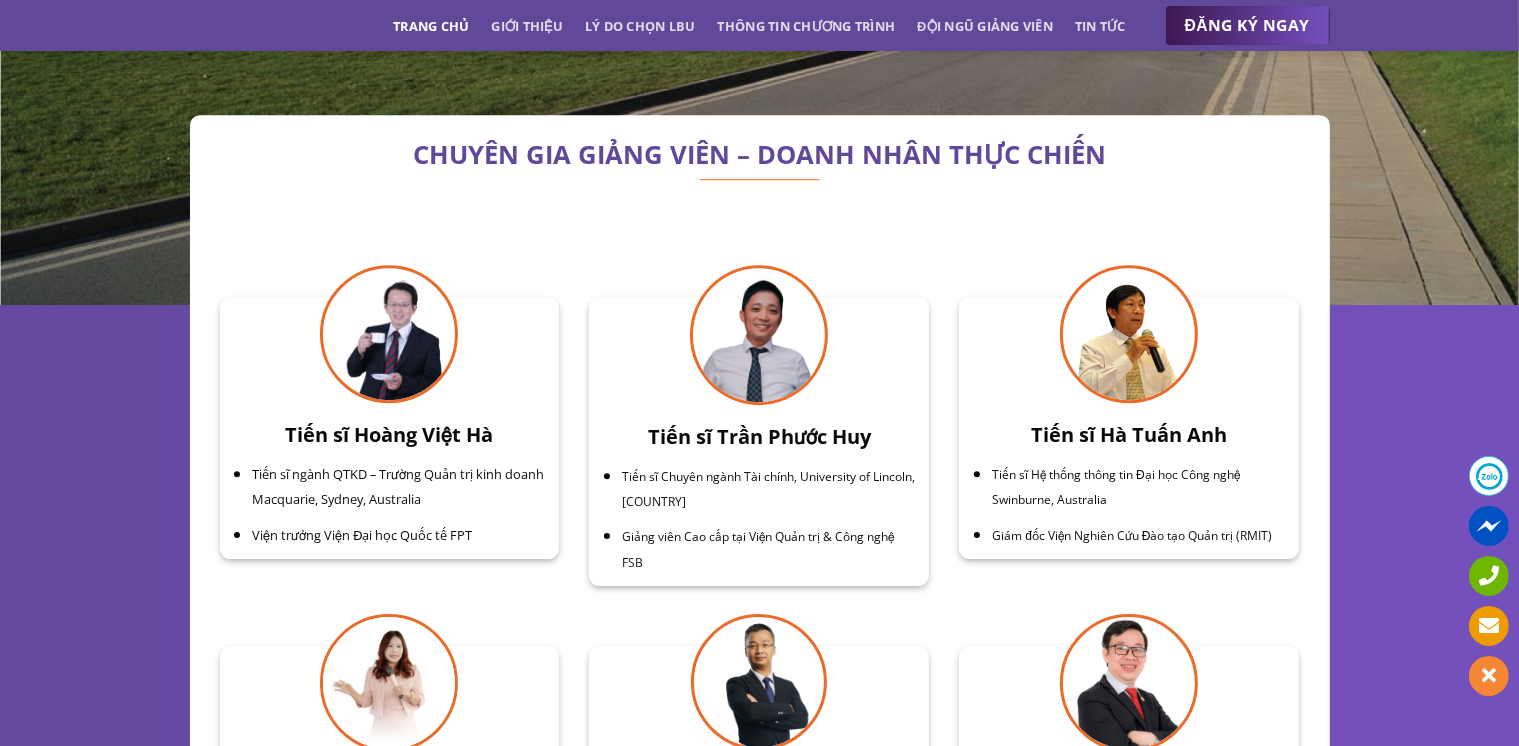 click on "Giảng viên Cao cấp tại Viện Quản trị & Công nghệ FSB" at bounding box center (769, 548) 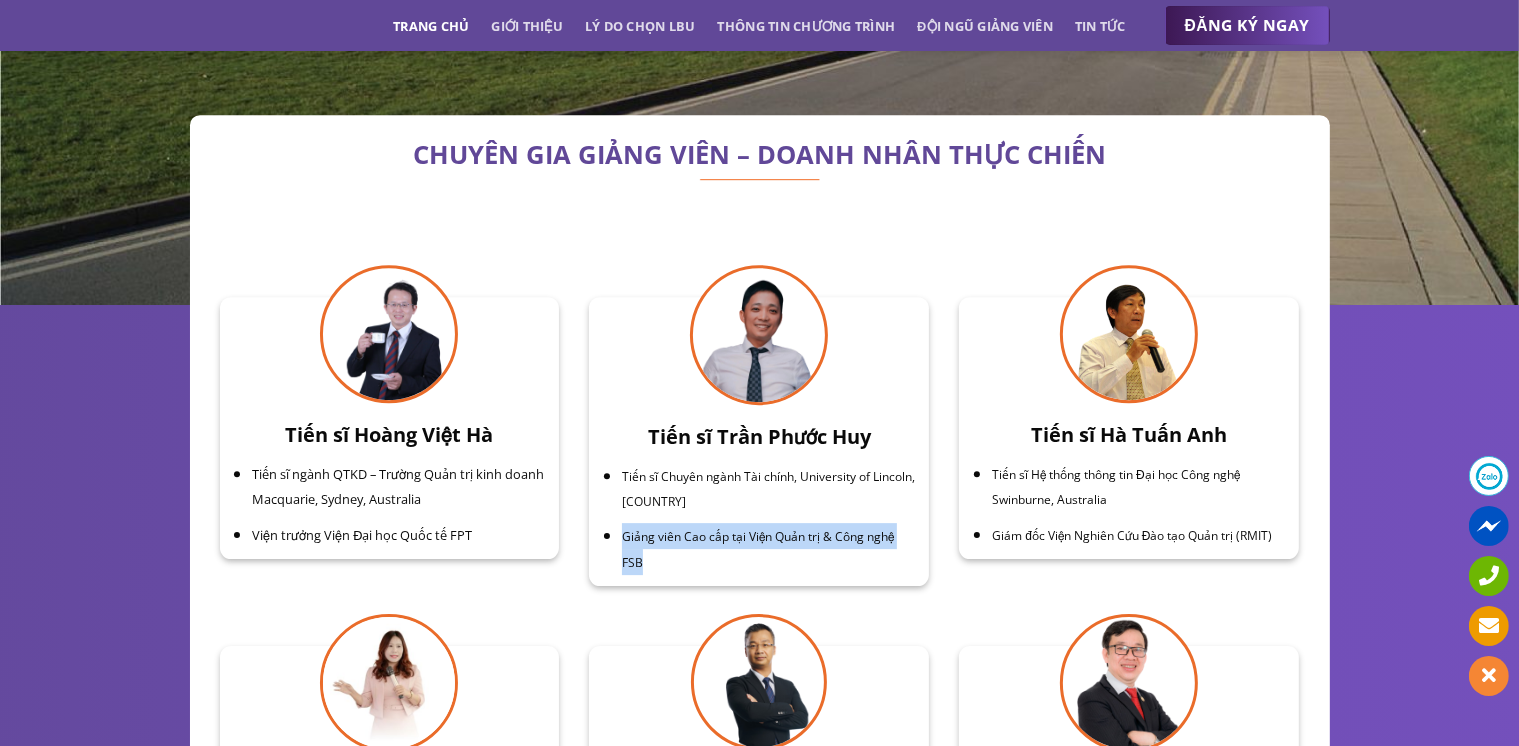 click on "Giảng viên Cao cấp tại Viện Quản trị & Công nghệ FSB" at bounding box center (769, 548) 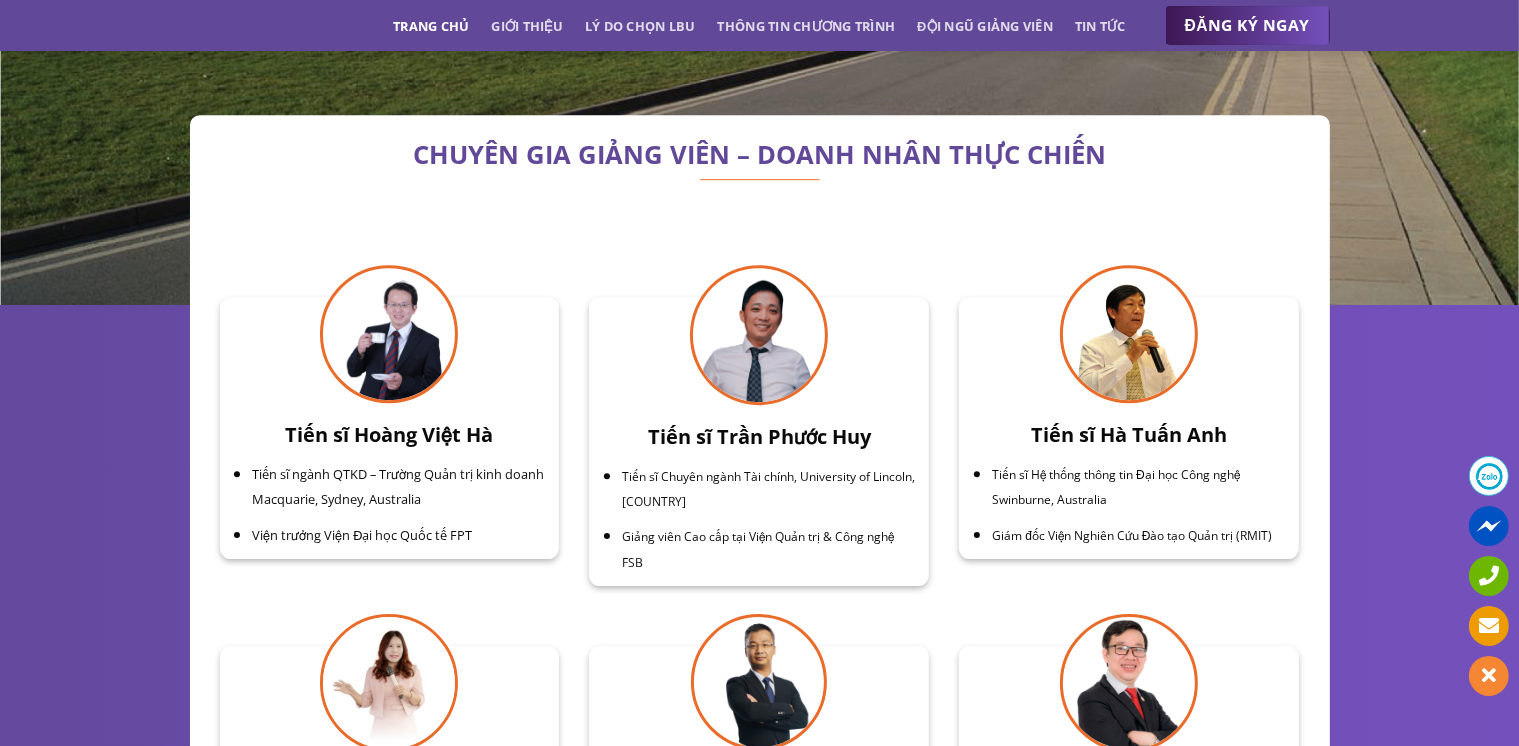 click on "Giám đốc Viện Nghiên Cứu Đào tạo Quản trị (RMIT)" at bounding box center (1132, 535) 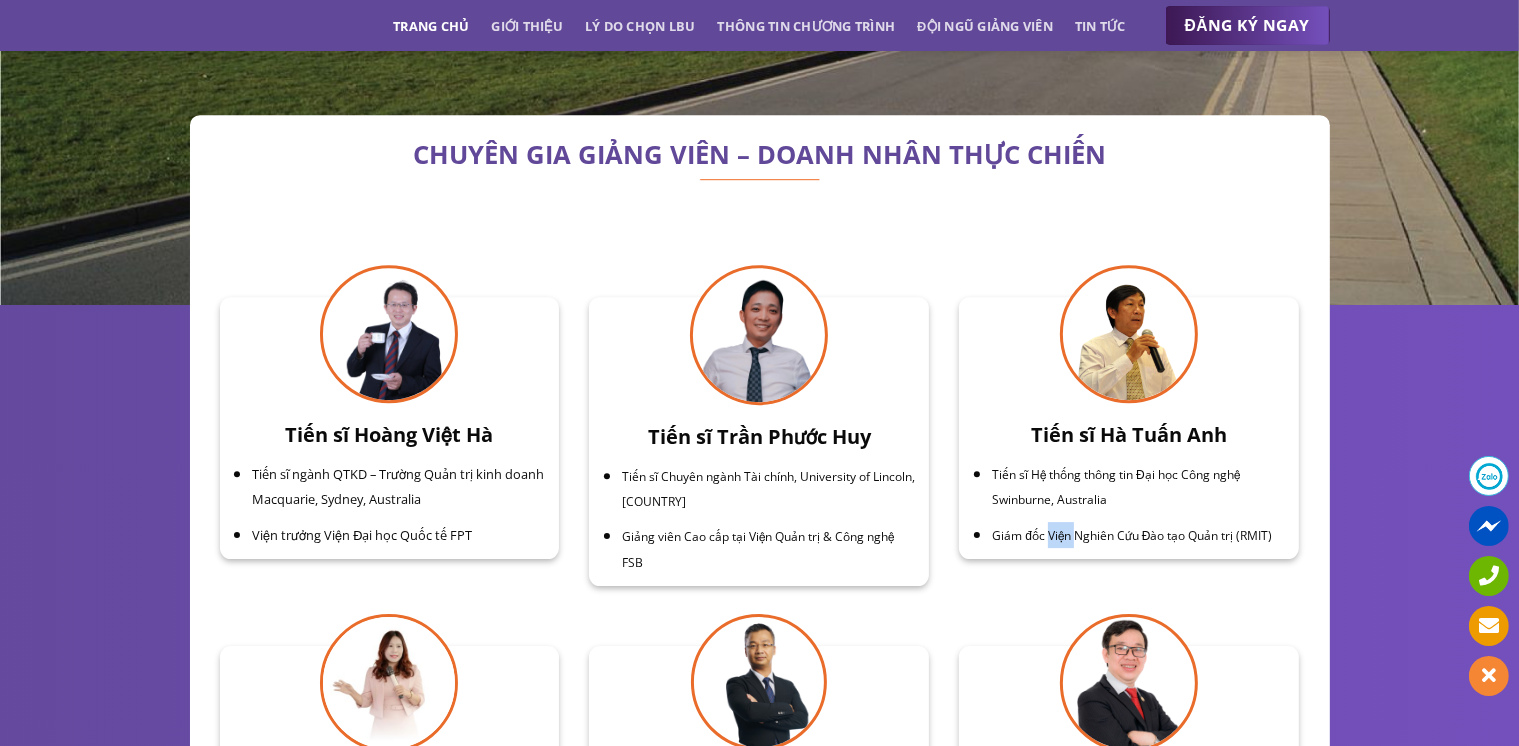 click on "Giám đốc Viện Nghiên Cứu Đào tạo Quản trị (RMIT)" at bounding box center (1132, 535) 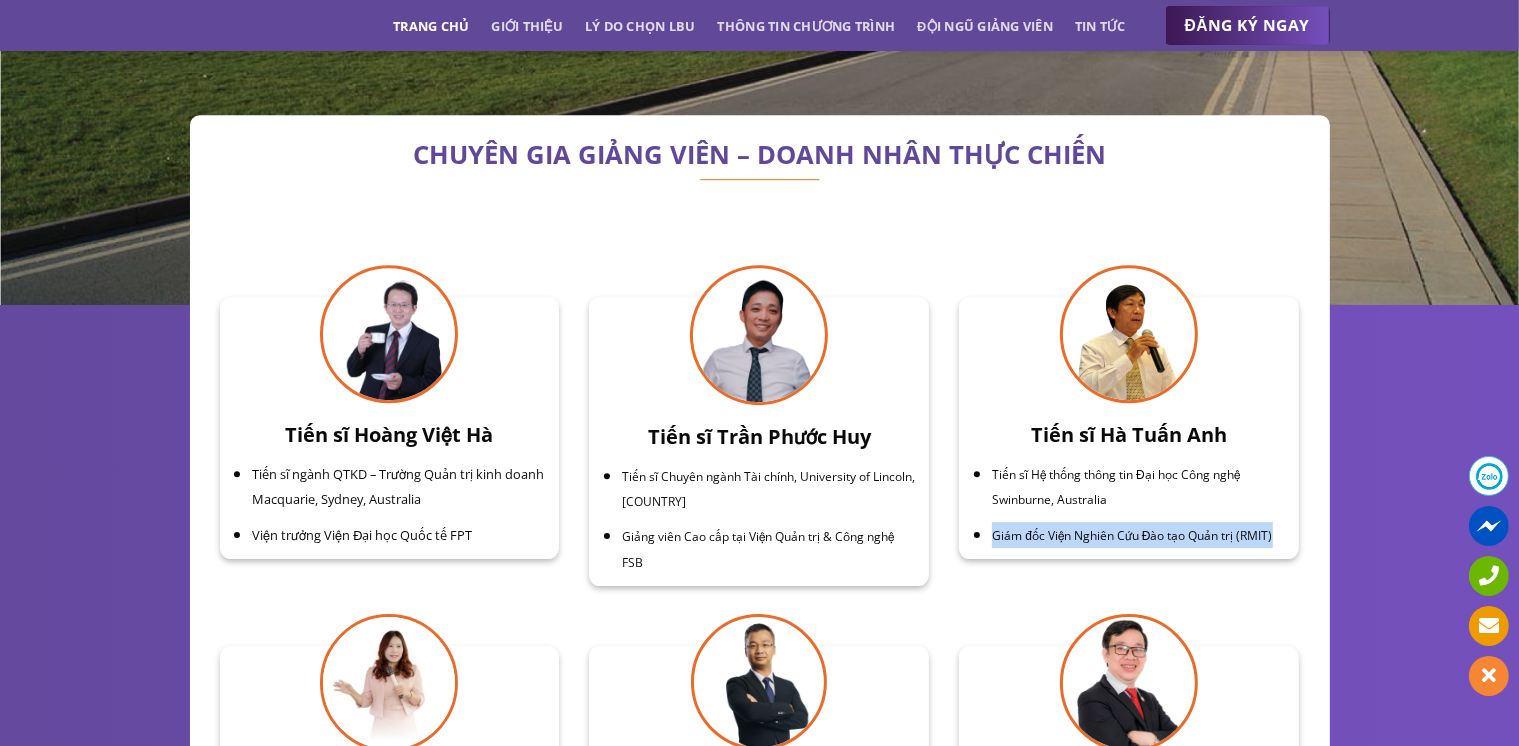 click on "Giám đốc Viện Nghiên Cứu Đào tạo Quản trị (RMIT)" at bounding box center (1132, 535) 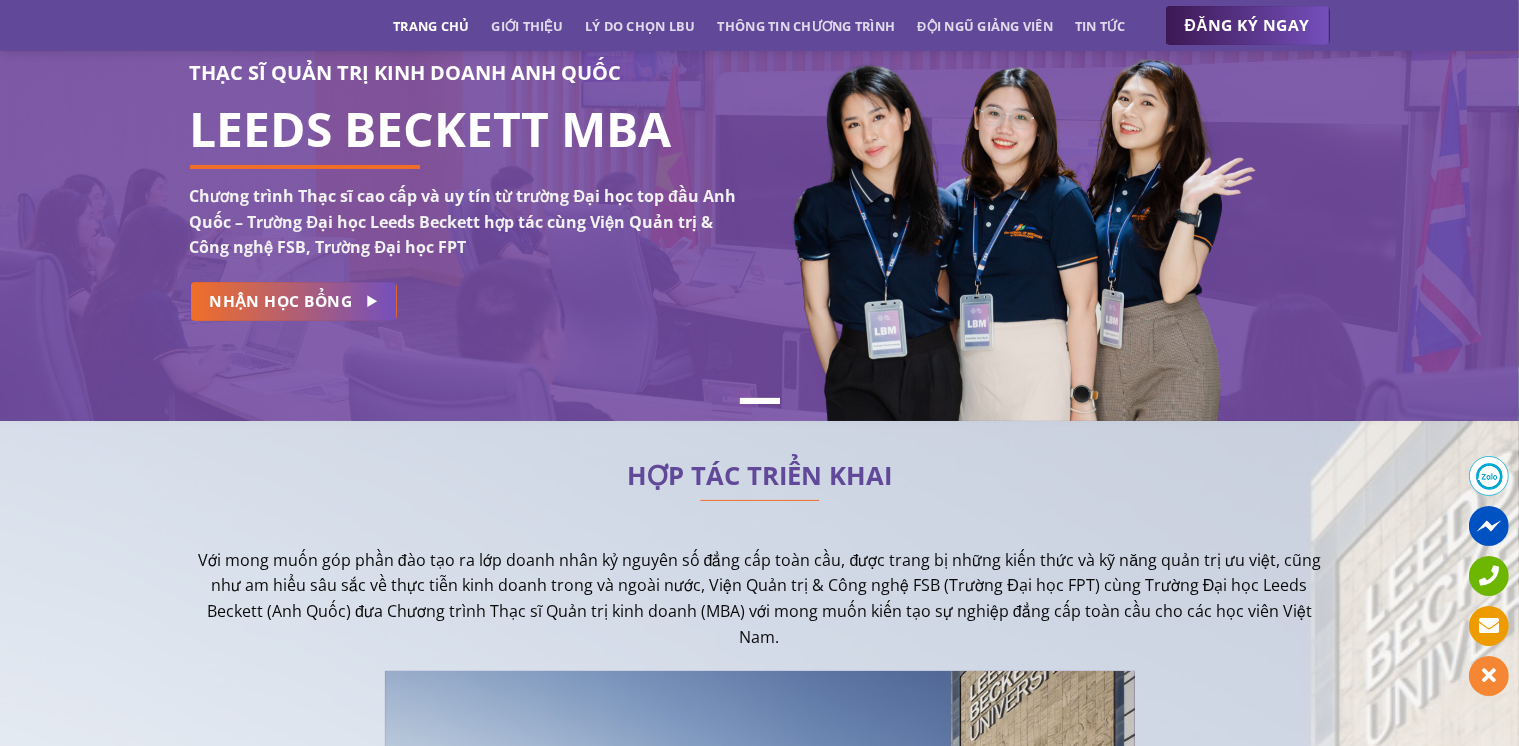 scroll, scrollTop: 136, scrollLeft: 0, axis: vertical 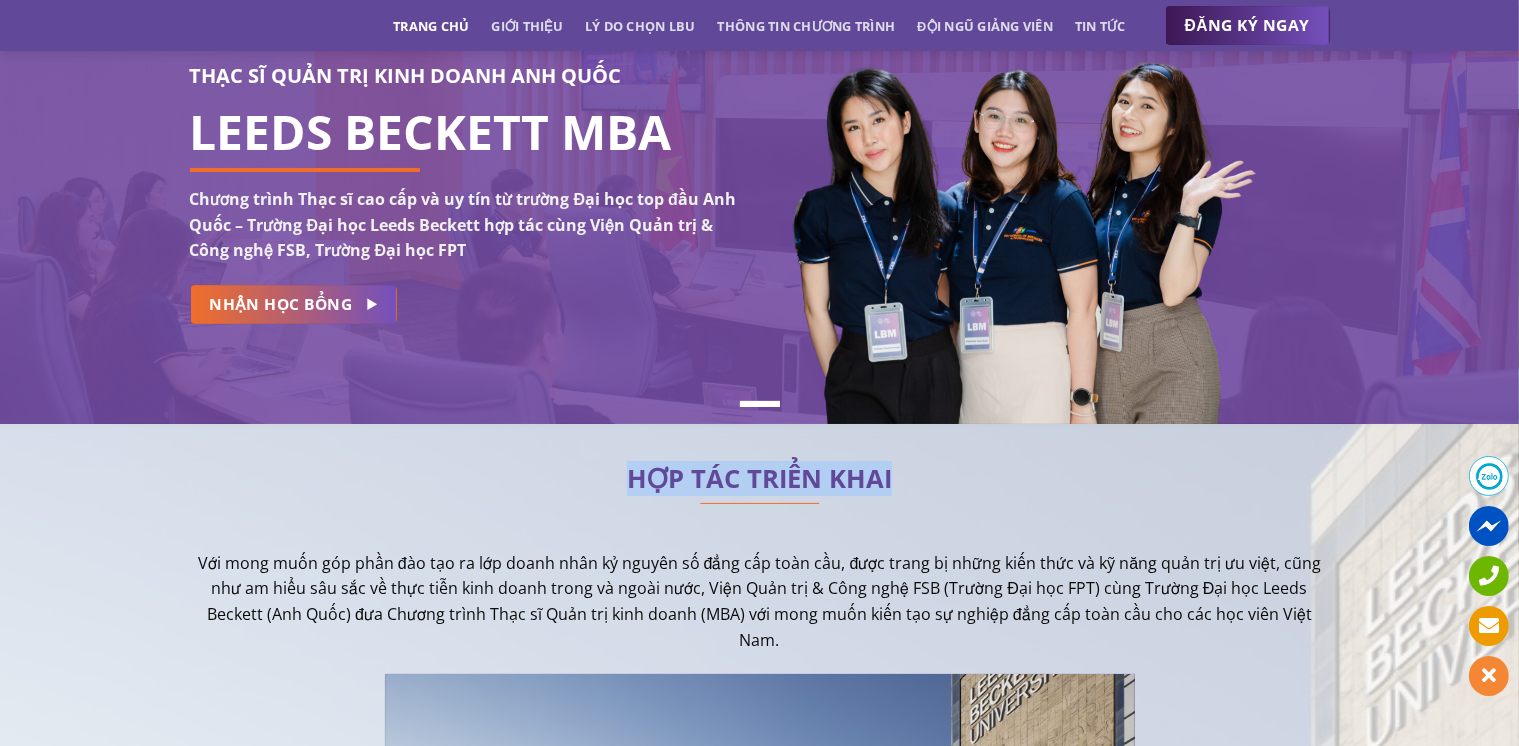 click on "HỢP TÁC TRIỂN KHAI
Với mong muốn góp phần đào tạo ra lớp doanh nhân kỷ nguyên số đẳng cấp toàn cầu, được trang bị những kiến thức và kỹ năng quản trị ưu việt, cũng như am hiểu sâu sắc về thực tiễn kinh doanh trong và ngoài nước, Viện Quản trị & Công nghệ FSB (Trường Đại học FPT) cùng Trường Đại học Leeds Beckett (Anh Quốc) đưa Chương trình Thạc sĩ Quản trị kinh doanh (MBA) với mong muốn kiến tạo sự nghiệp đẳng cấp toàn cầu cho các học viên Việt Nam." at bounding box center (759, 1139) 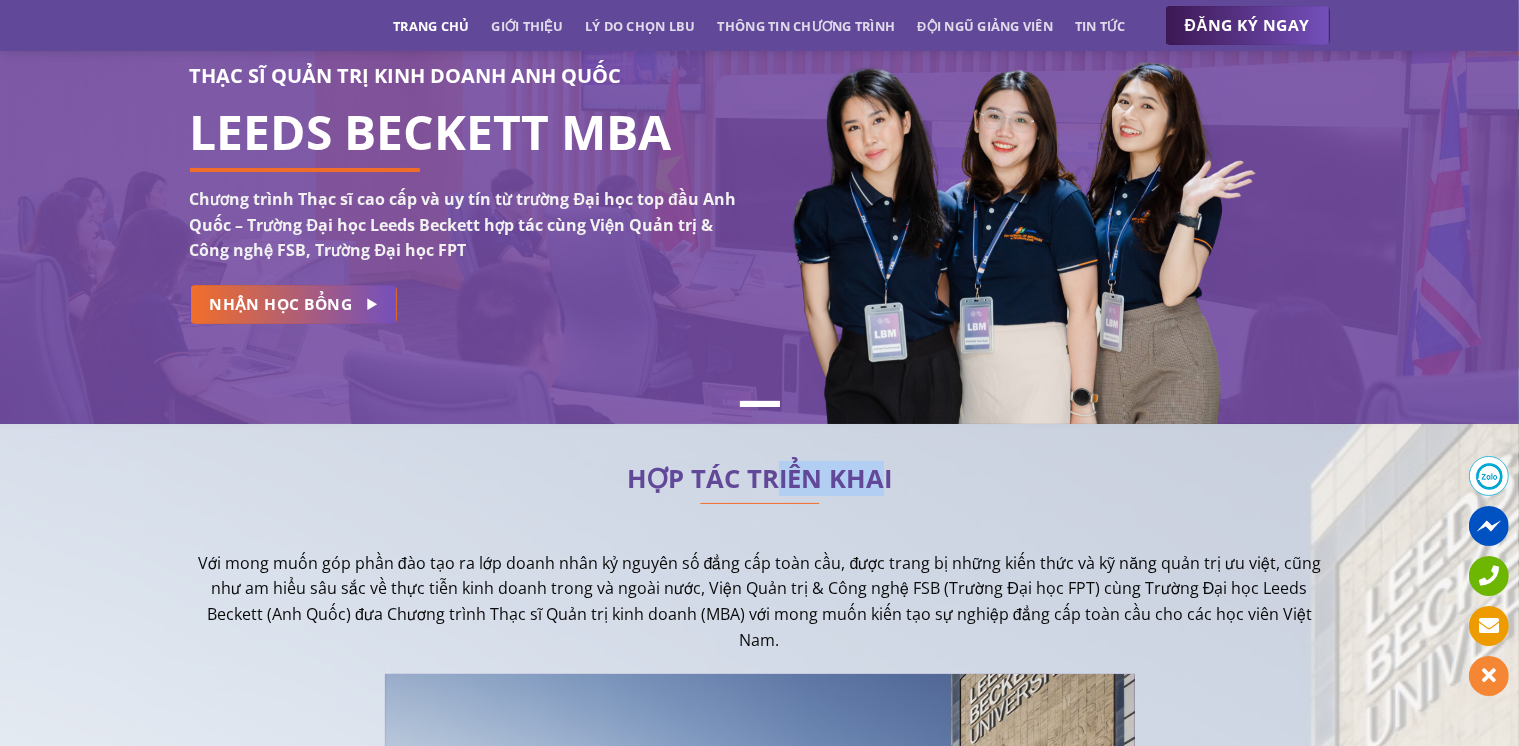 click on "HỢP TÁC TRIỂN KHAI" at bounding box center [760, 479] 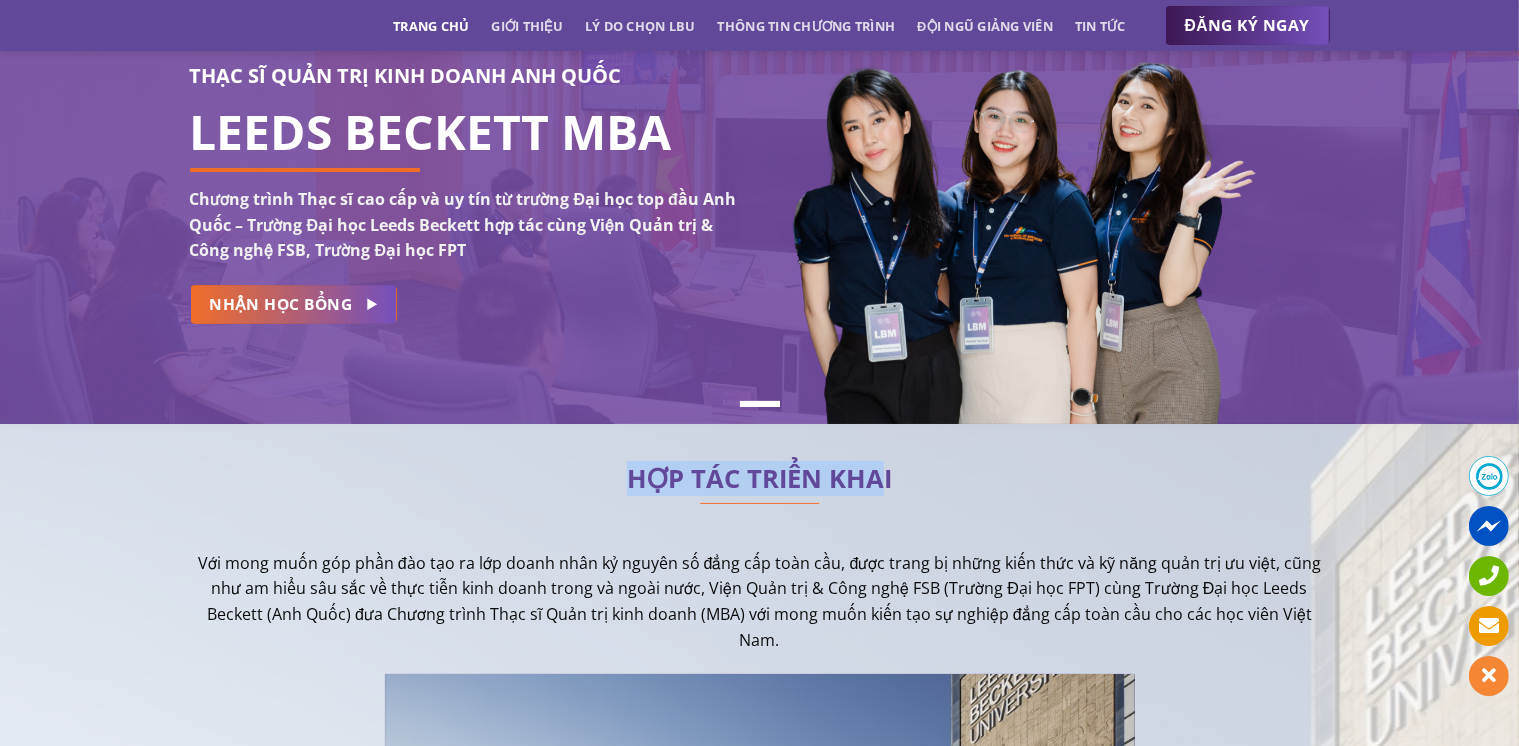 click on "HỢP TÁC TRIỂN KHAI" at bounding box center (760, 479) 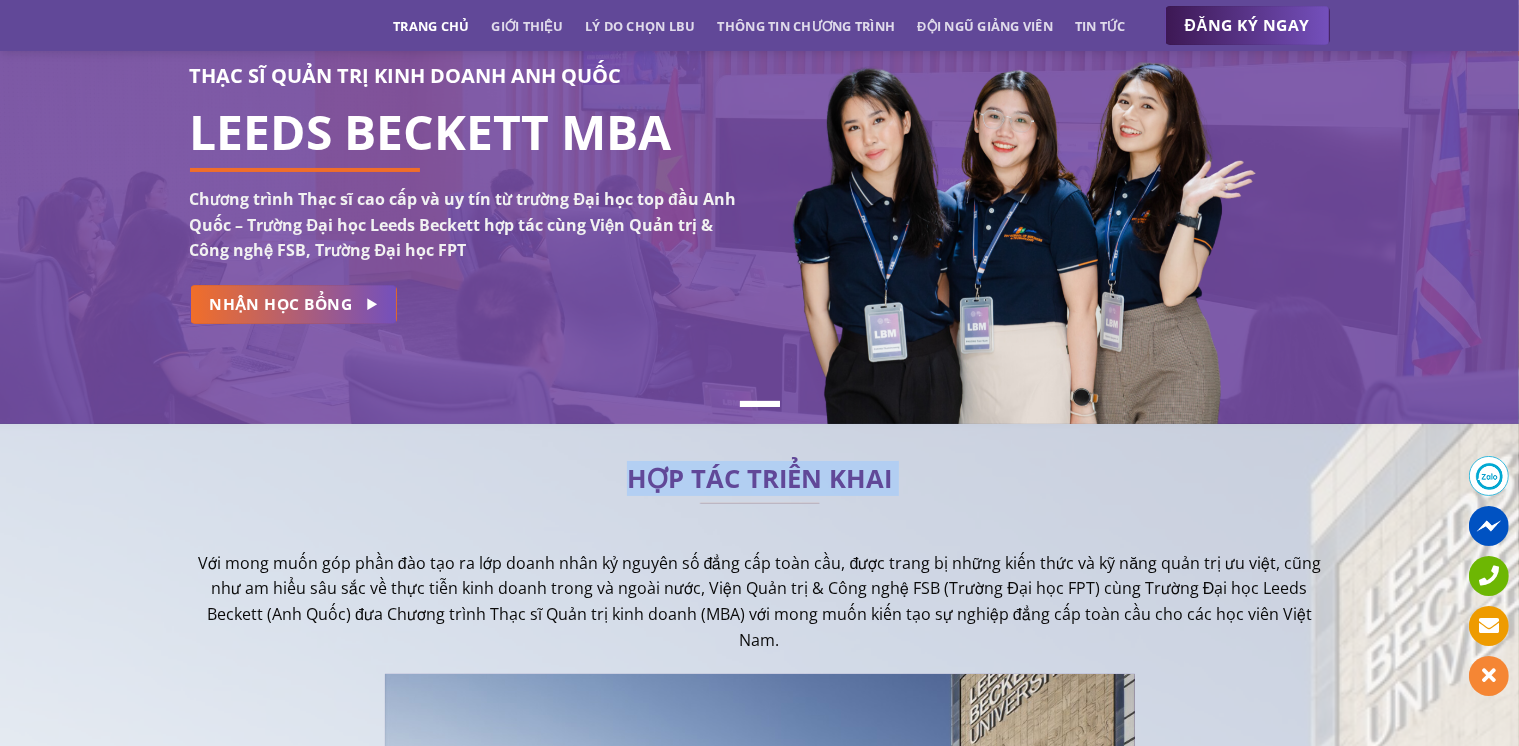 drag, startPoint x: 539, startPoint y: 487, endPoint x: 960, endPoint y: 501, distance: 421.23273 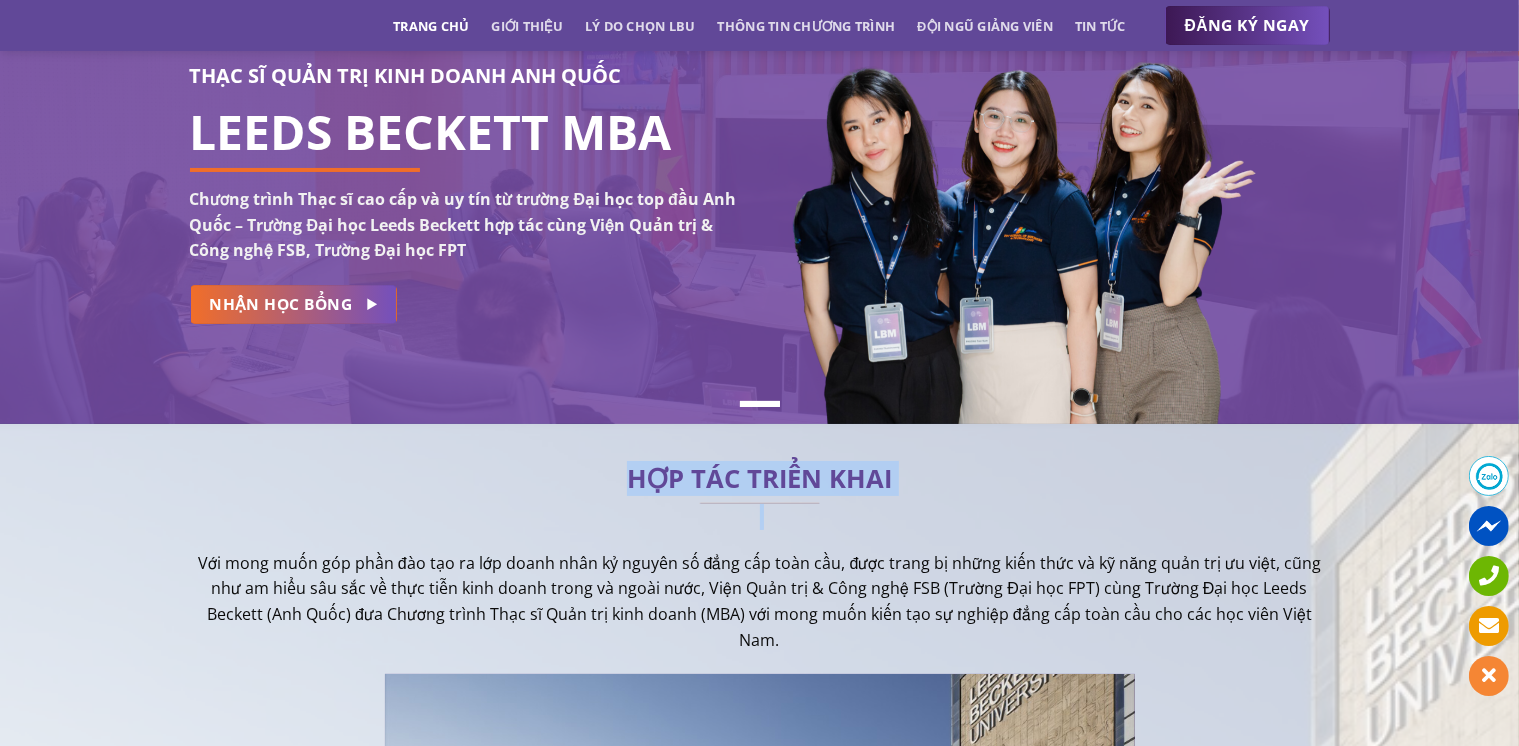 click on "HỢP TÁC TRIỂN KHAI" at bounding box center [760, 499] 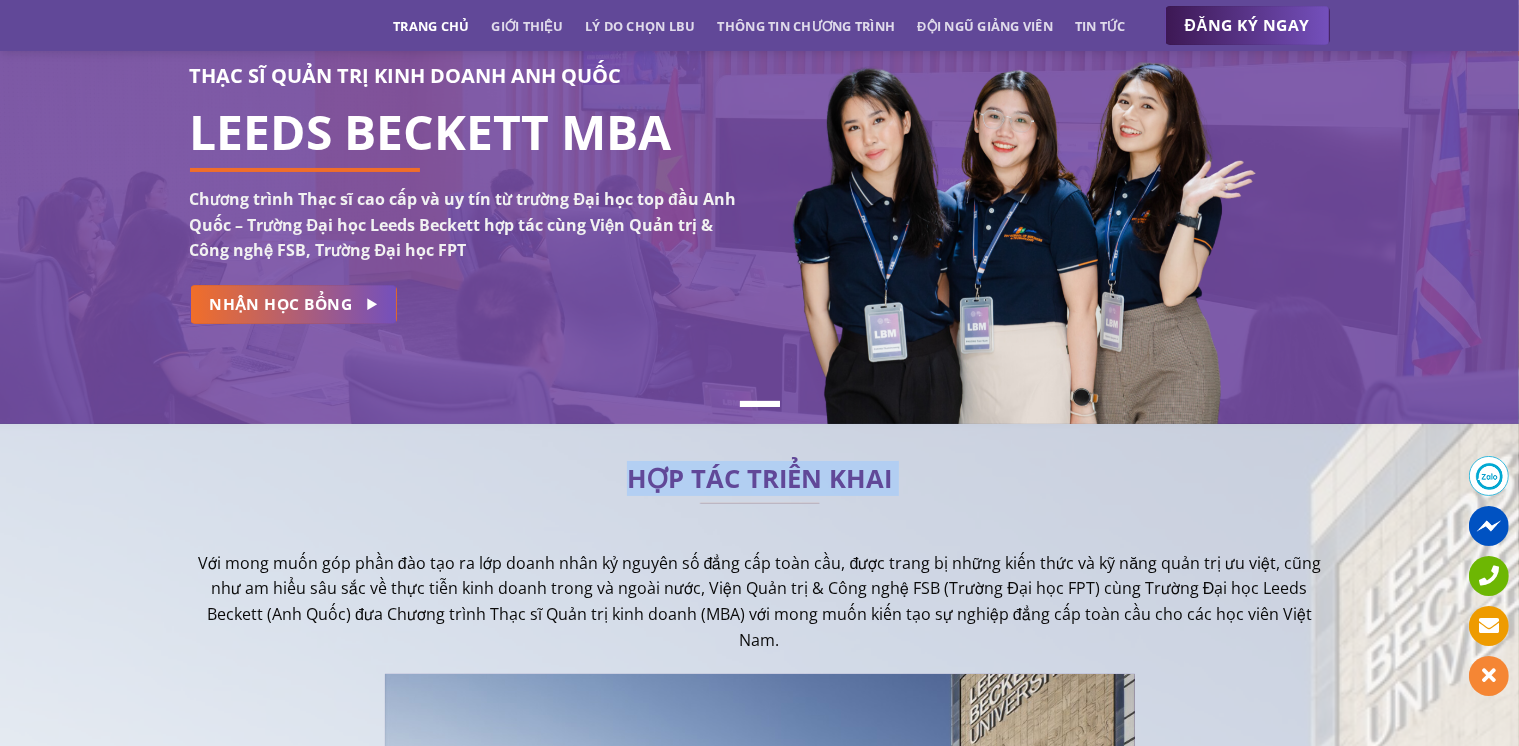 drag, startPoint x: 780, startPoint y: 494, endPoint x: 510, endPoint y: 481, distance: 270.31277 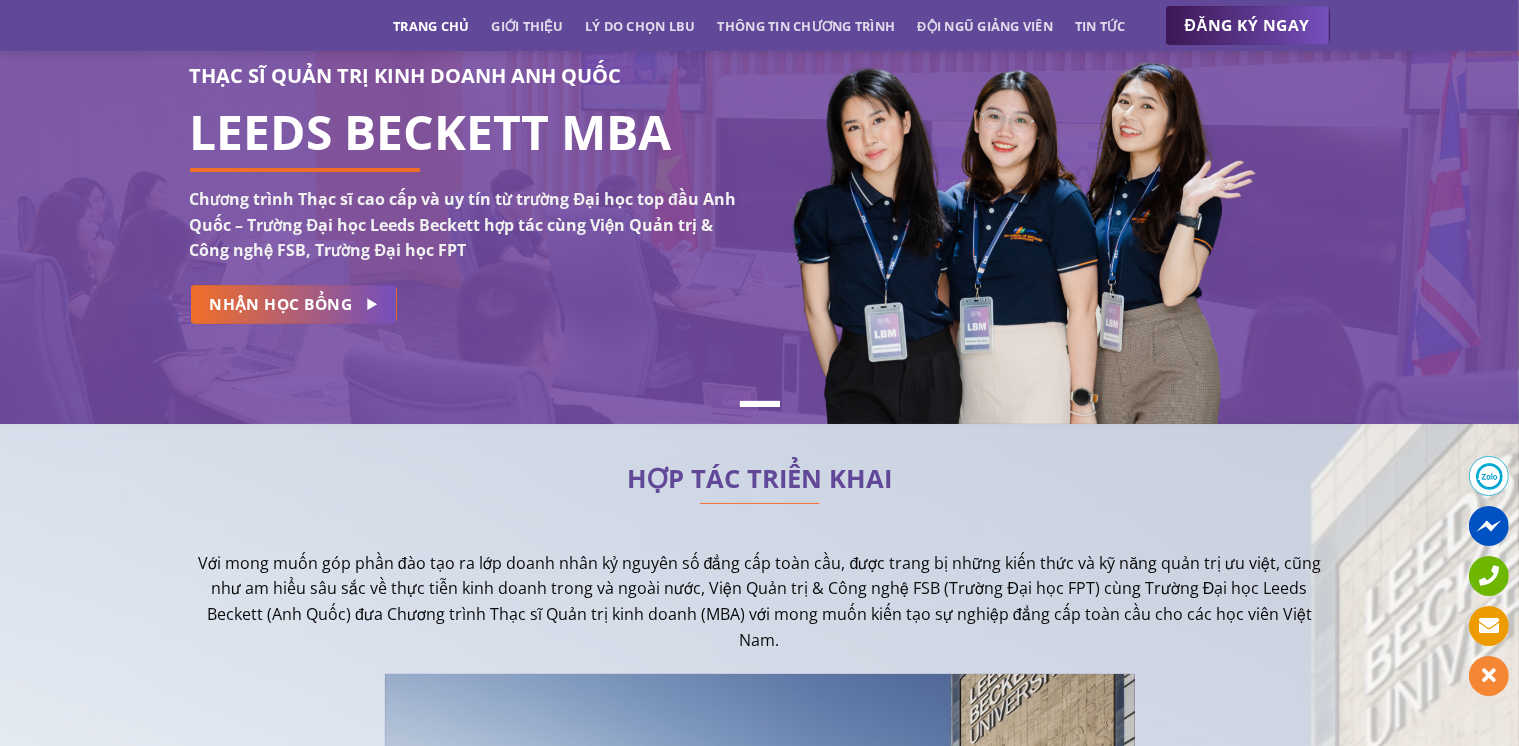 click at bounding box center [760, 461] 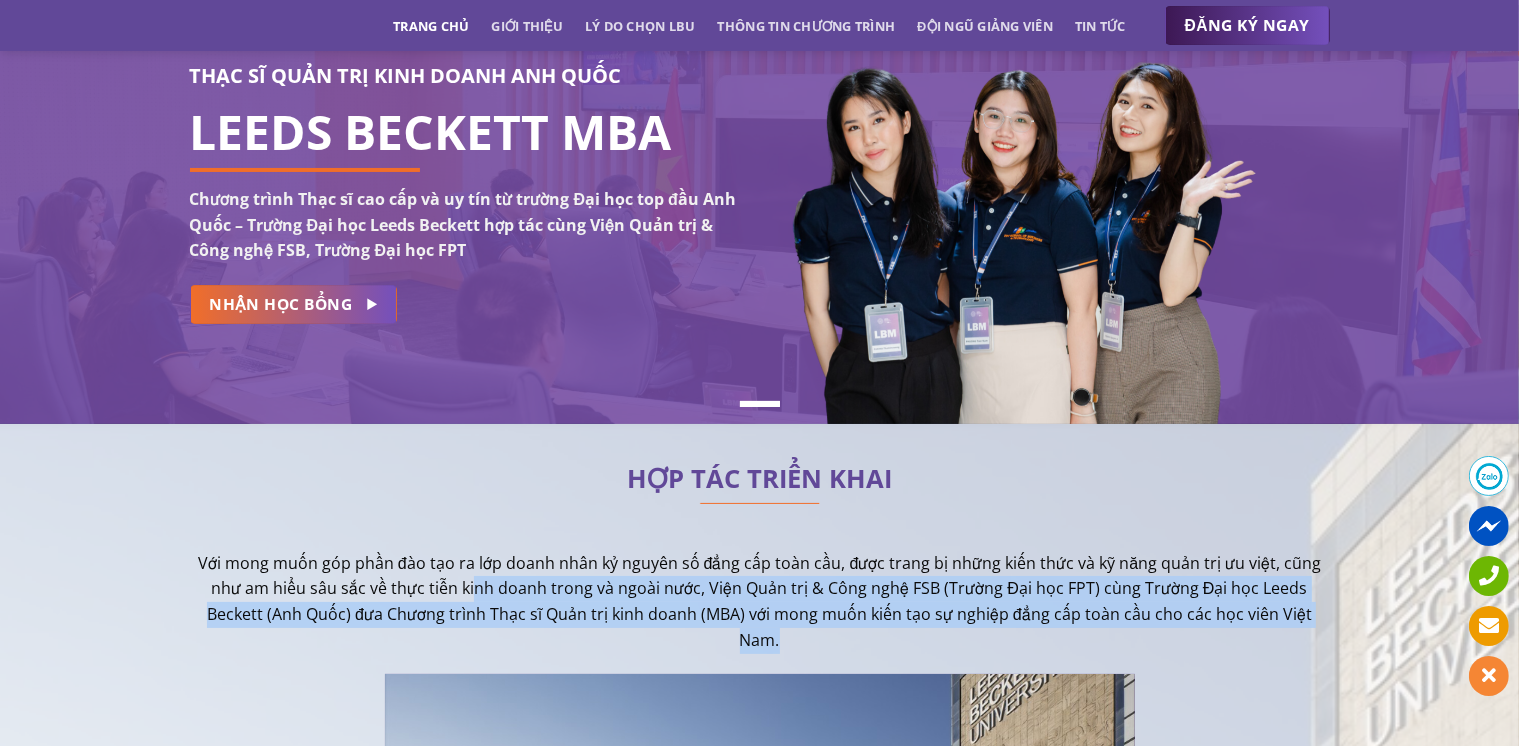 drag, startPoint x: 515, startPoint y: 589, endPoint x: 903, endPoint y: 638, distance: 391.08182 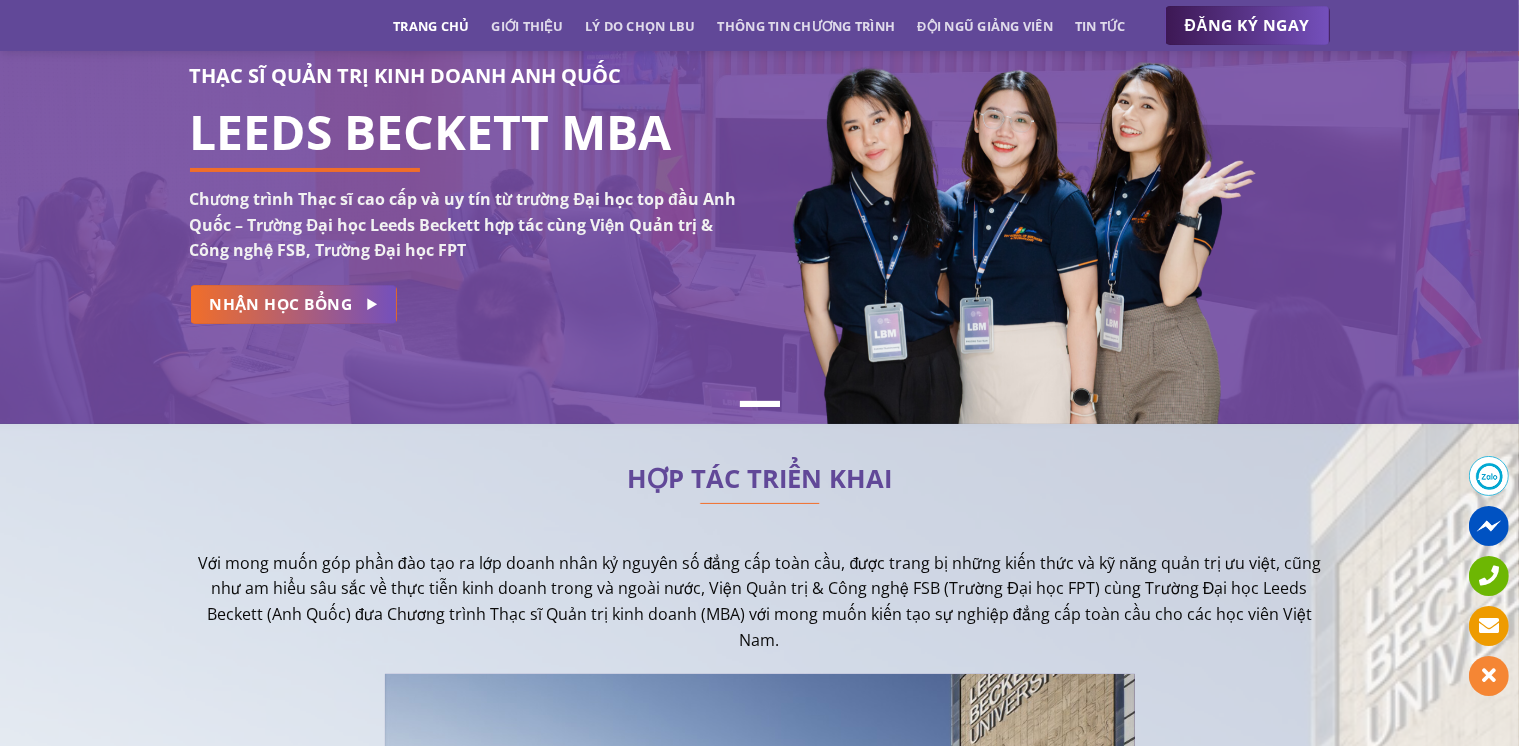 click on "Với mong muốn góp phần đào tạo ra lớp doanh nhân kỷ nguyên số đẳng cấp toàn cầu, được trang bị những kiến thức và kỹ năng quản trị ưu việt, cũng như am hiểu sâu sắc về thực tiễn kinh doanh trong và ngoài nước, Viện Quản trị & Công nghệ FSB (Trường Đại học FPT) cùng Trường Đại học Leeds Beckett (Anh Quốc) đưa Chương trình Thạc sĩ Quản trị kinh doanh (MBA) với mong muốn kiến tạo sự nghiệp đẳng cấp toàn cầu cho các học viên Việt Nam." at bounding box center [760, 602] 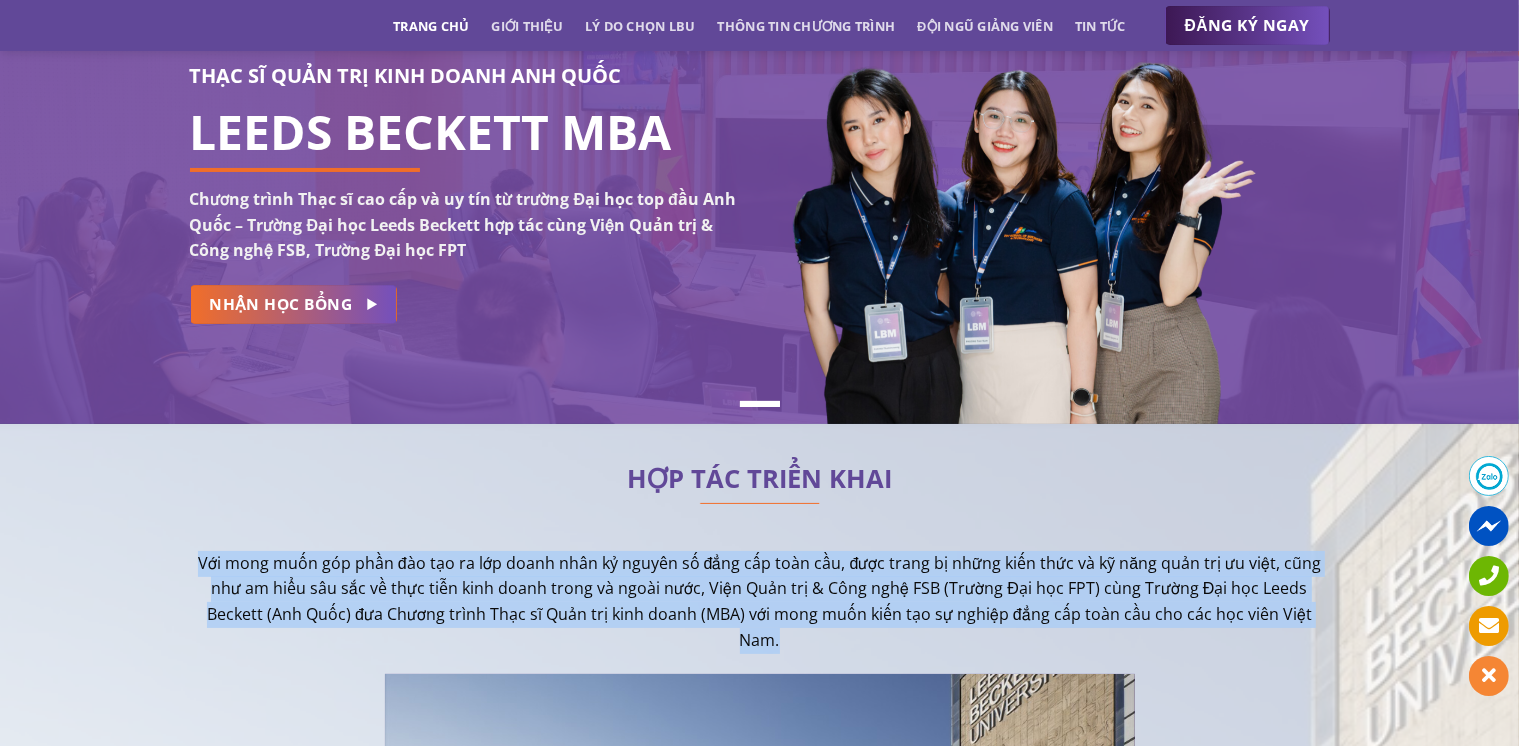 click on "Với mong muốn góp phần đào tạo ra lớp doanh nhân kỷ nguyên số đẳng cấp toàn cầu, được trang bị những kiến thức và kỹ năng quản trị ưu việt, cũng như am hiểu sâu sắc về thực tiễn kinh doanh trong và ngoài nước, Viện Quản trị & Công nghệ FSB (Trường Đại học FPT) cùng Trường Đại học Leeds Beckett (Anh Quốc) đưa Chương trình Thạc sĩ Quản trị kinh doanh (MBA) với mong muốn kiến tạo sự nghiệp đẳng cấp toàn cầu cho các học viên Việt Nam." at bounding box center (760, 602) 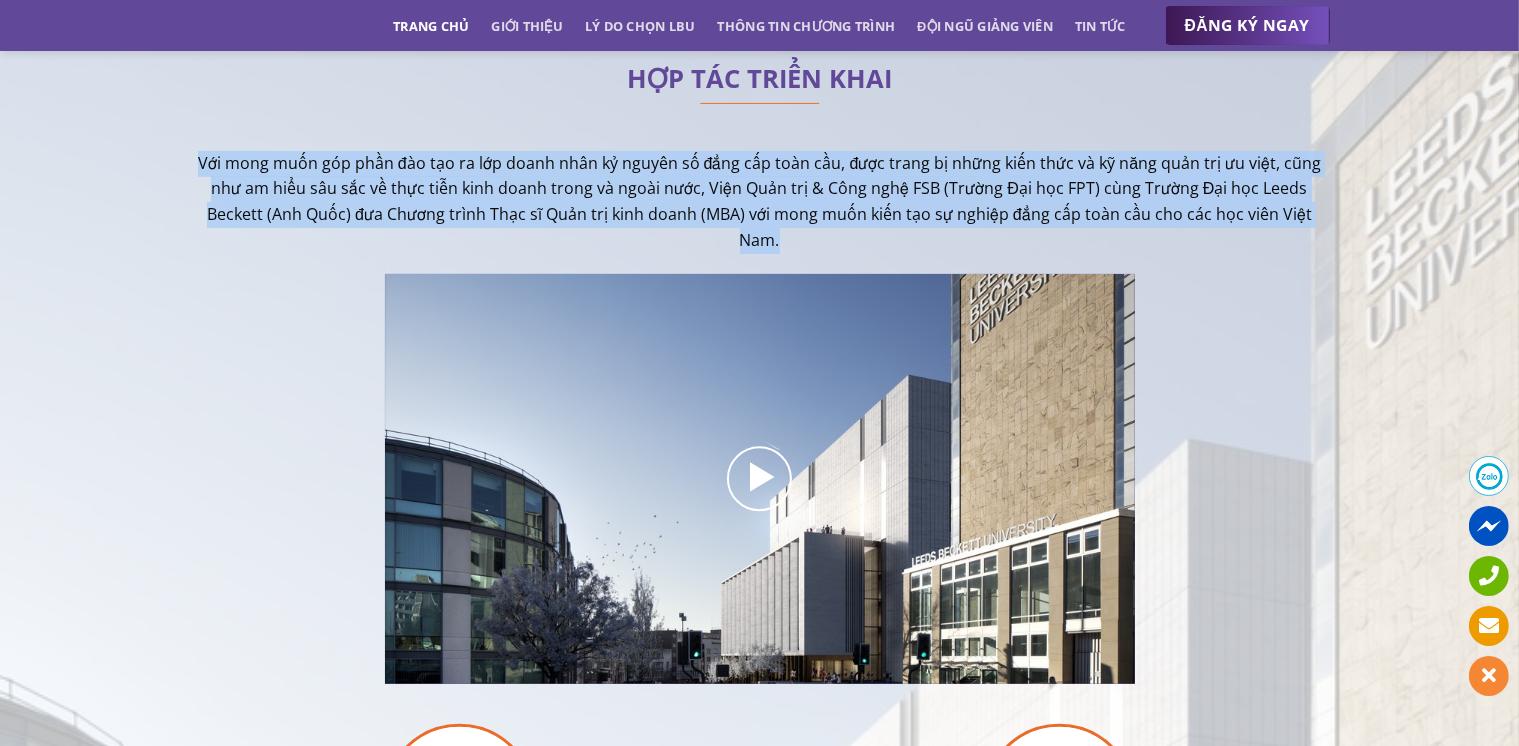 click at bounding box center (760, 494) 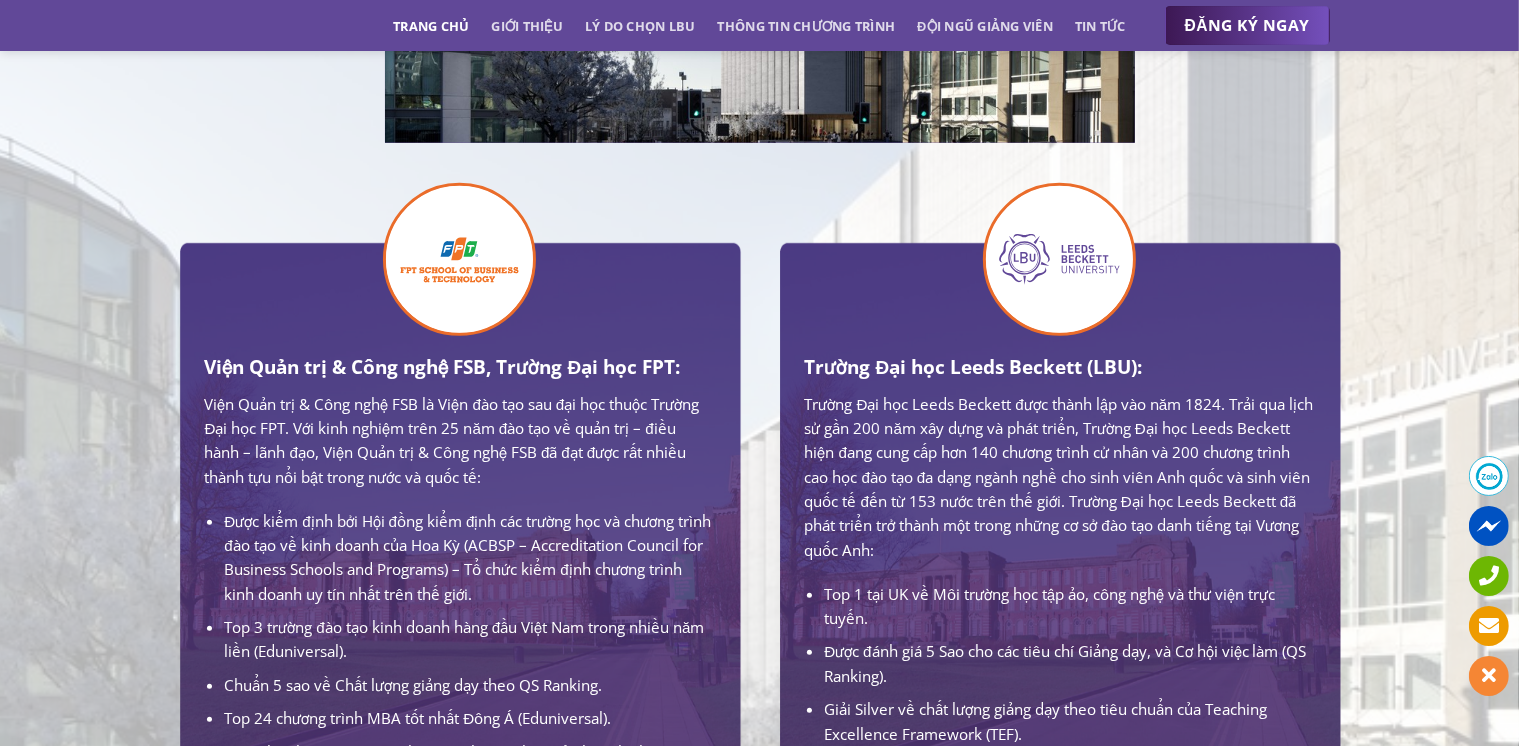 scroll, scrollTop: 1136, scrollLeft: 0, axis: vertical 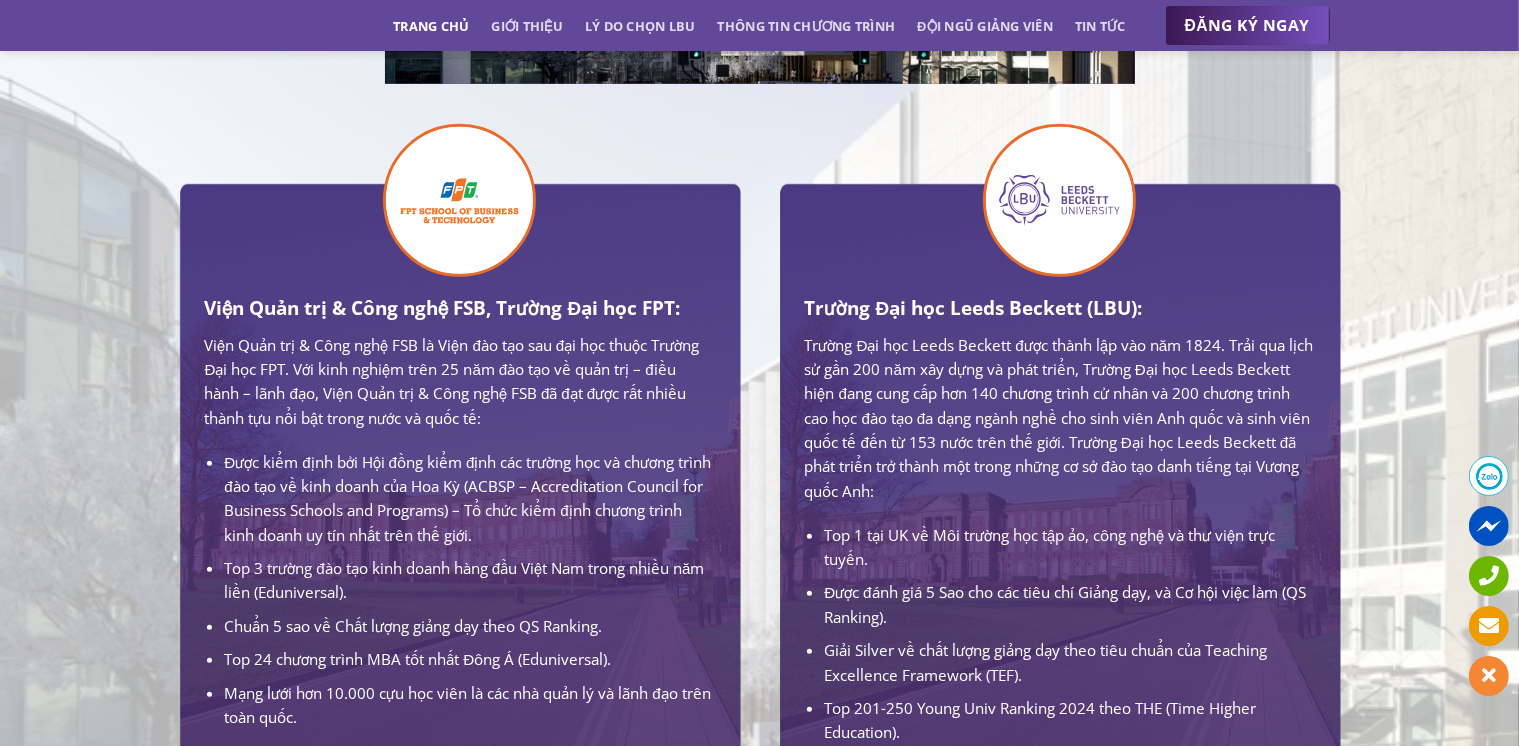 drag, startPoint x: 621, startPoint y: 457, endPoint x: 1019, endPoint y: 603, distance: 423.93396 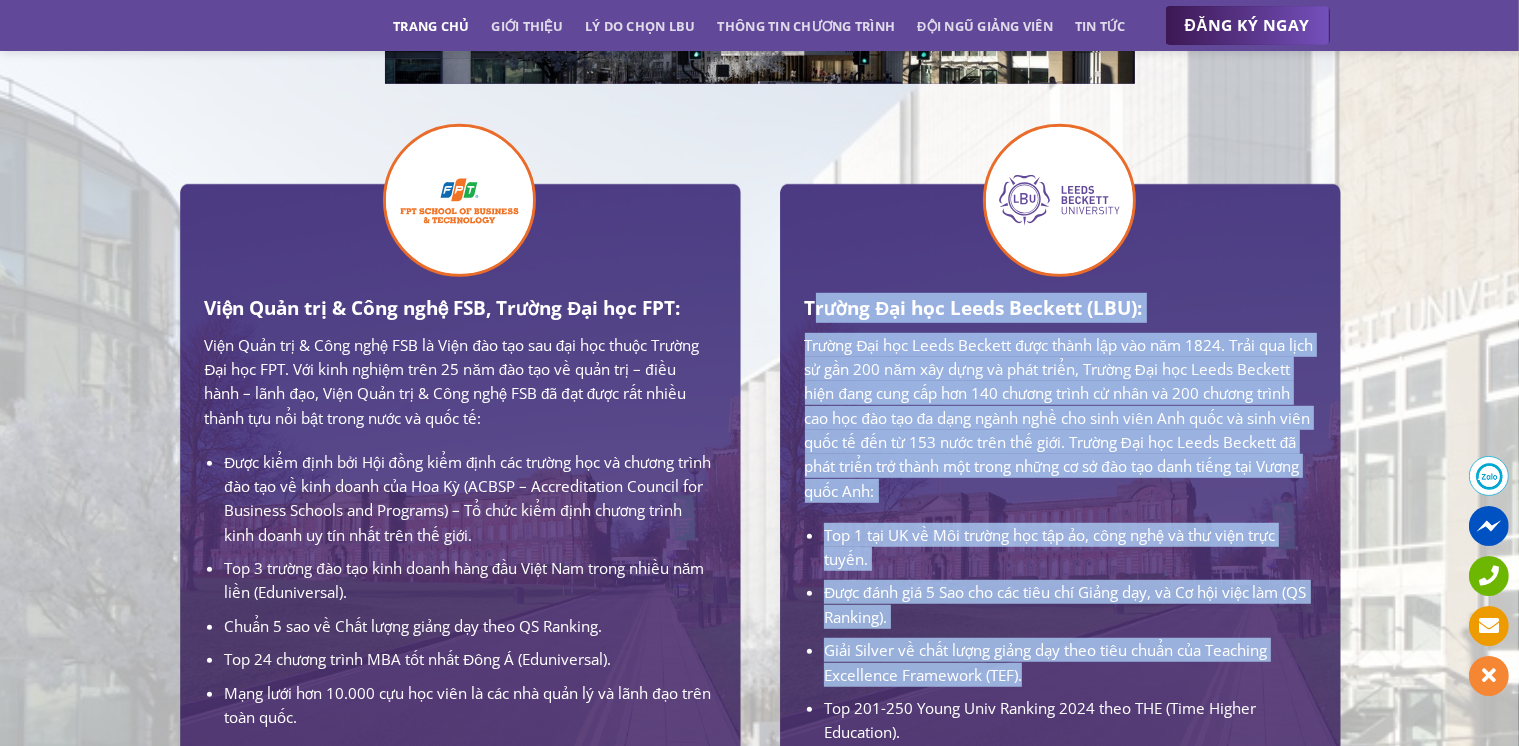 drag, startPoint x: 848, startPoint y: 362, endPoint x: 1077, endPoint y: 675, distance: 387.82727 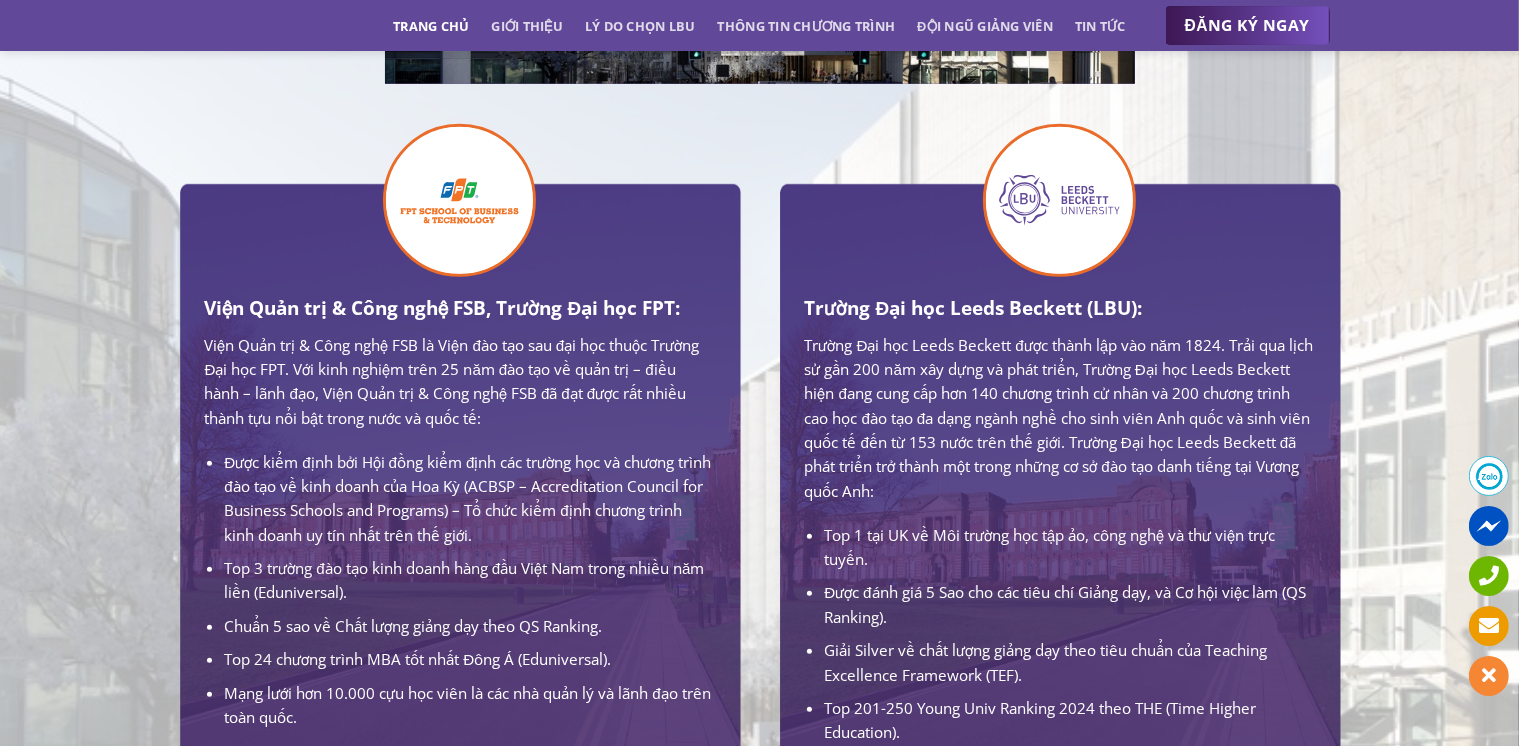 click on "Giải Silver về chất lượng giảng dạy theo tiêu chuẩn của Teaching Excellence Framework (TEF)." at bounding box center [1069, 662] 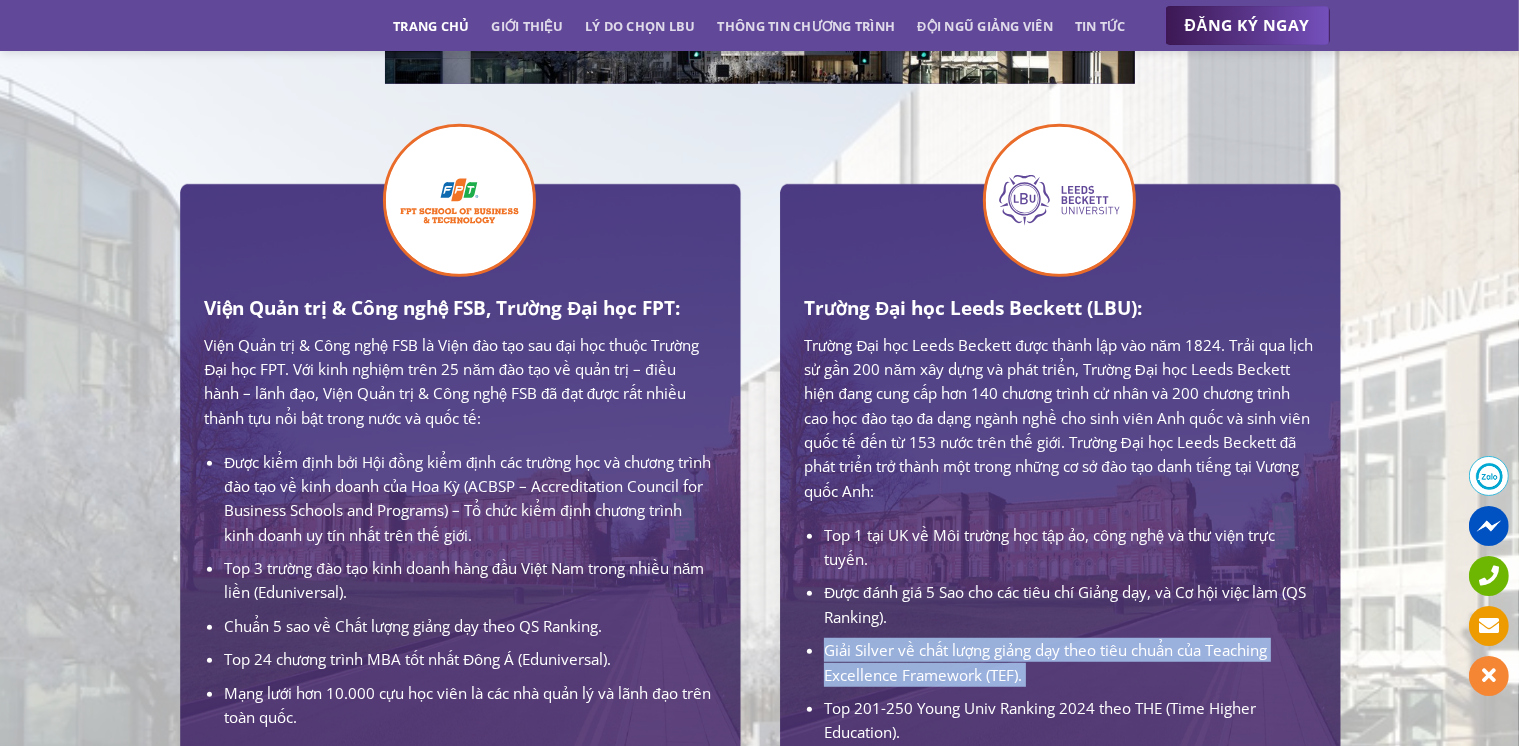 click on "Giải Silver về chất lượng giảng dạy theo tiêu chuẩn của Teaching Excellence Framework (TEF)." at bounding box center [1069, 662] 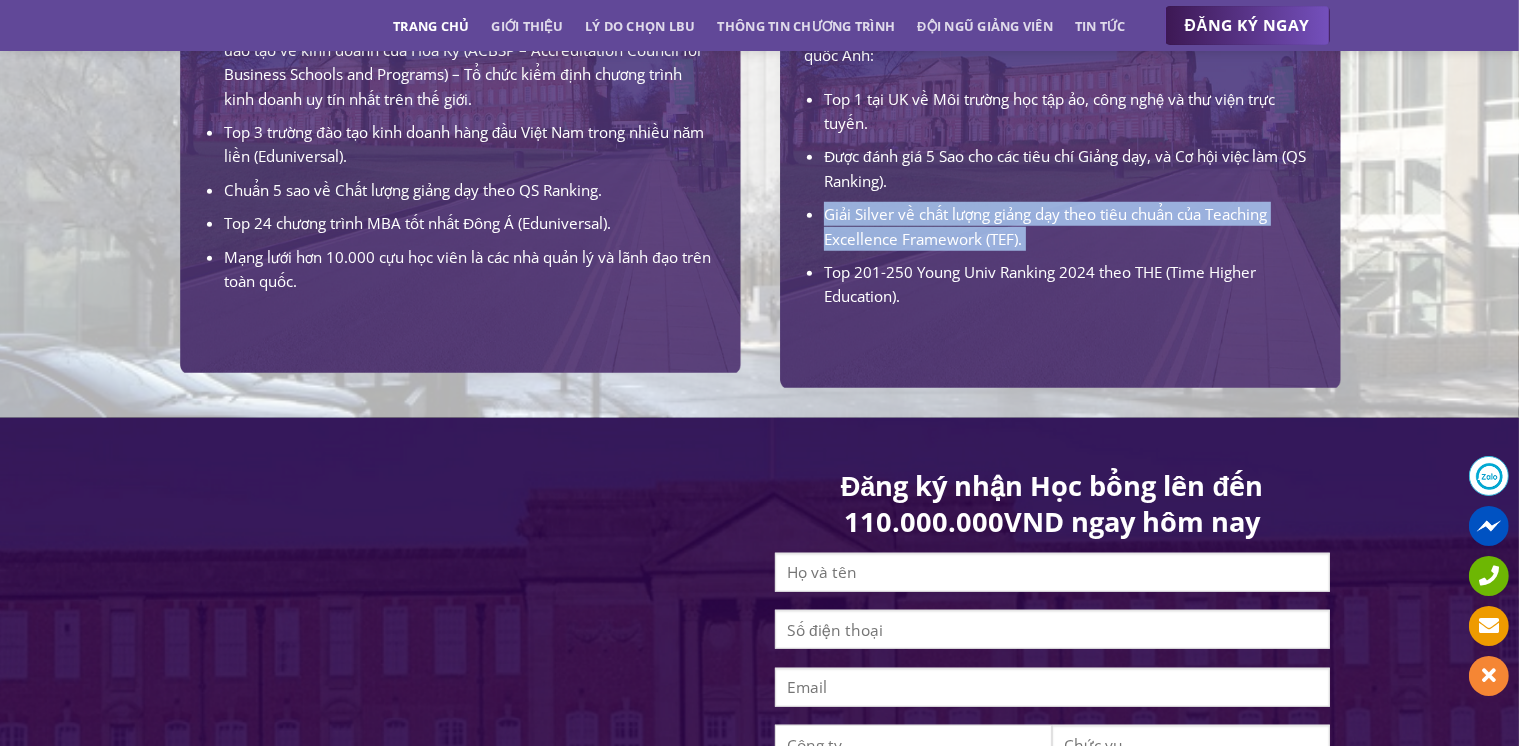 scroll, scrollTop: 1736, scrollLeft: 0, axis: vertical 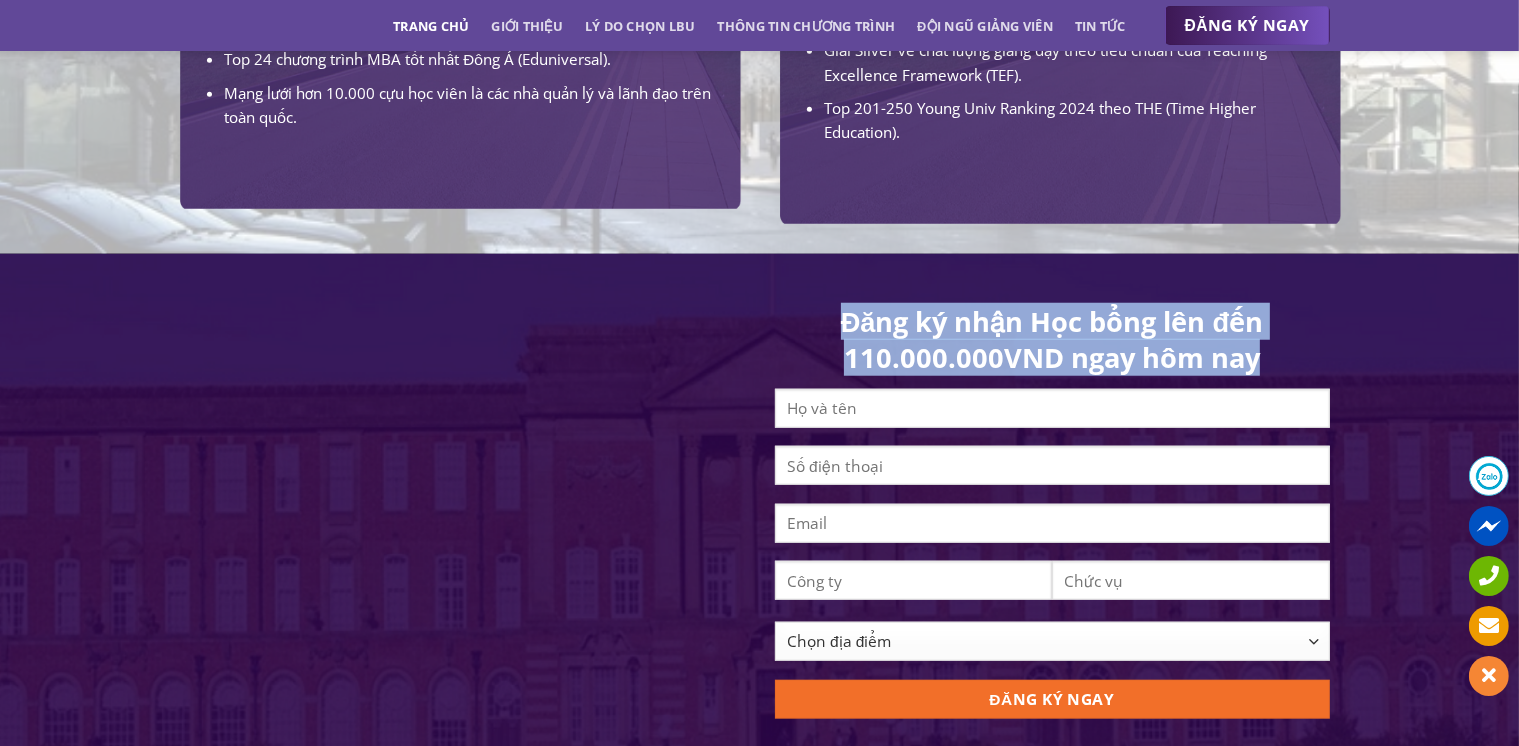 drag, startPoint x: 837, startPoint y: 317, endPoint x: 1290, endPoint y: 373, distance: 456.44824 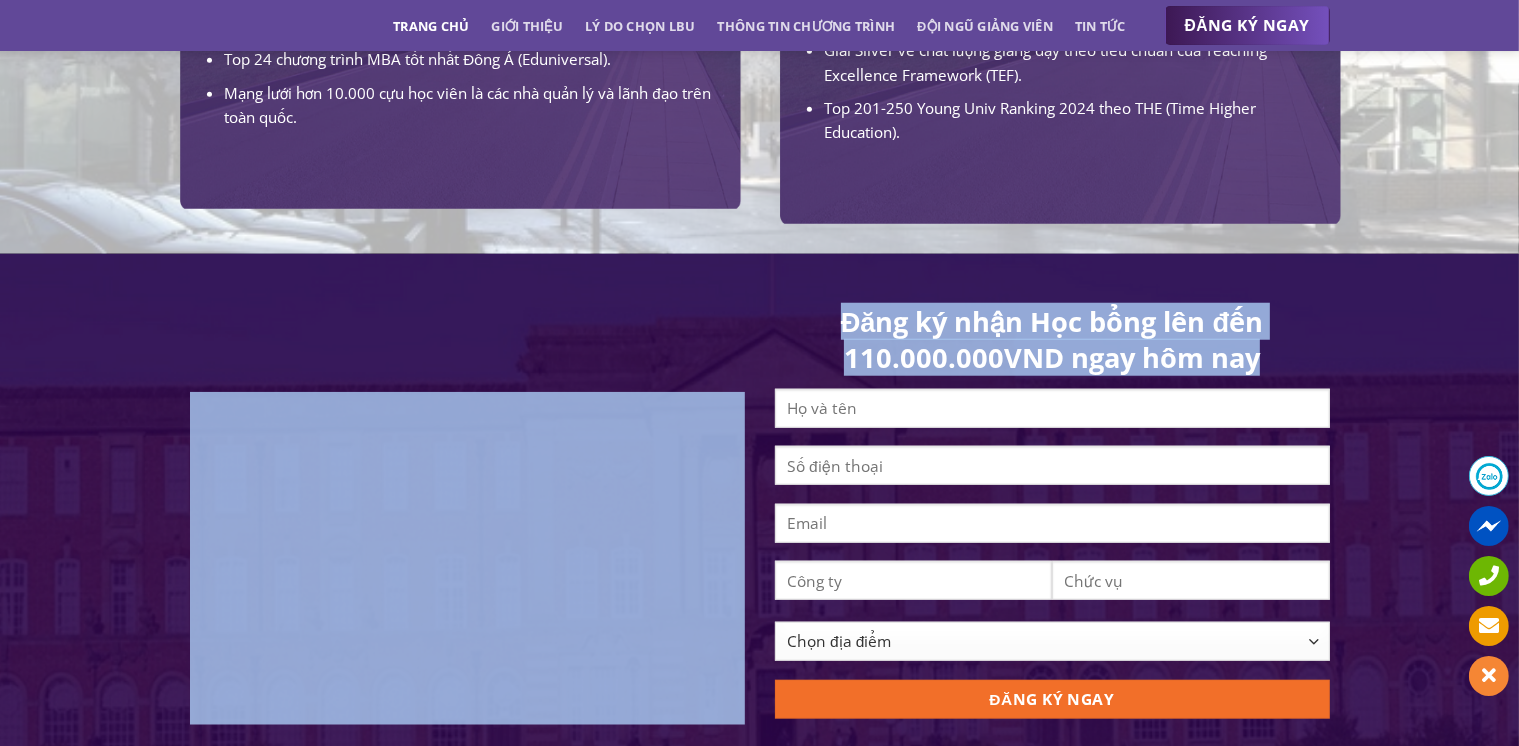 drag, startPoint x: 1290, startPoint y: 373, endPoint x: 814, endPoint y: 286, distance: 483.8853 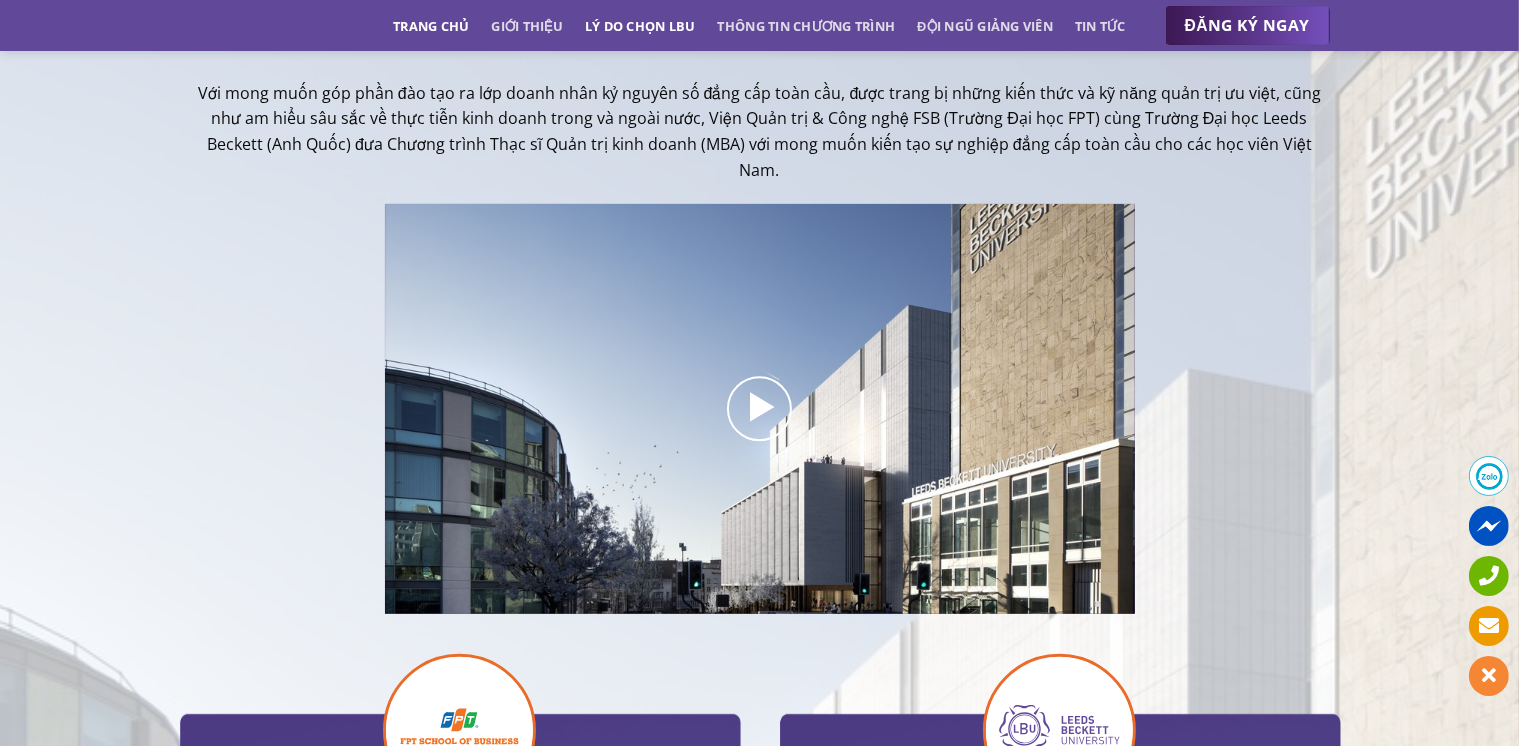 scroll, scrollTop: 400, scrollLeft: 0, axis: vertical 